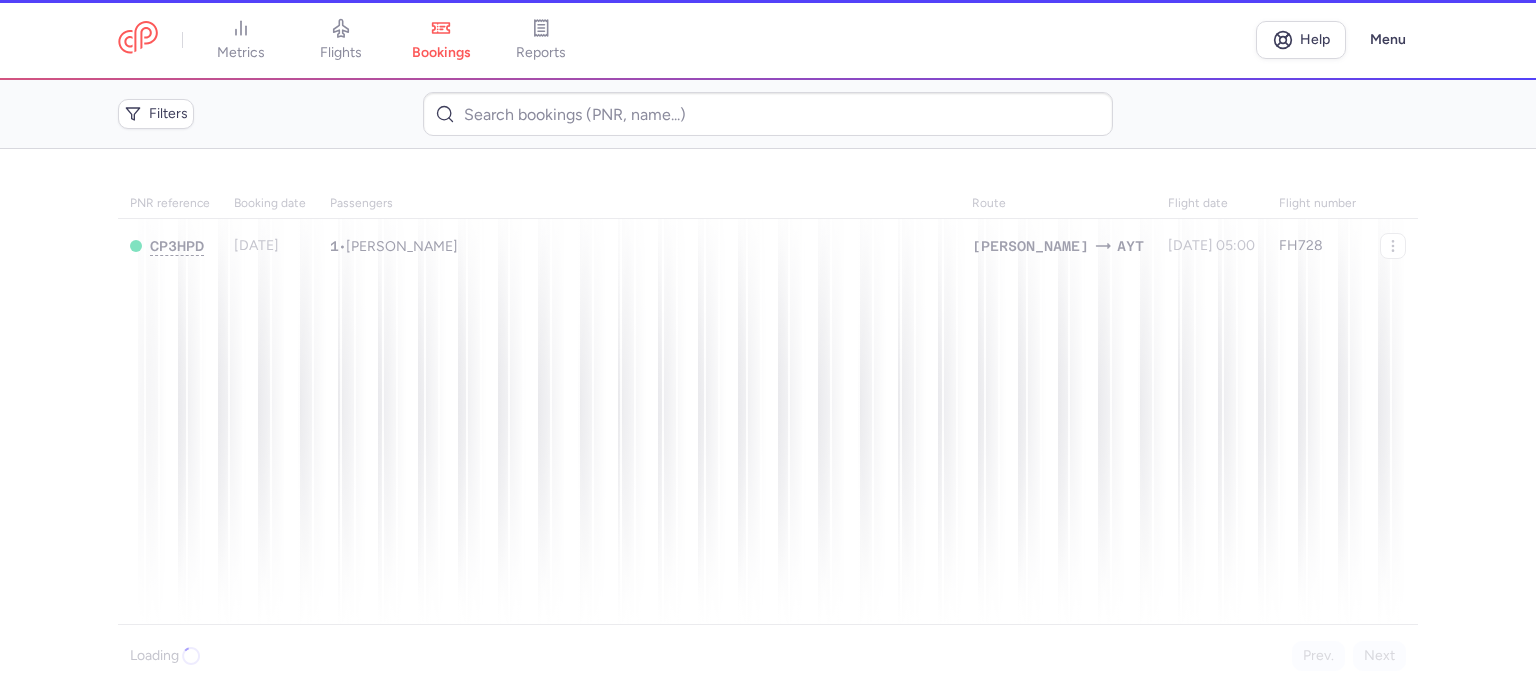 scroll, scrollTop: 0, scrollLeft: 0, axis: both 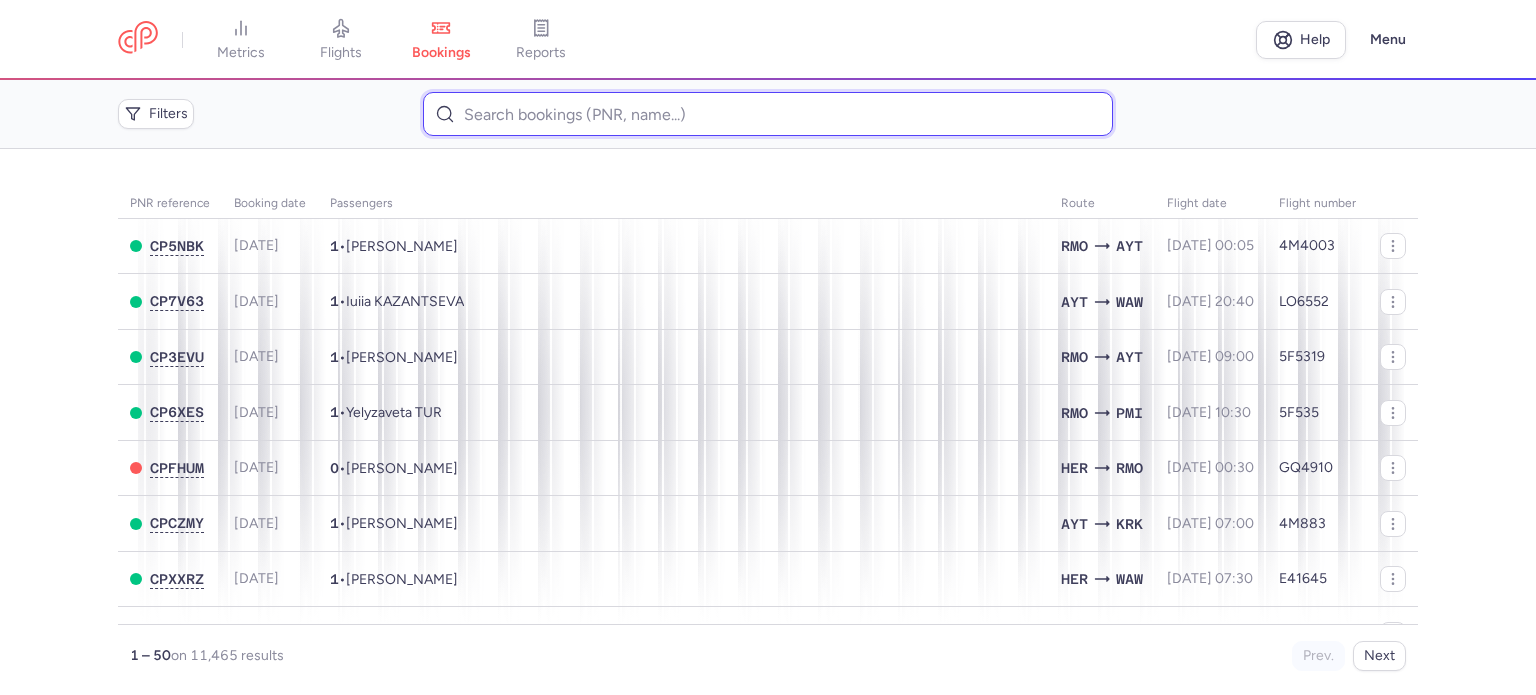 paste on "KORYAGINA 	LADA" 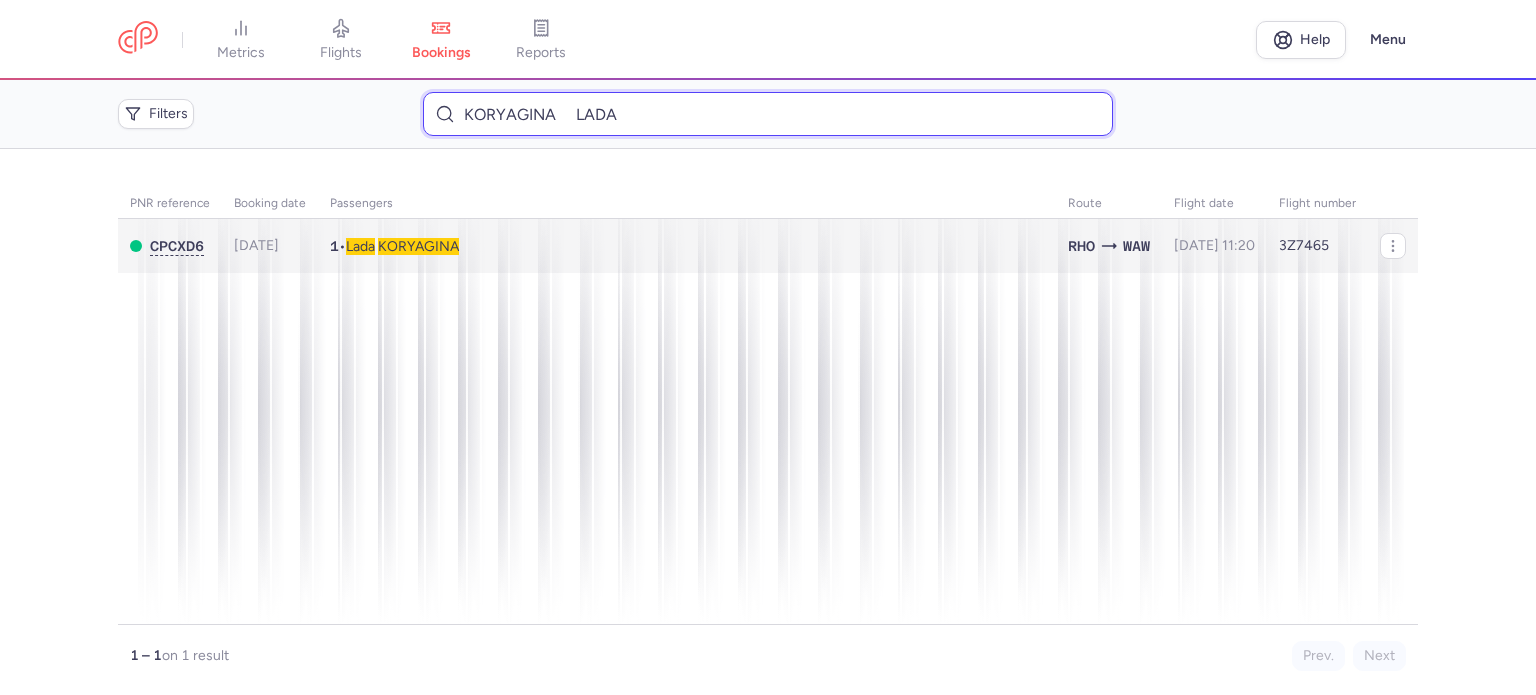 type on "KORYAGINA 	LADA" 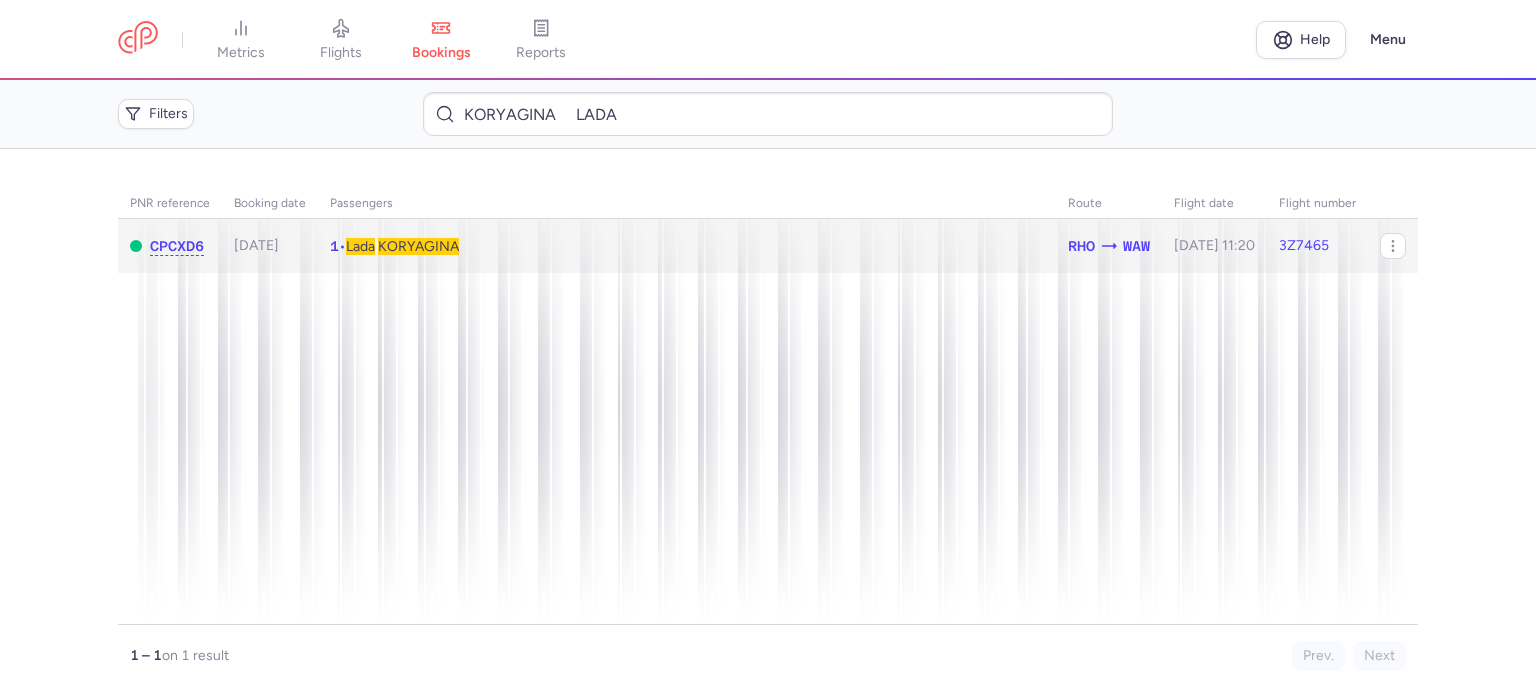 click on "KORYAGINA" at bounding box center (418, 246) 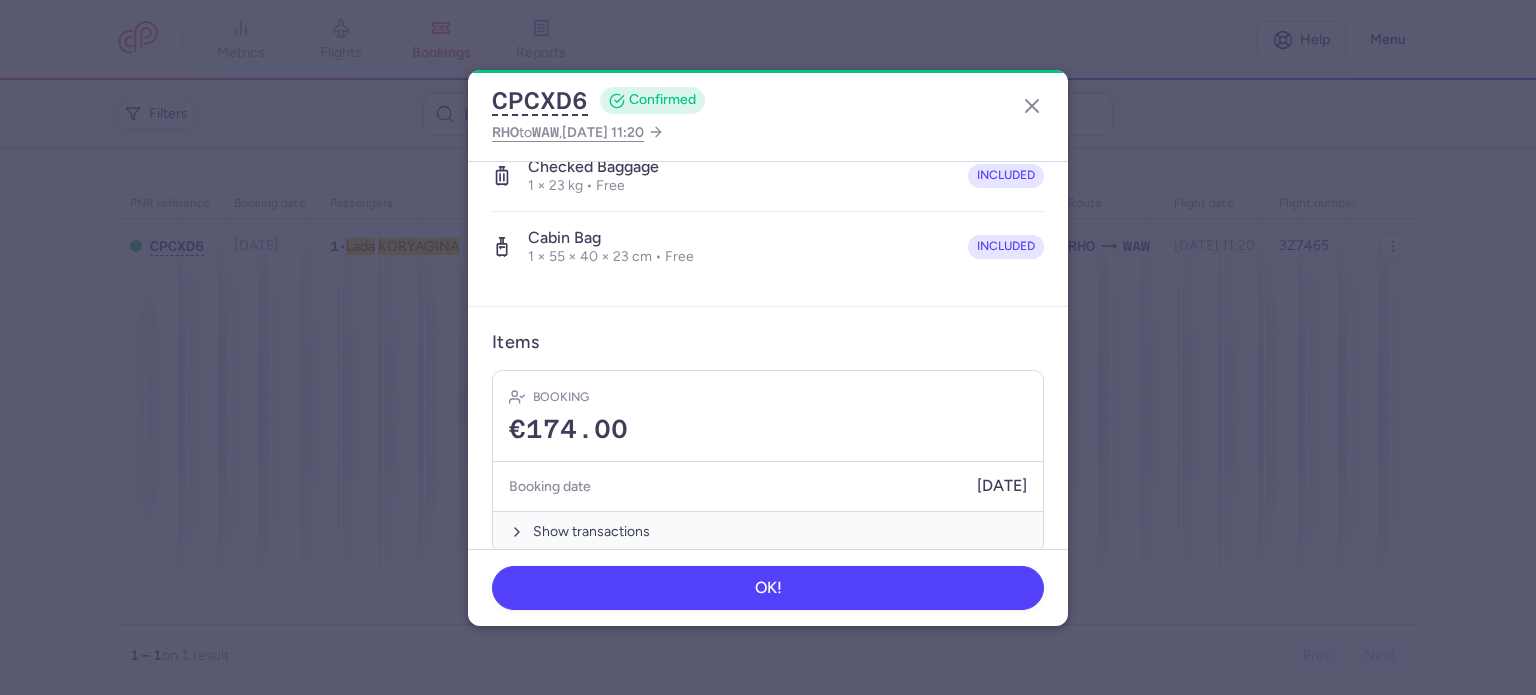 scroll, scrollTop: 423, scrollLeft: 0, axis: vertical 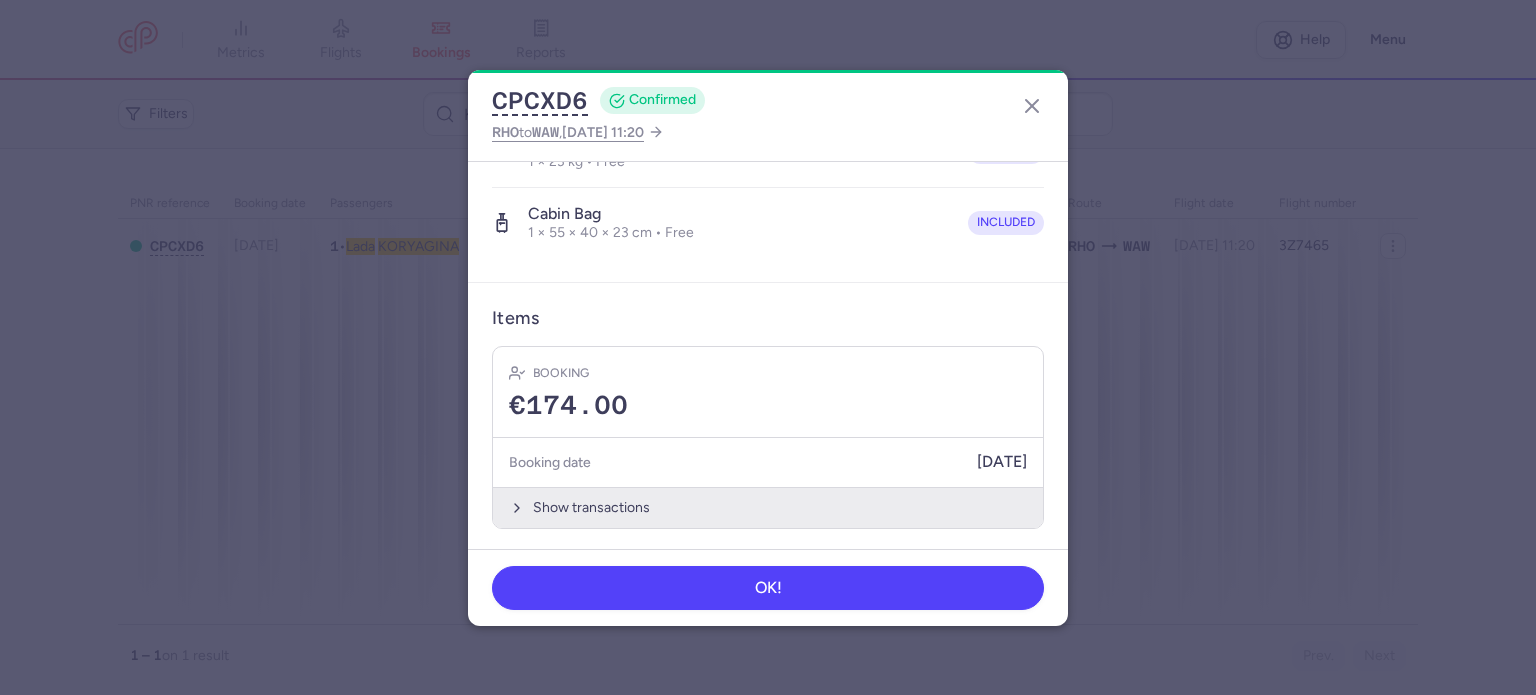 click on "Show transactions" at bounding box center [768, 507] 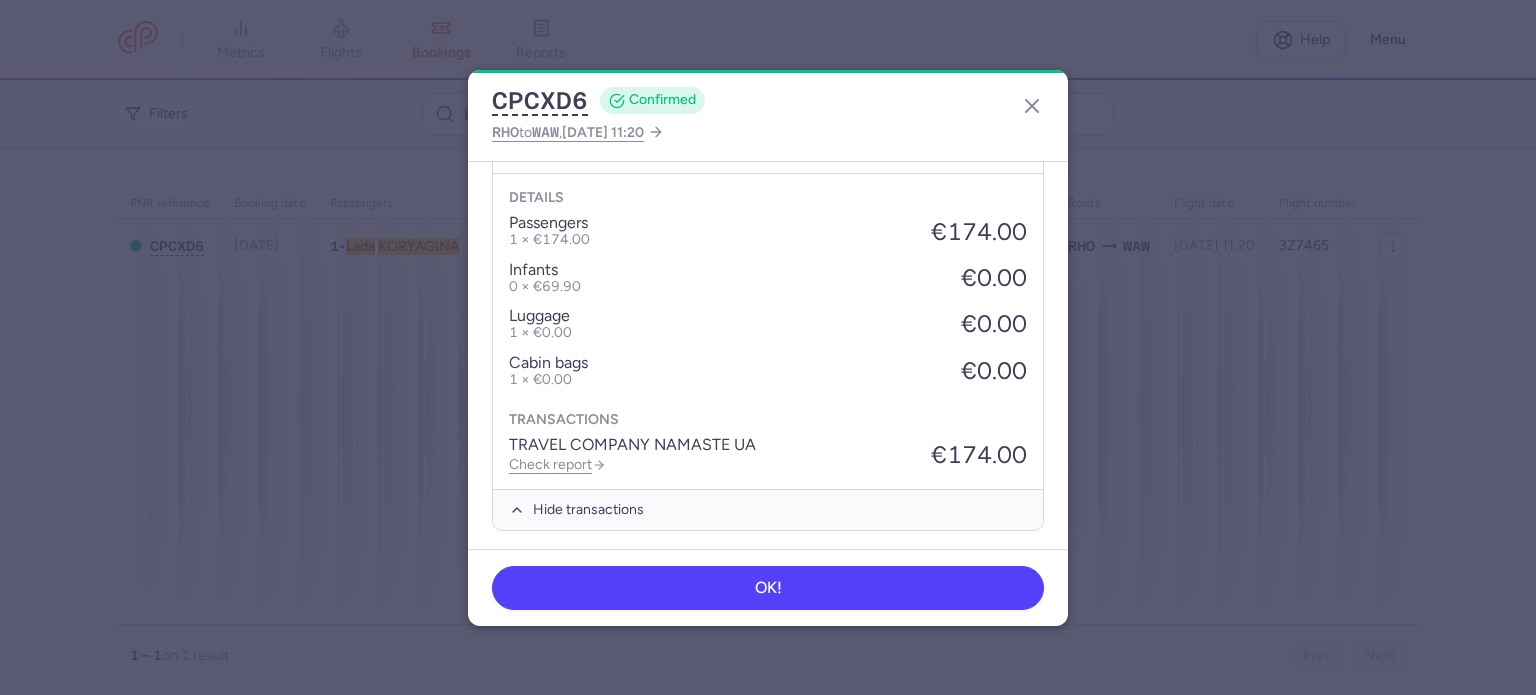 scroll, scrollTop: 739, scrollLeft: 0, axis: vertical 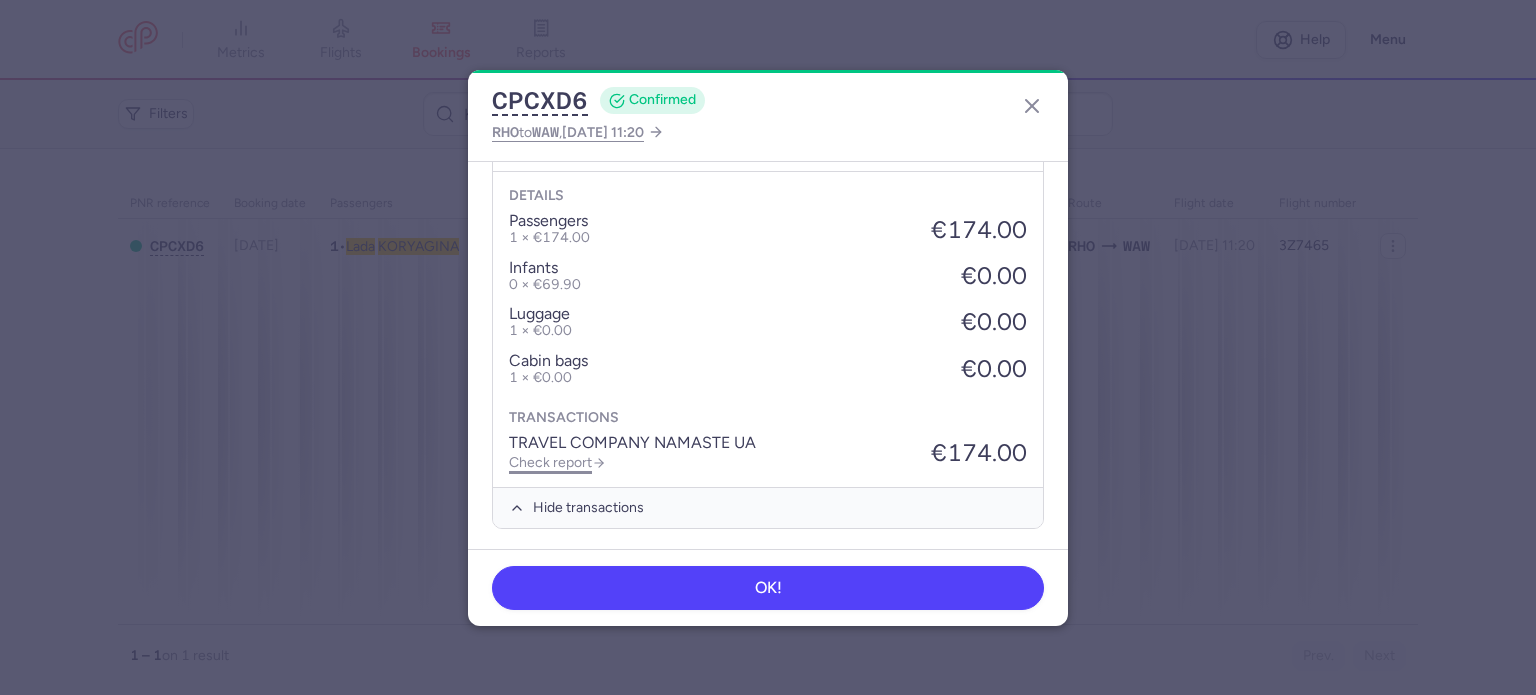 click on "Check report" 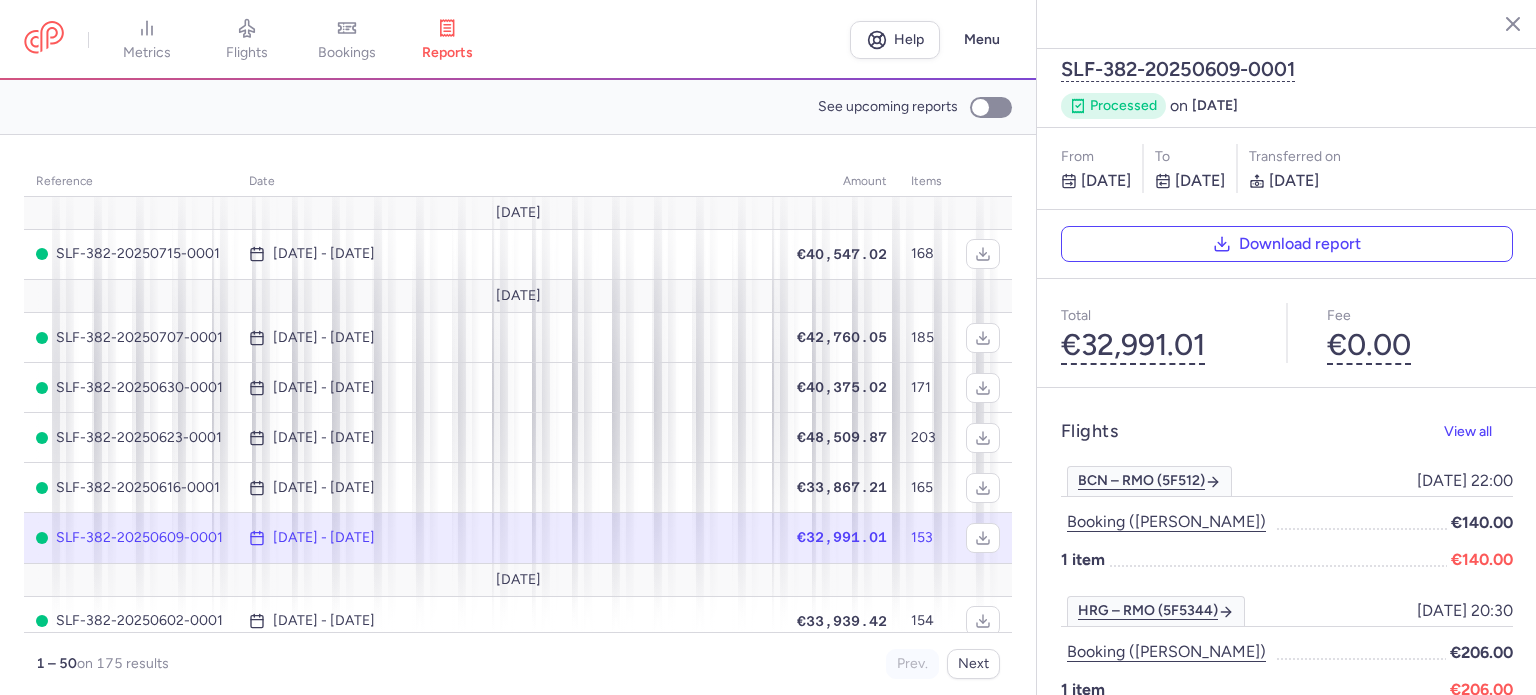 drag, startPoint x: 176, startPoint y: 145, endPoint x: 196, endPoint y: 115, distance: 36.05551 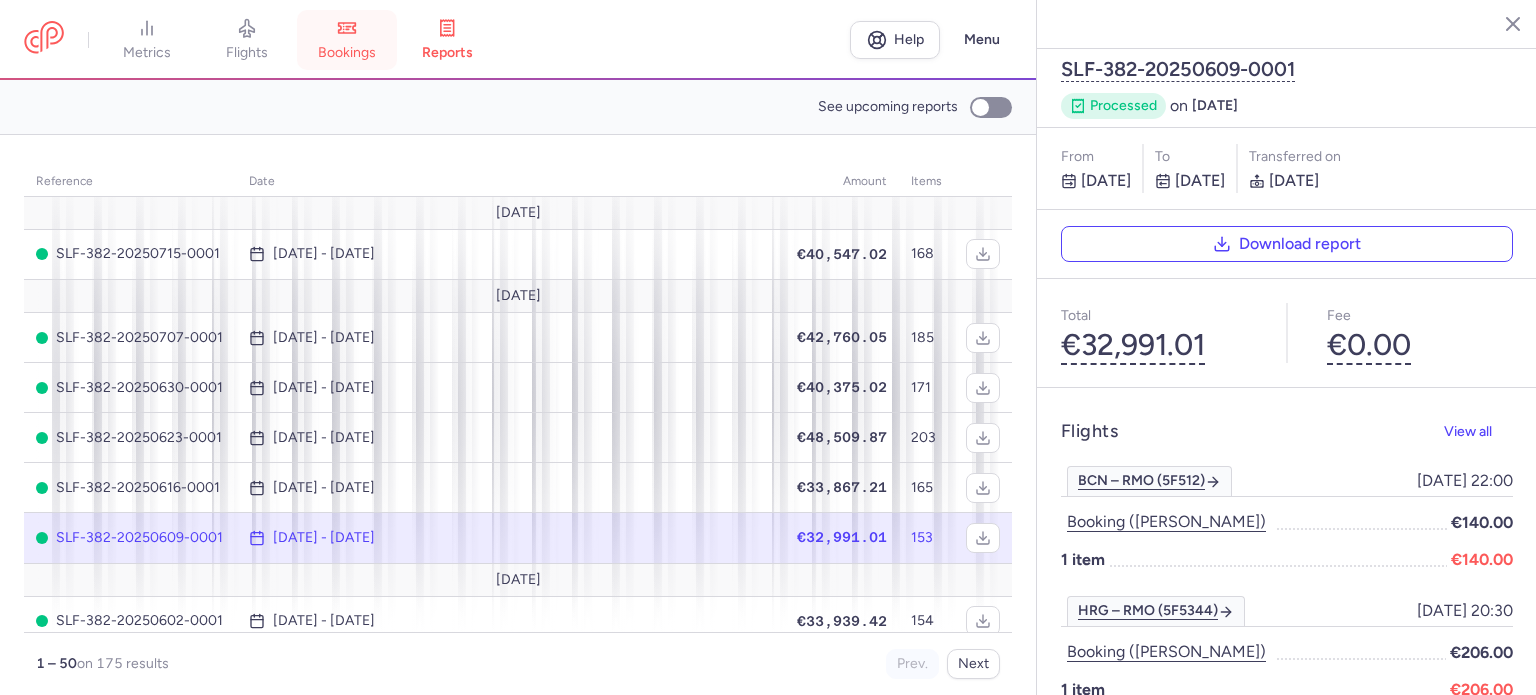 click on "bookings" at bounding box center (347, 40) 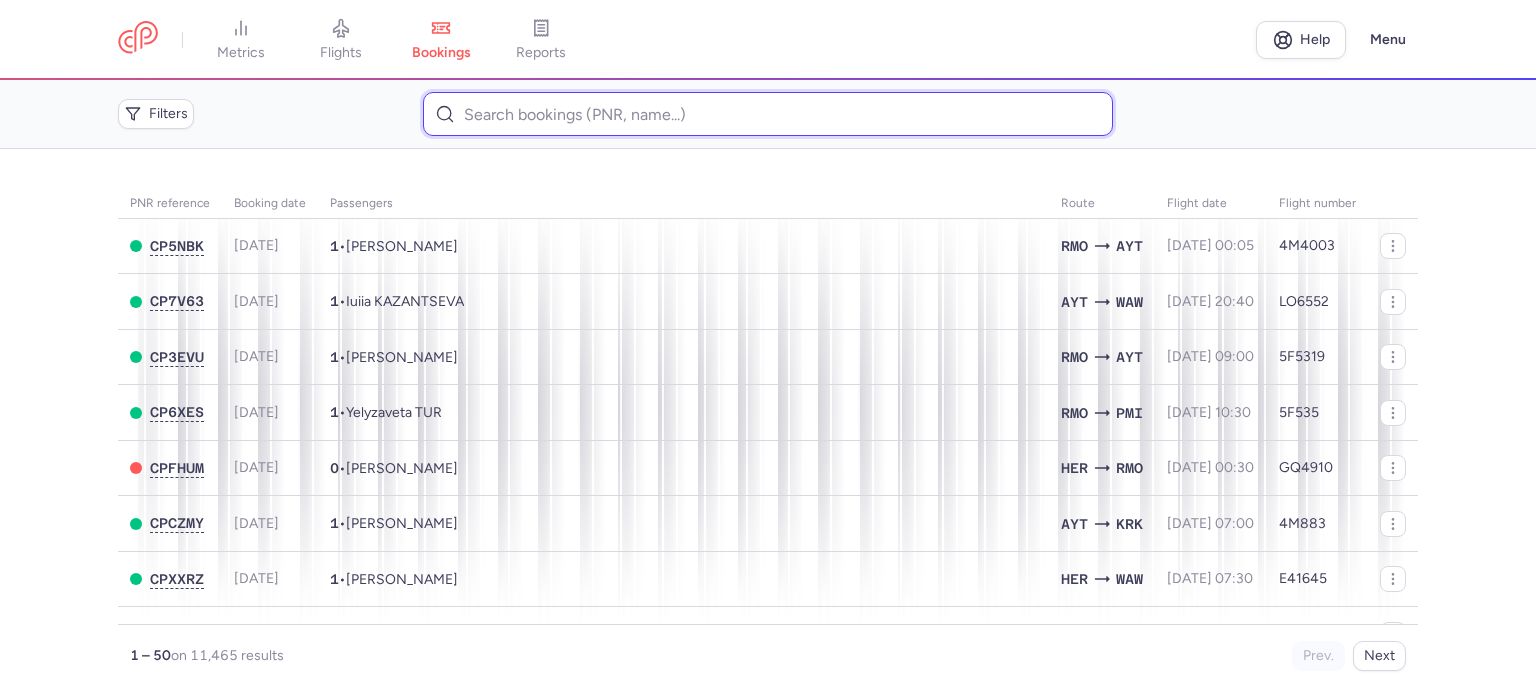paste on "HAAG IWTSCHENKO 	NATALJA WASJLIEWNA" 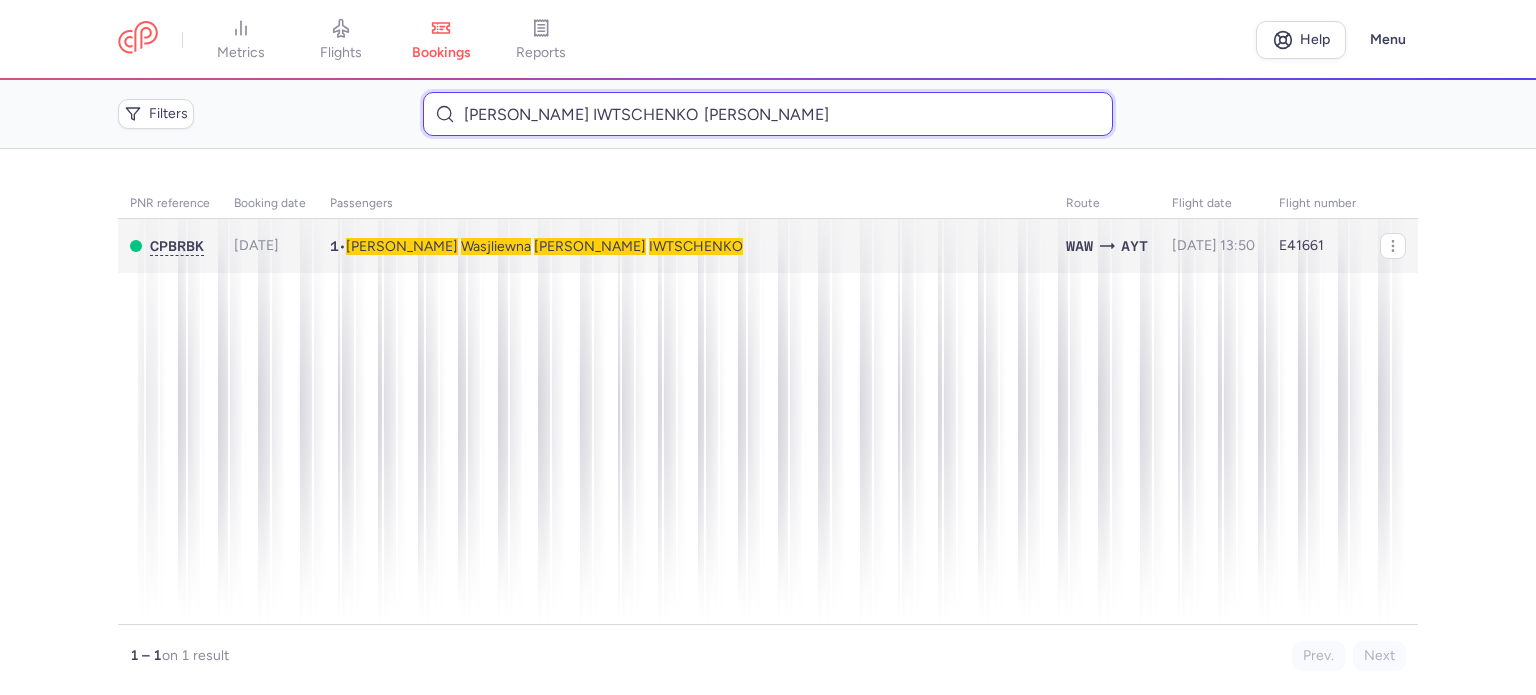 type on "HAAG IWTSCHENKO 	NATALJA WASJLIEWNA" 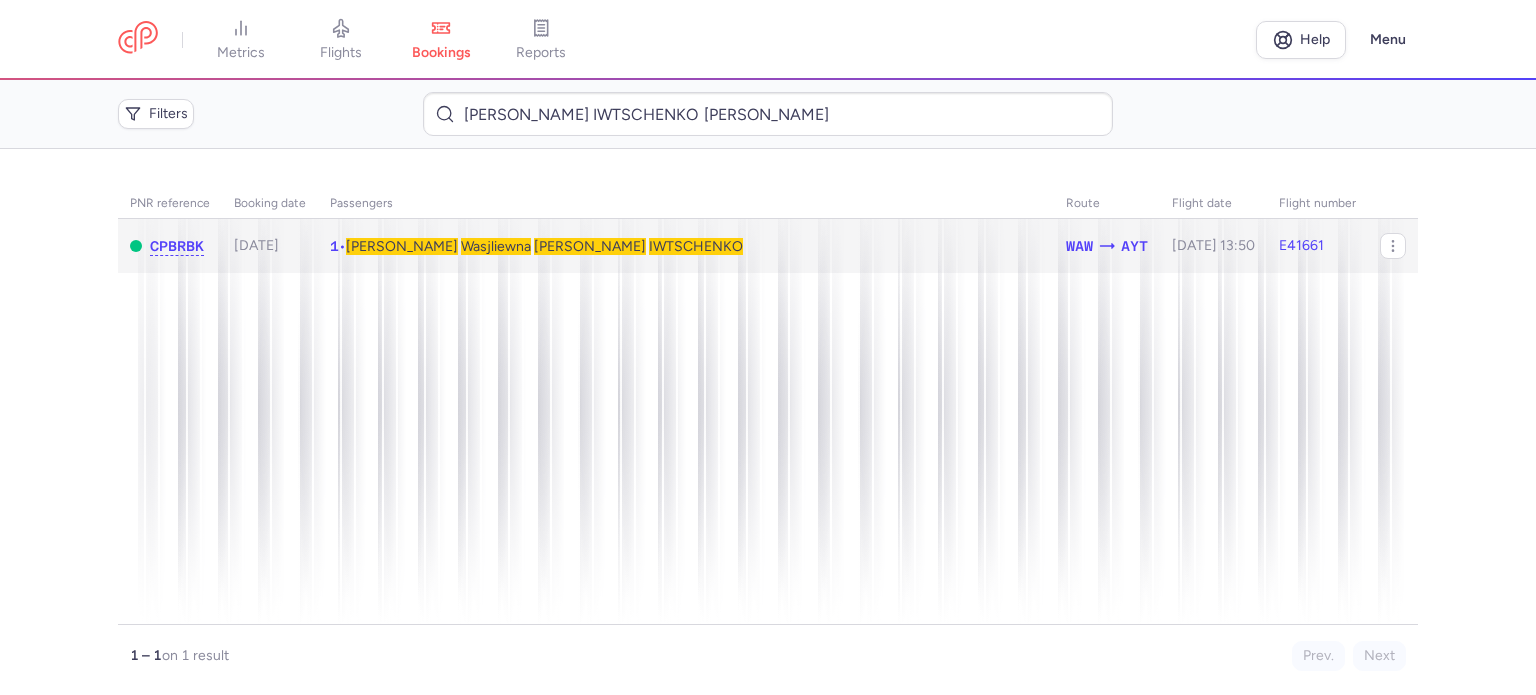 click on "Wasjliewna" at bounding box center [496, 246] 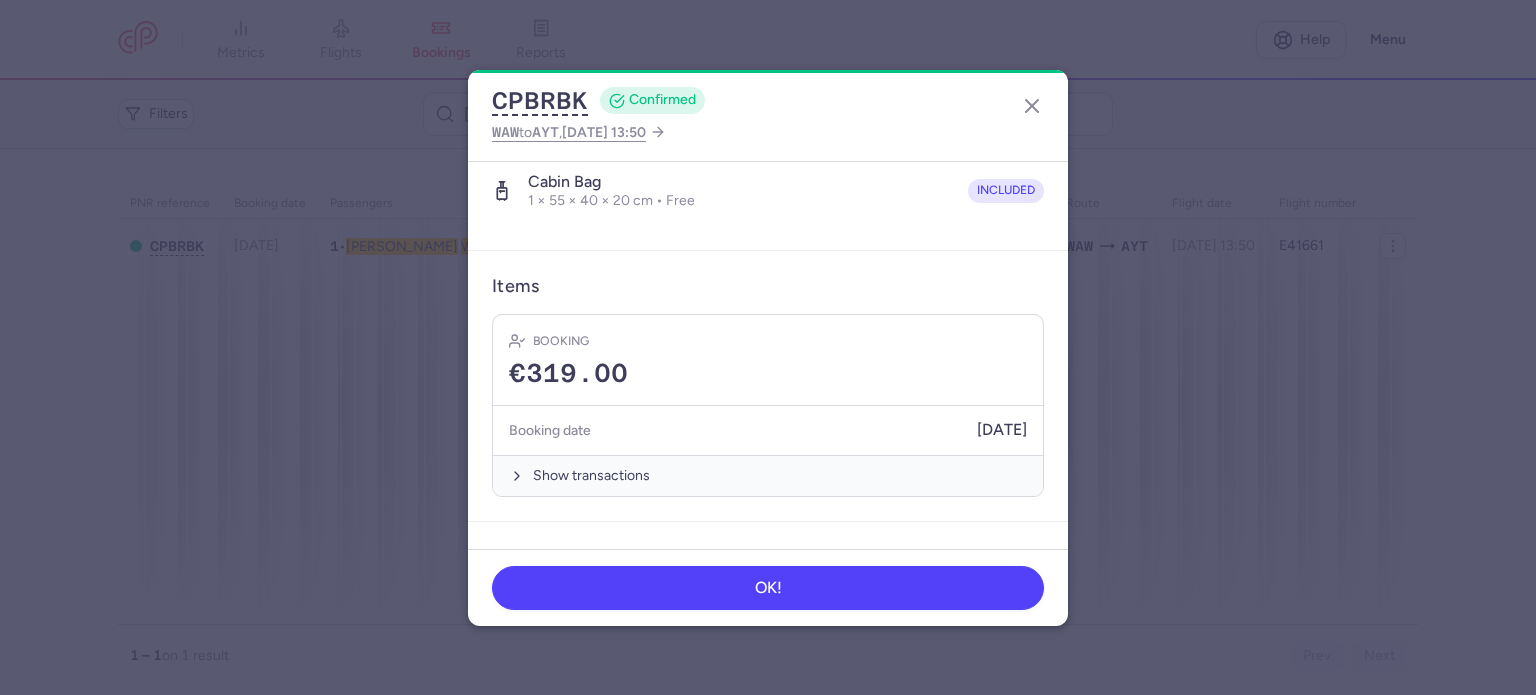 scroll, scrollTop: 643, scrollLeft: 0, axis: vertical 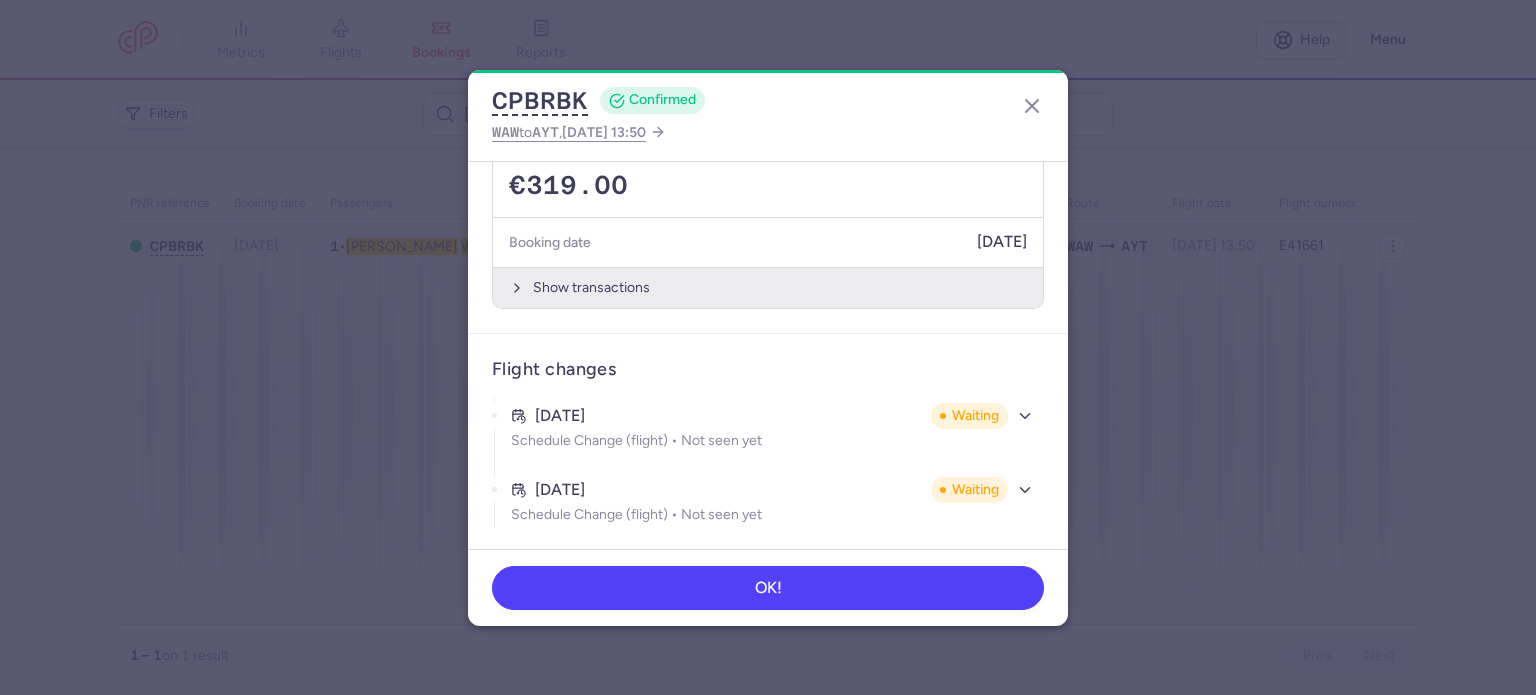 click on "Show transactions" at bounding box center [768, 287] 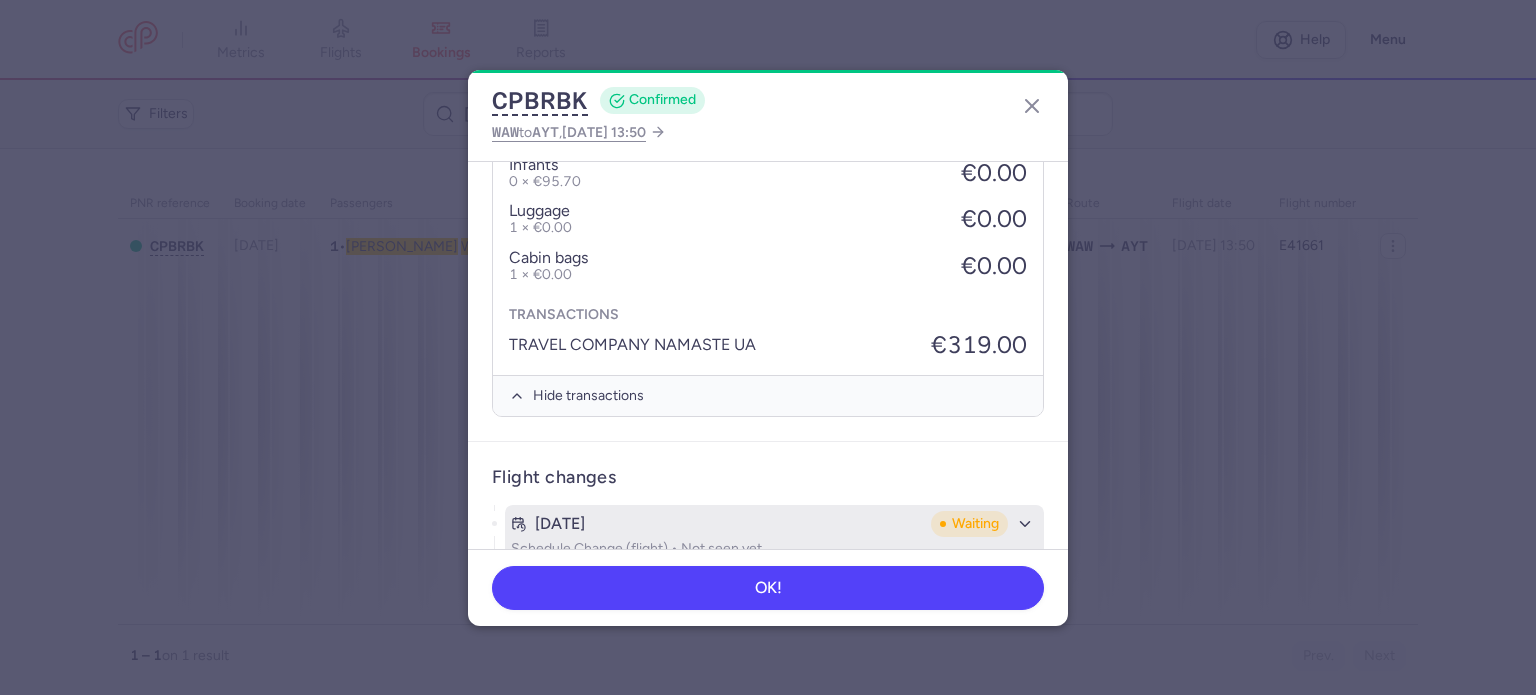 scroll, scrollTop: 950, scrollLeft: 0, axis: vertical 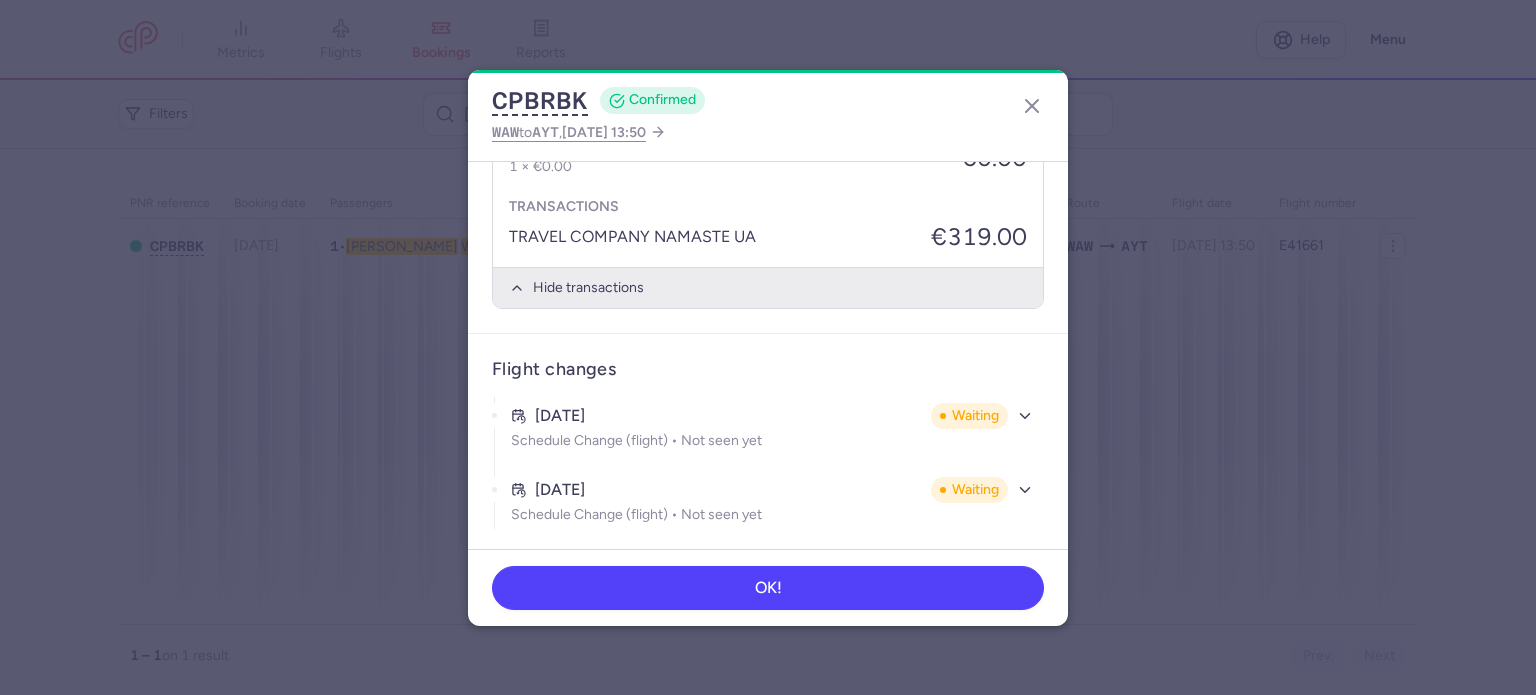click on "Hide transactions" at bounding box center [768, 287] 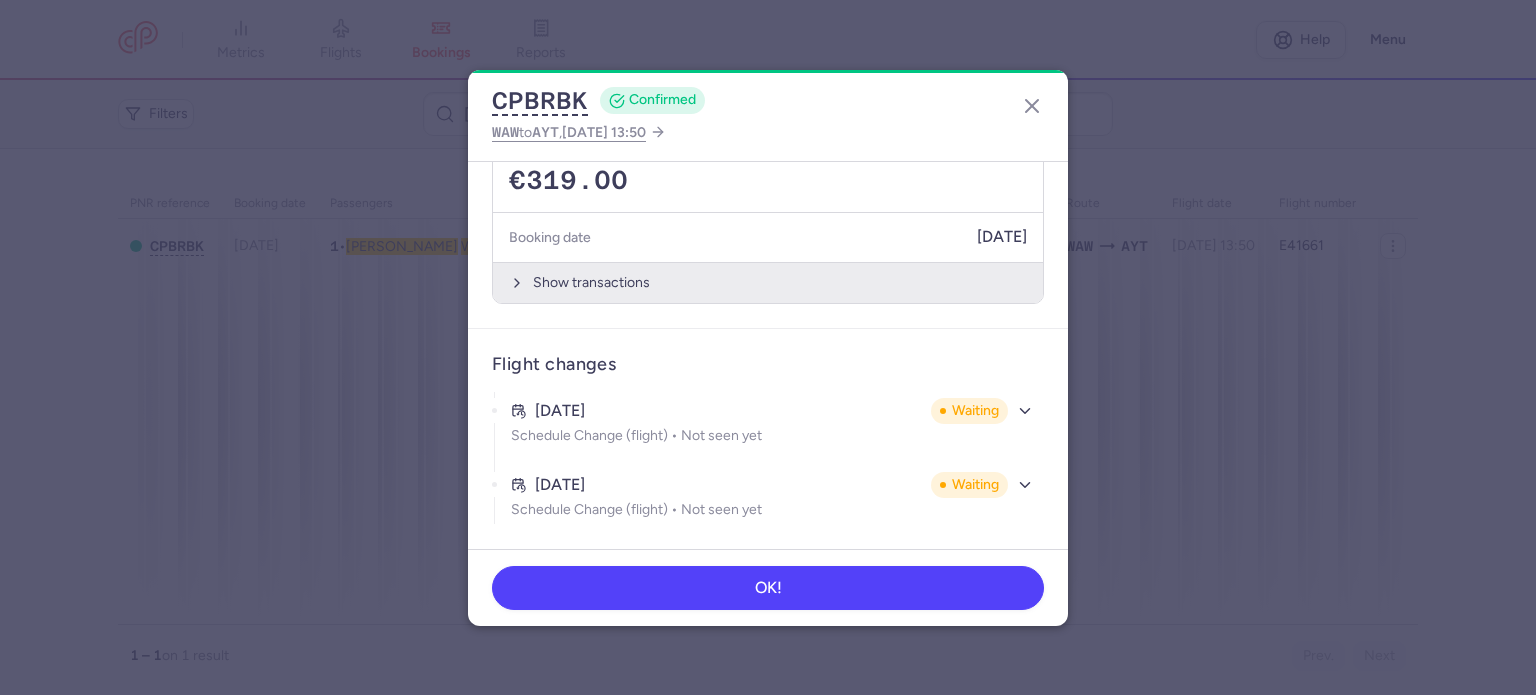 scroll, scrollTop: 643, scrollLeft: 0, axis: vertical 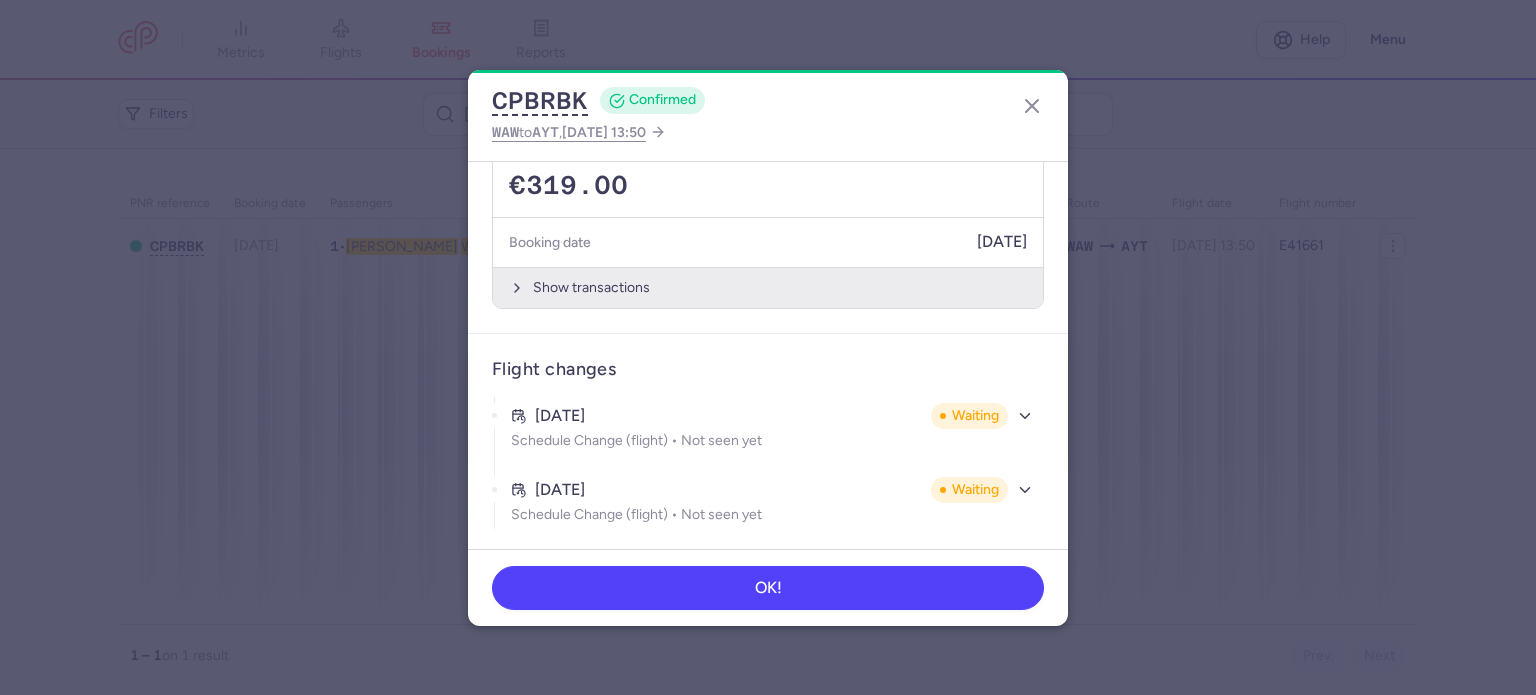 click on "Show transactions" at bounding box center (768, 287) 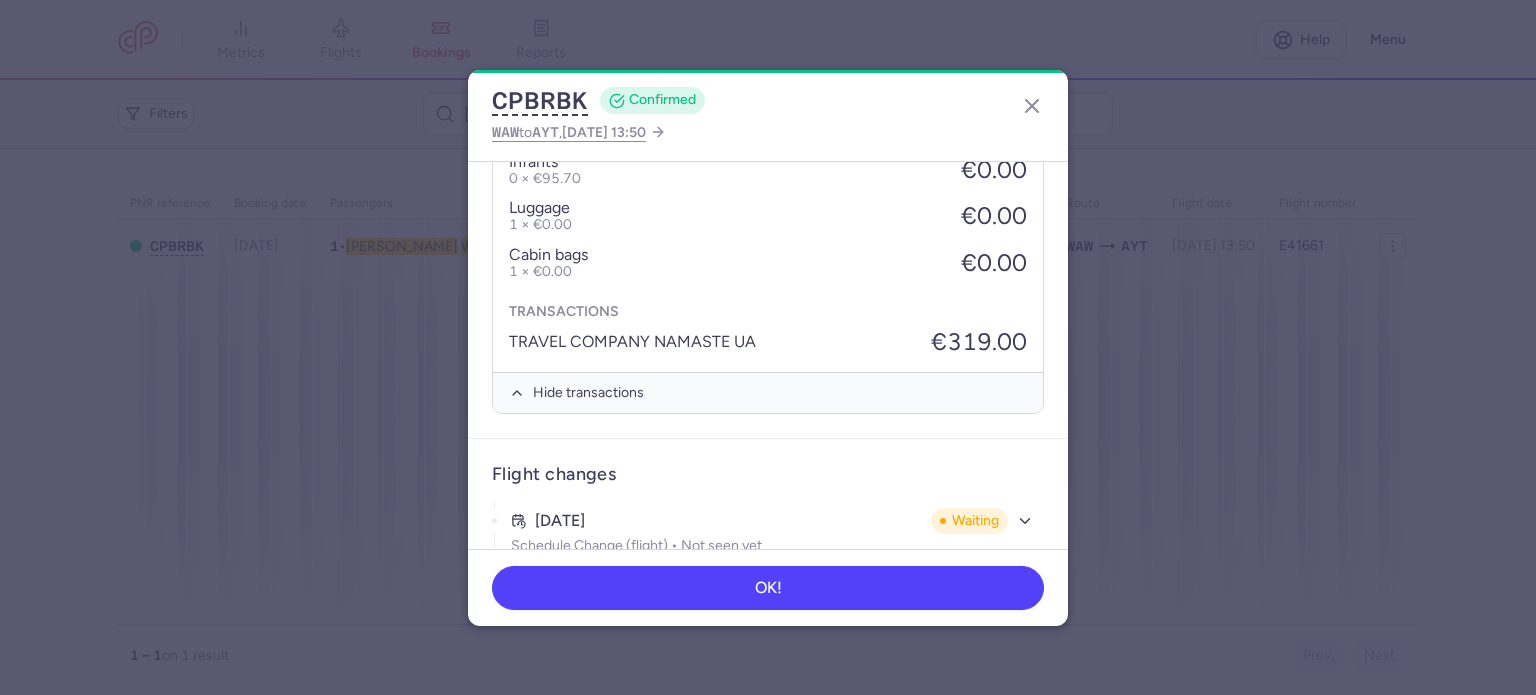 scroll, scrollTop: 950, scrollLeft: 0, axis: vertical 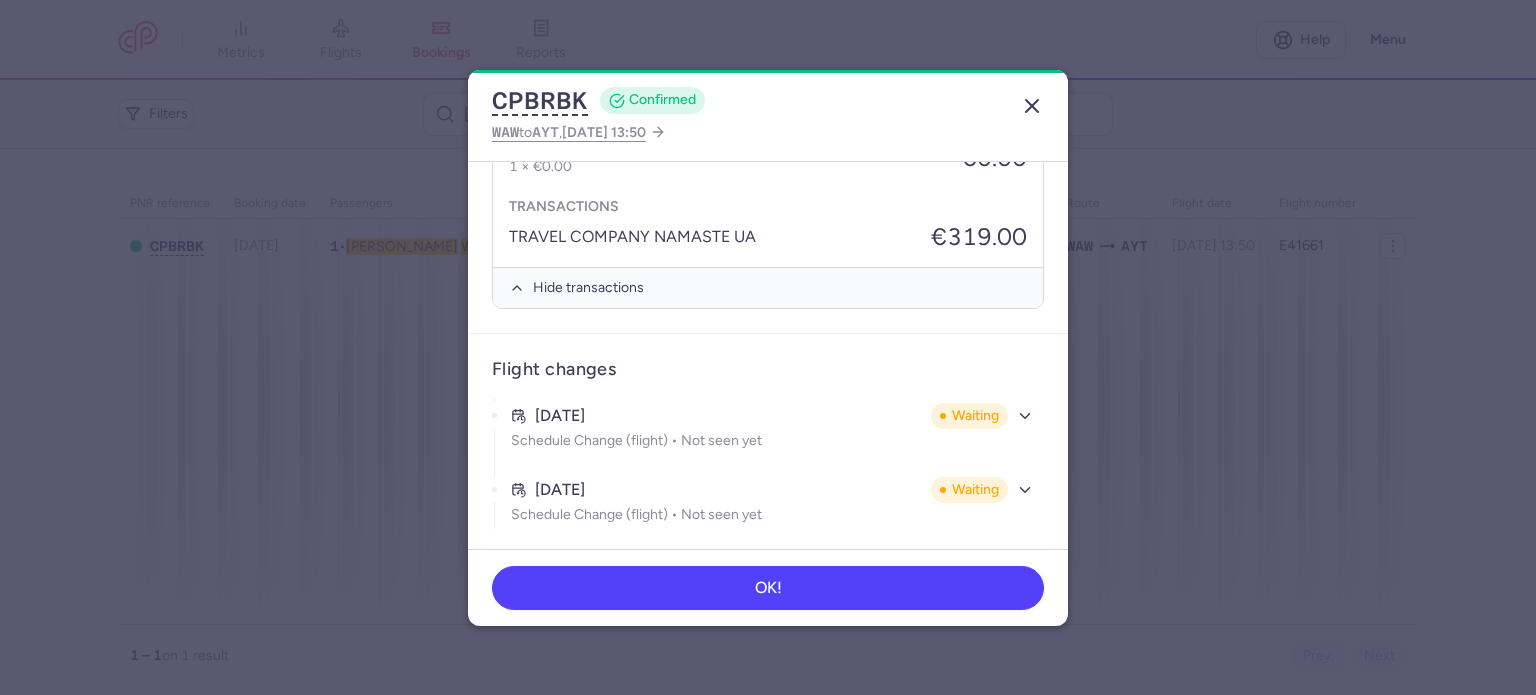 click 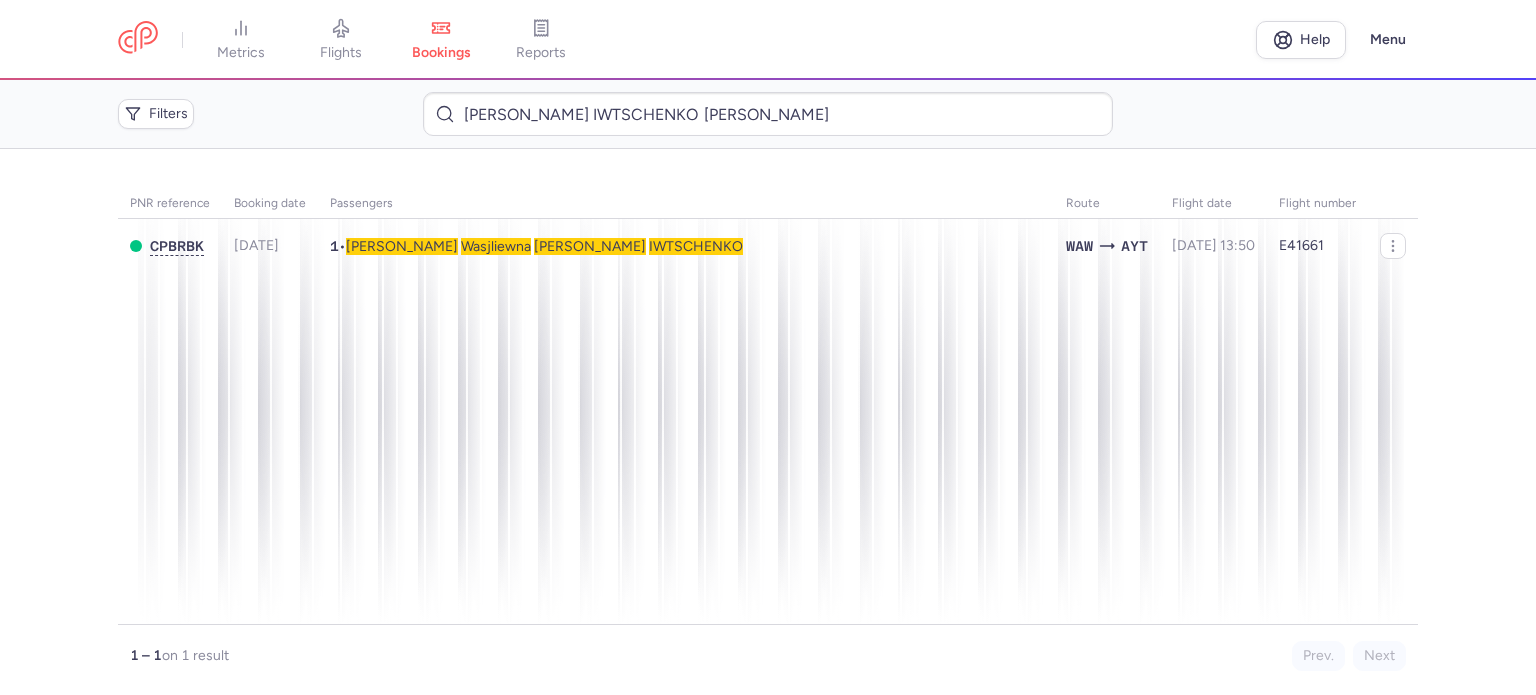 click on "reports" at bounding box center (541, 53) 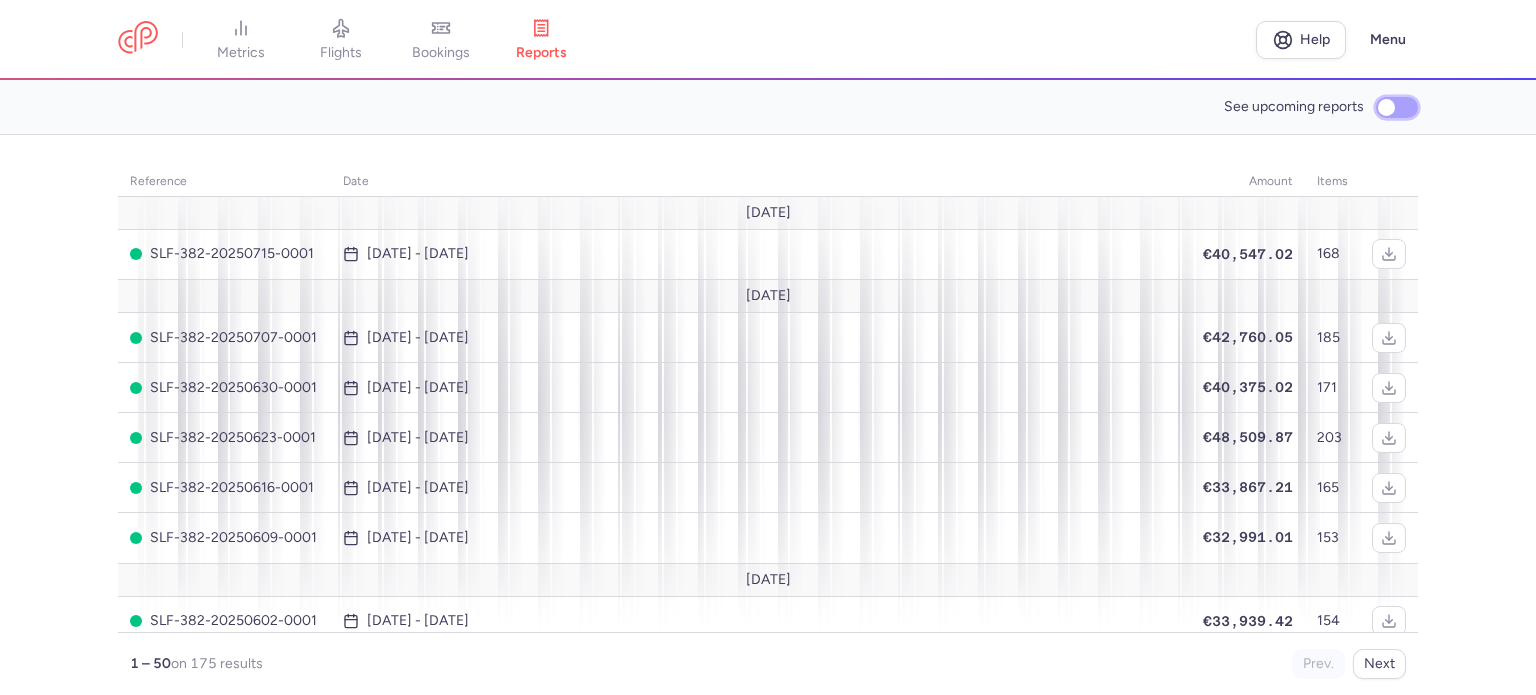 click on "See upcoming reports" at bounding box center [1397, 107] 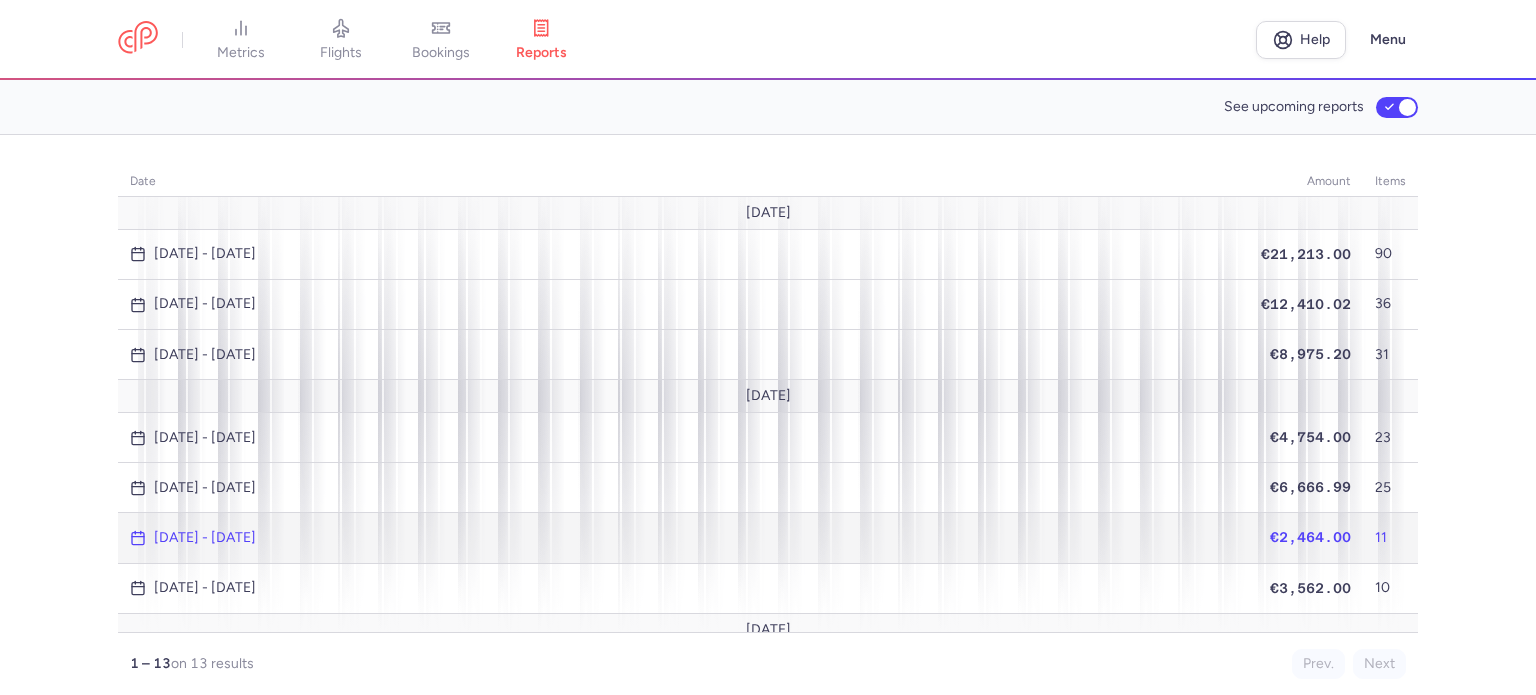 click on "€2,464.00" 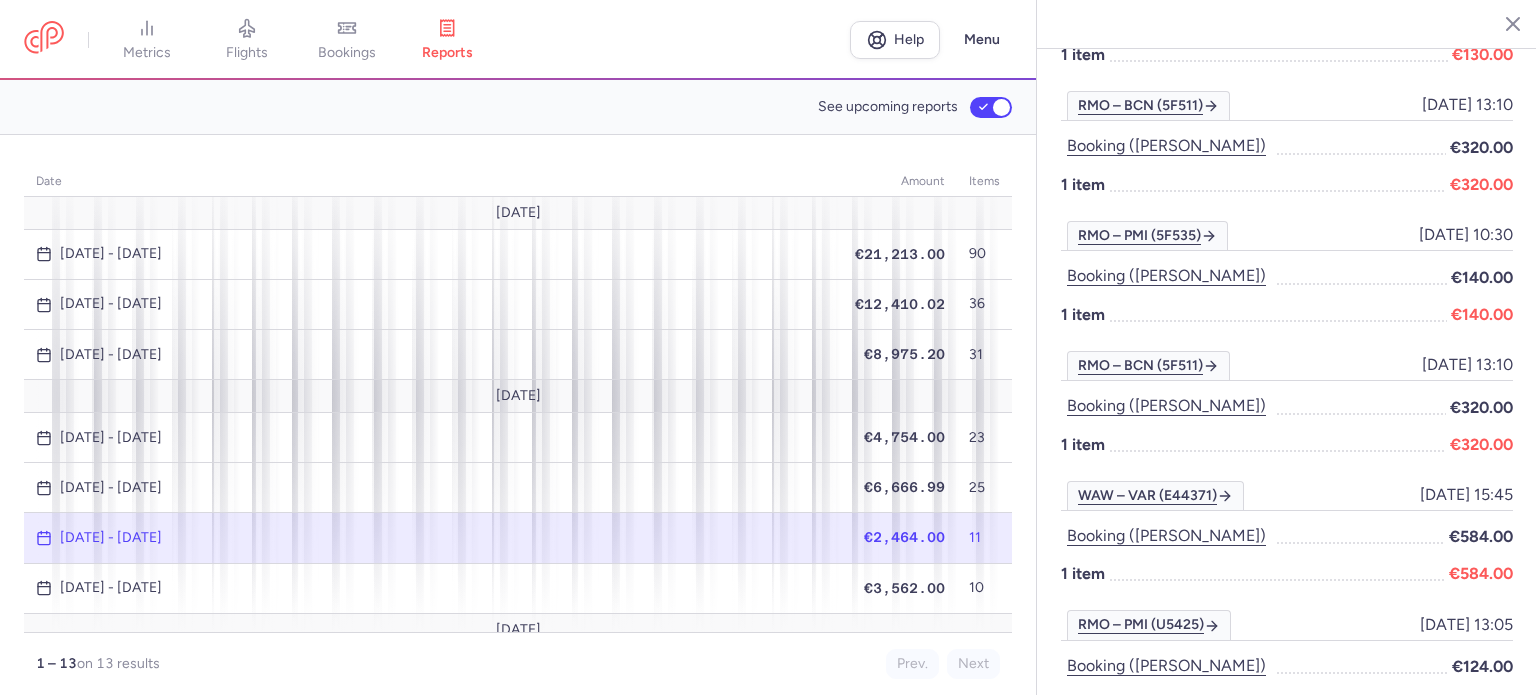 scroll, scrollTop: 1013, scrollLeft: 0, axis: vertical 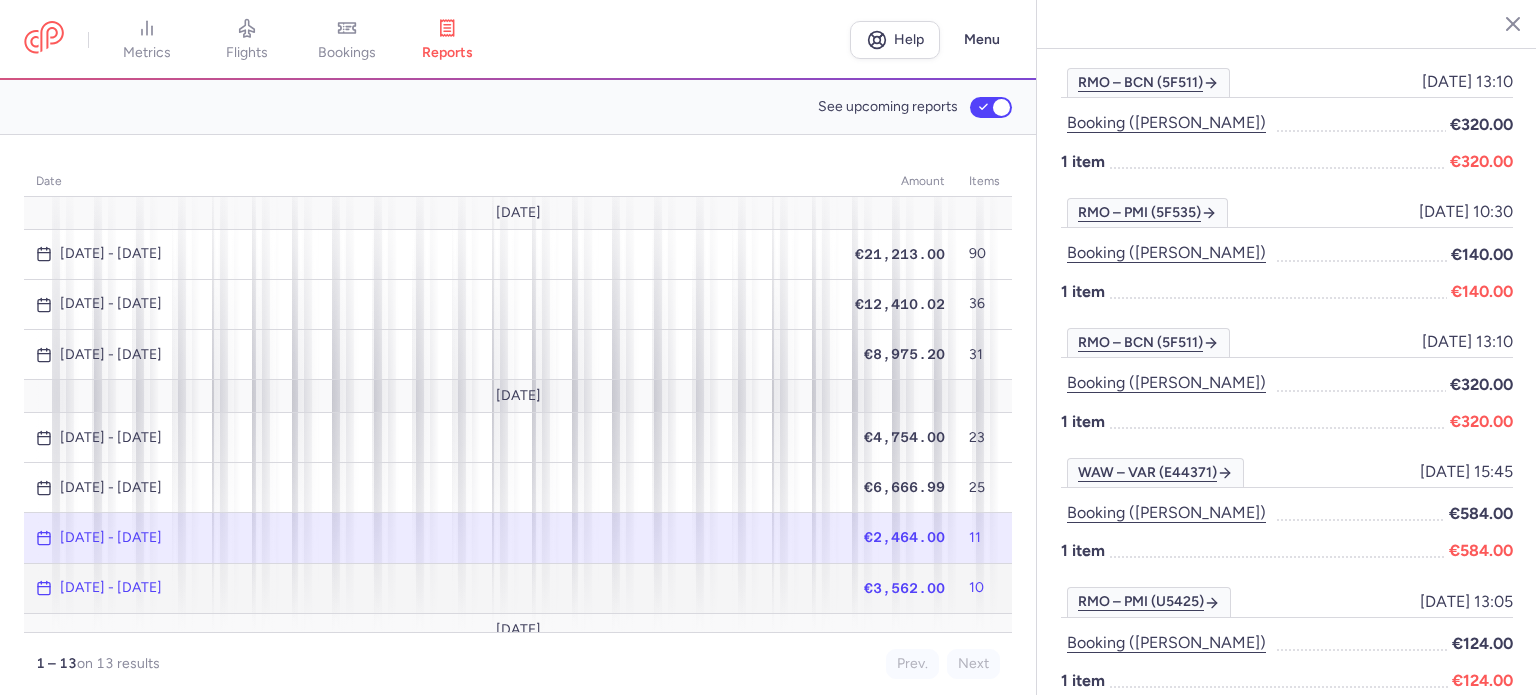 click on "€3,562.00" 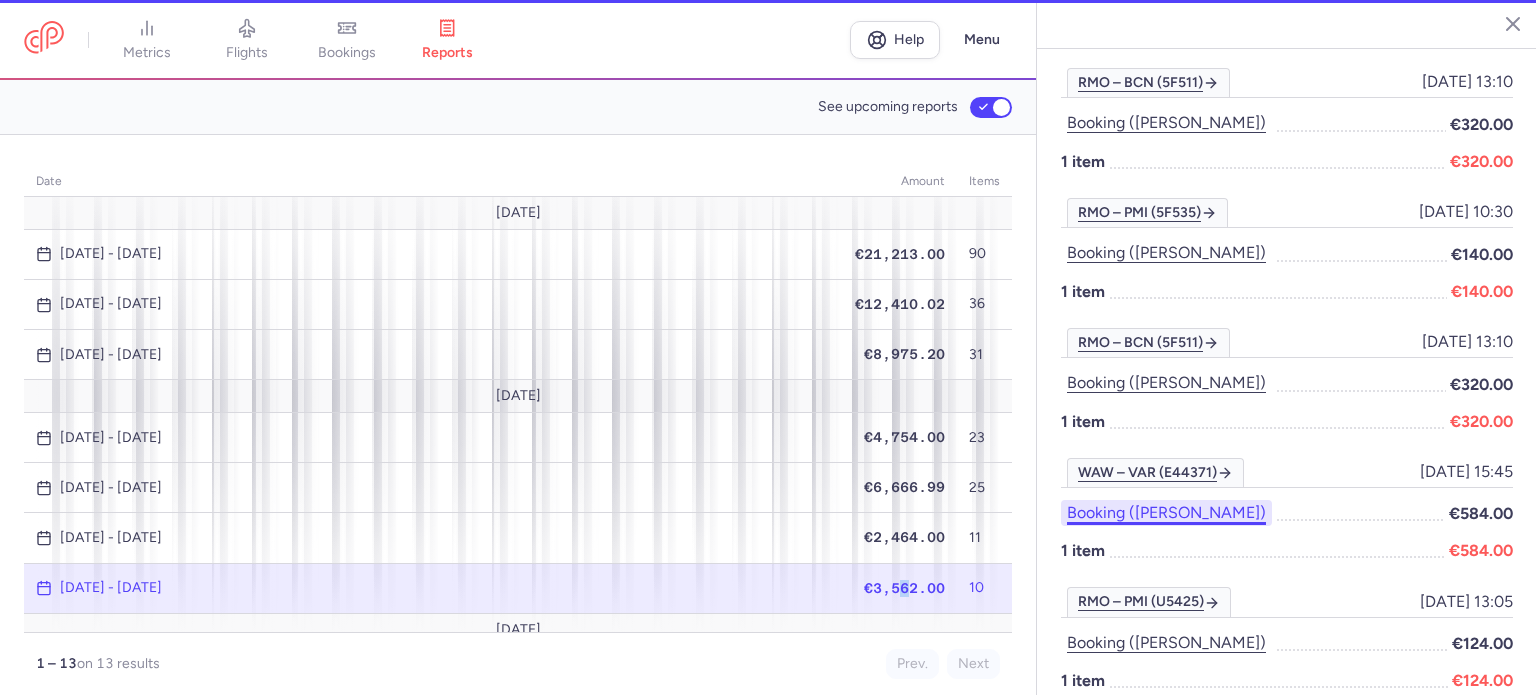 scroll, scrollTop: 979, scrollLeft: 0, axis: vertical 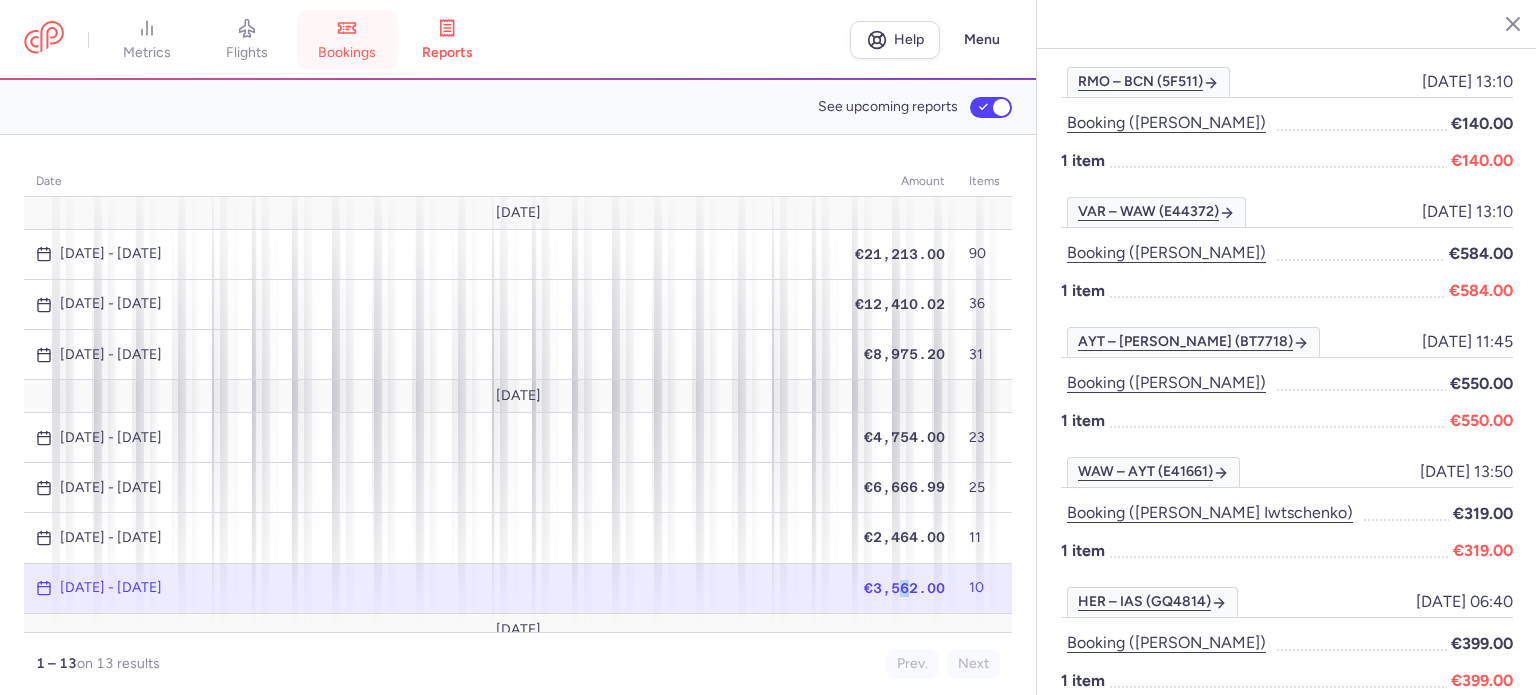click on "bookings" at bounding box center (347, 53) 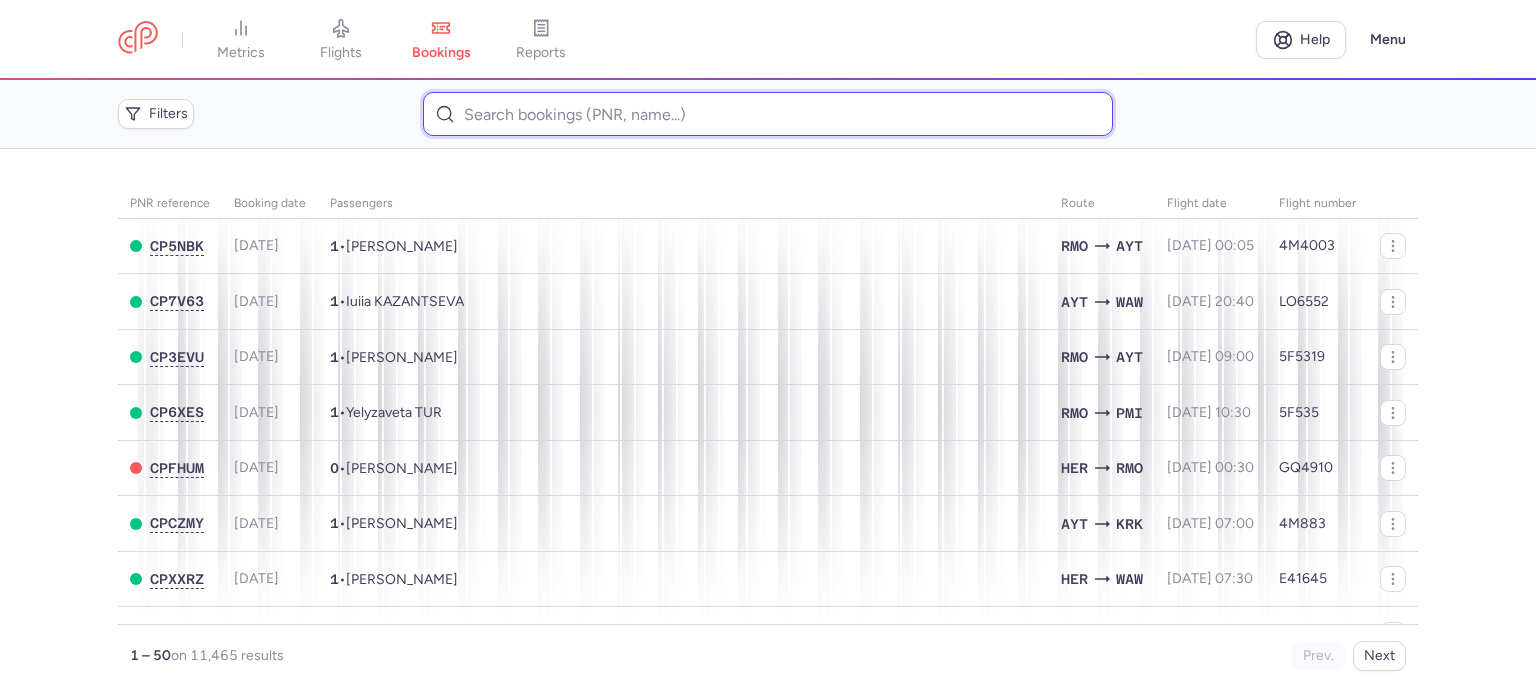 paste on "JACKOWSKI 	JACEK" 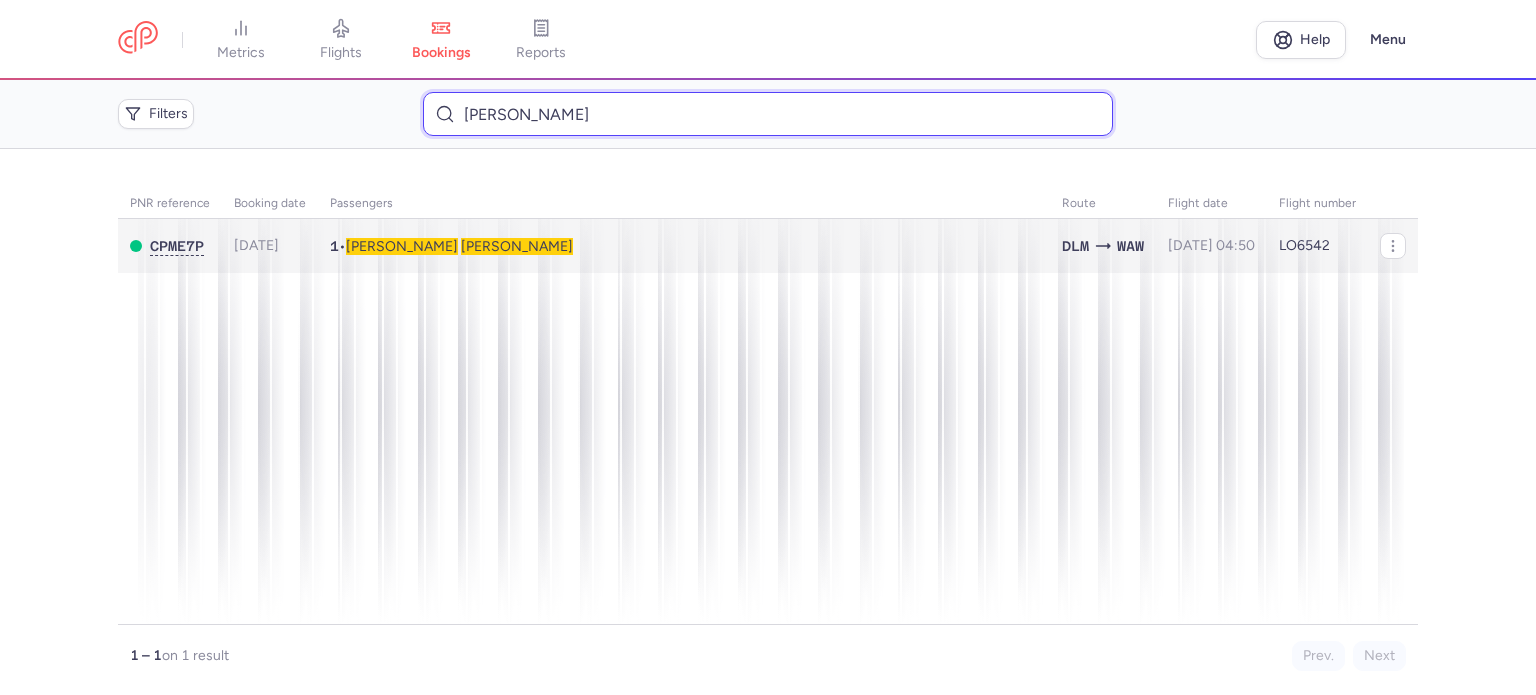 type on "JACKOWSKI 	JACEK" 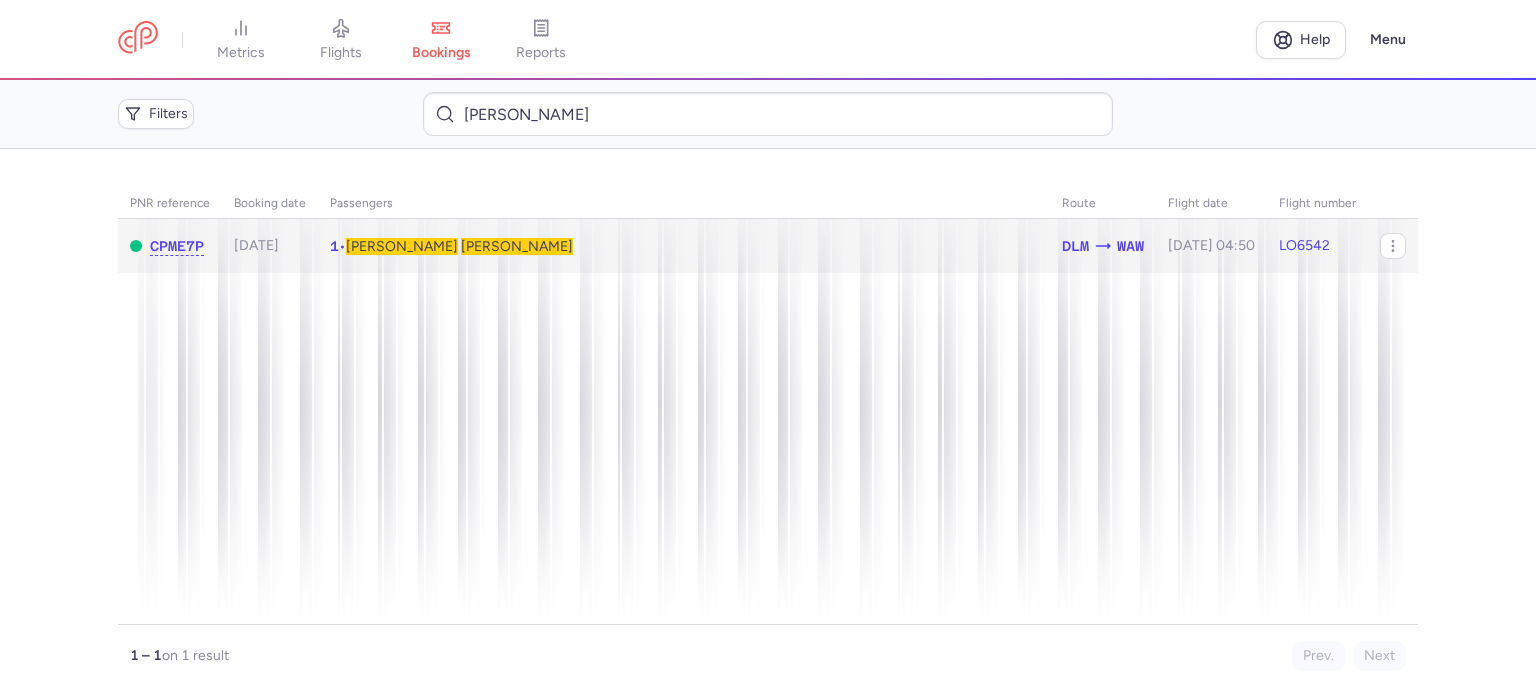 click on "JACKOWSKI" at bounding box center [517, 246] 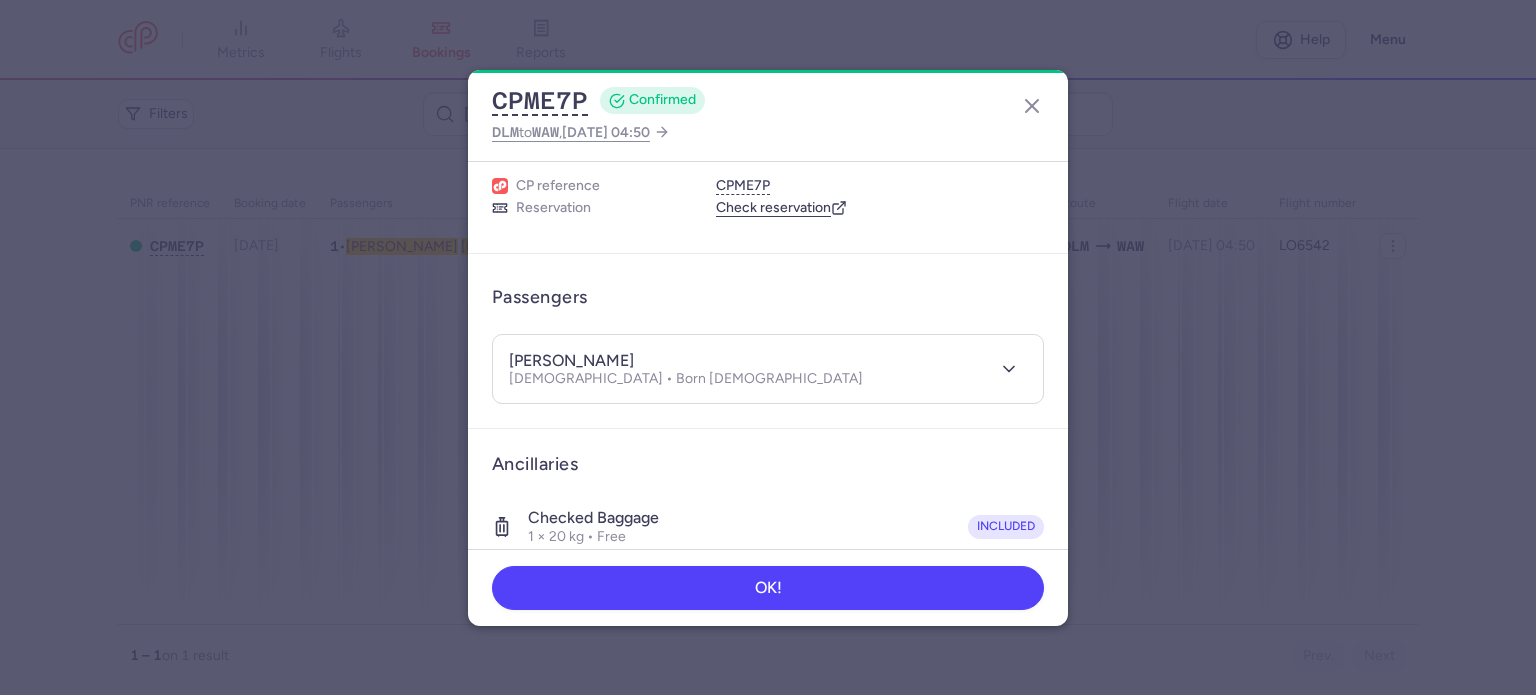 scroll, scrollTop: 423, scrollLeft: 0, axis: vertical 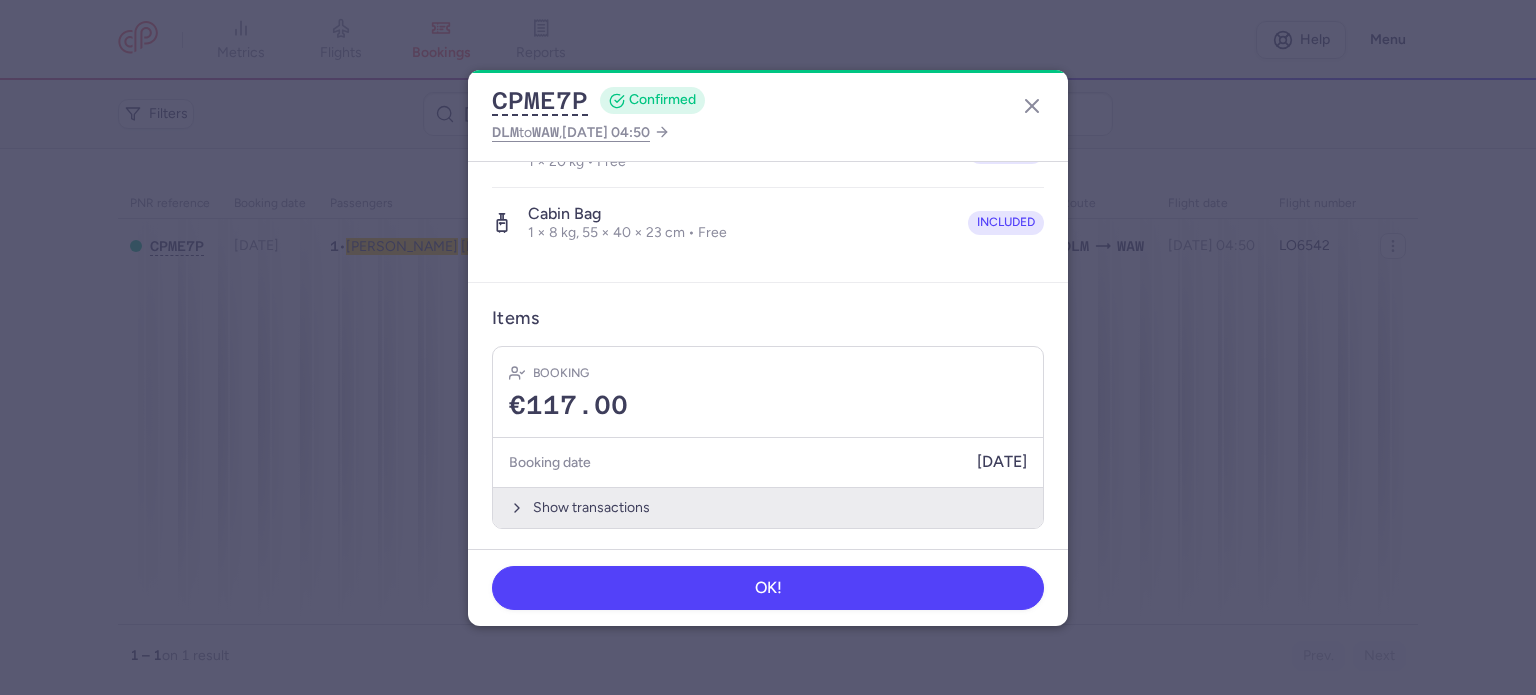 click on "Show transactions" at bounding box center [768, 507] 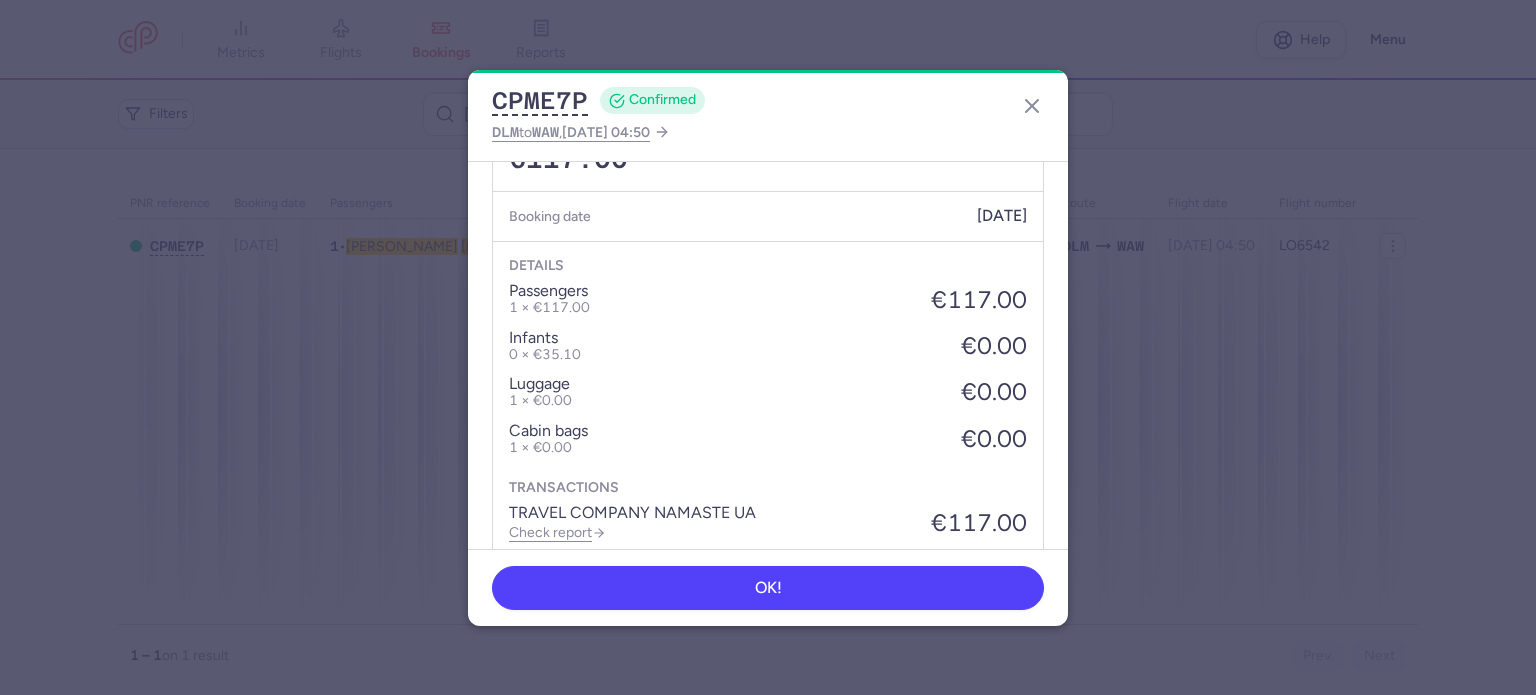 scroll, scrollTop: 739, scrollLeft: 0, axis: vertical 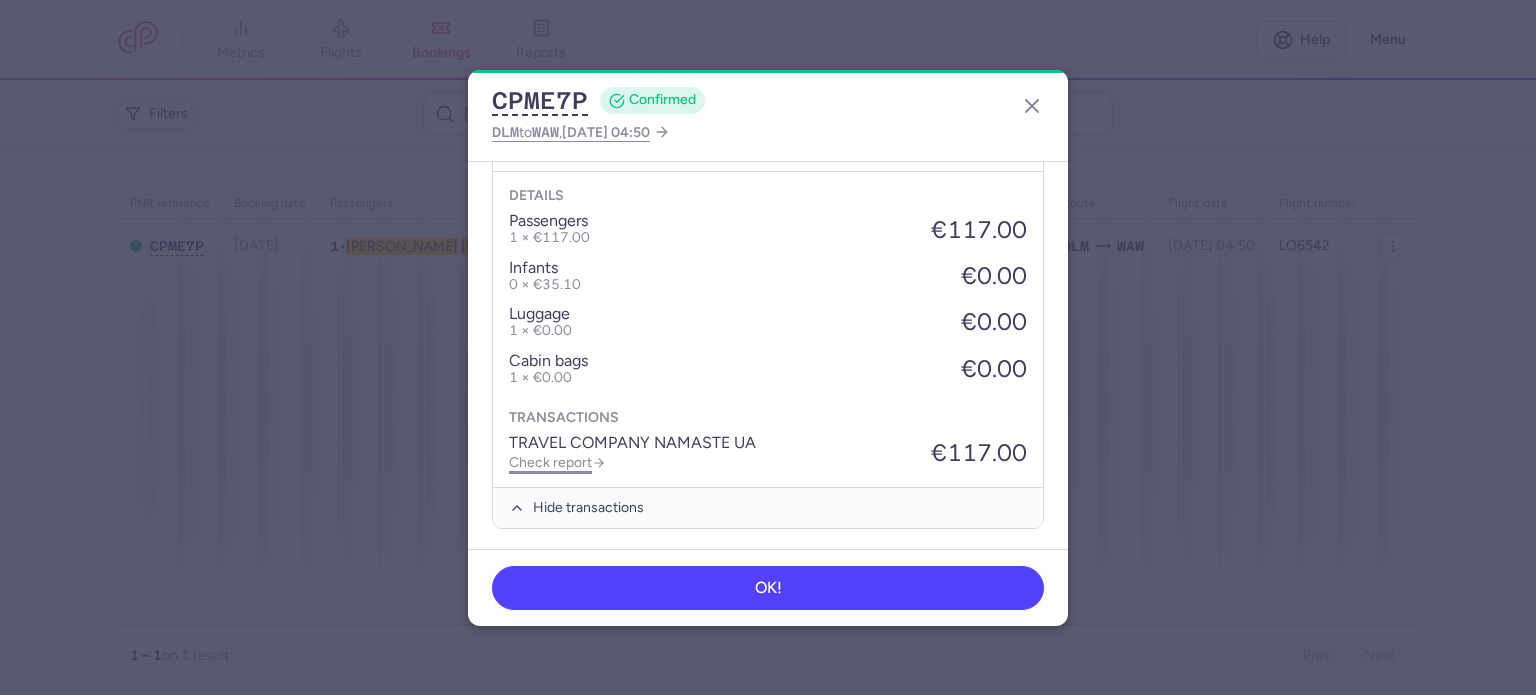 click on "Check report" 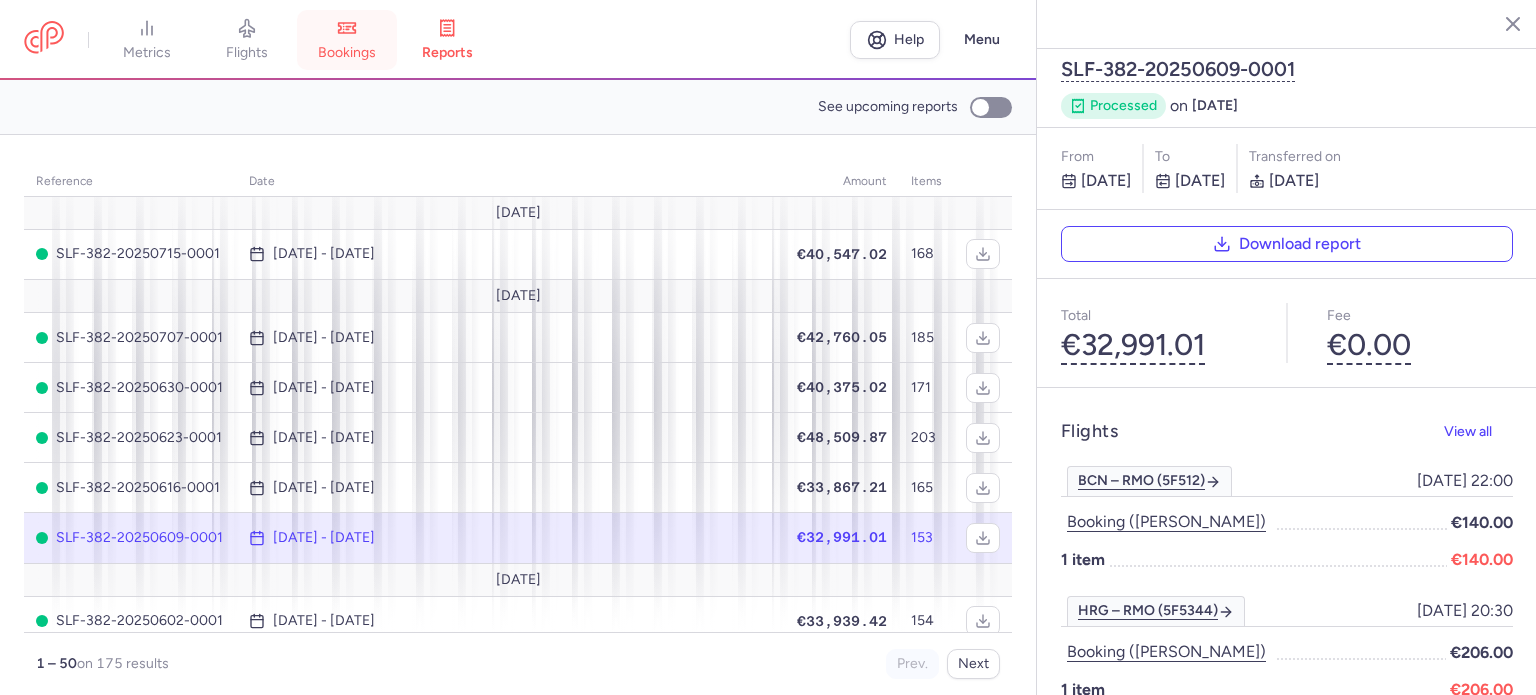click on "bookings" at bounding box center [347, 40] 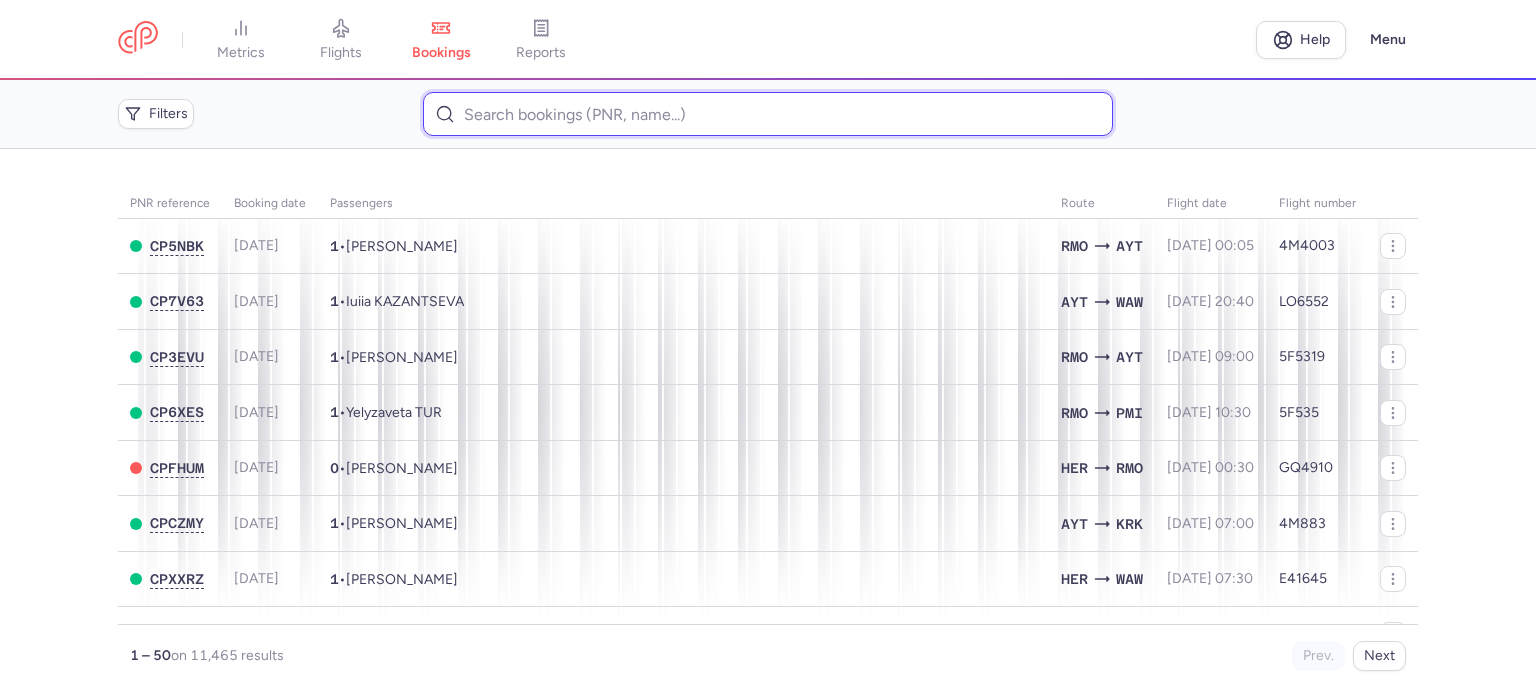 paste on "CZ040508" 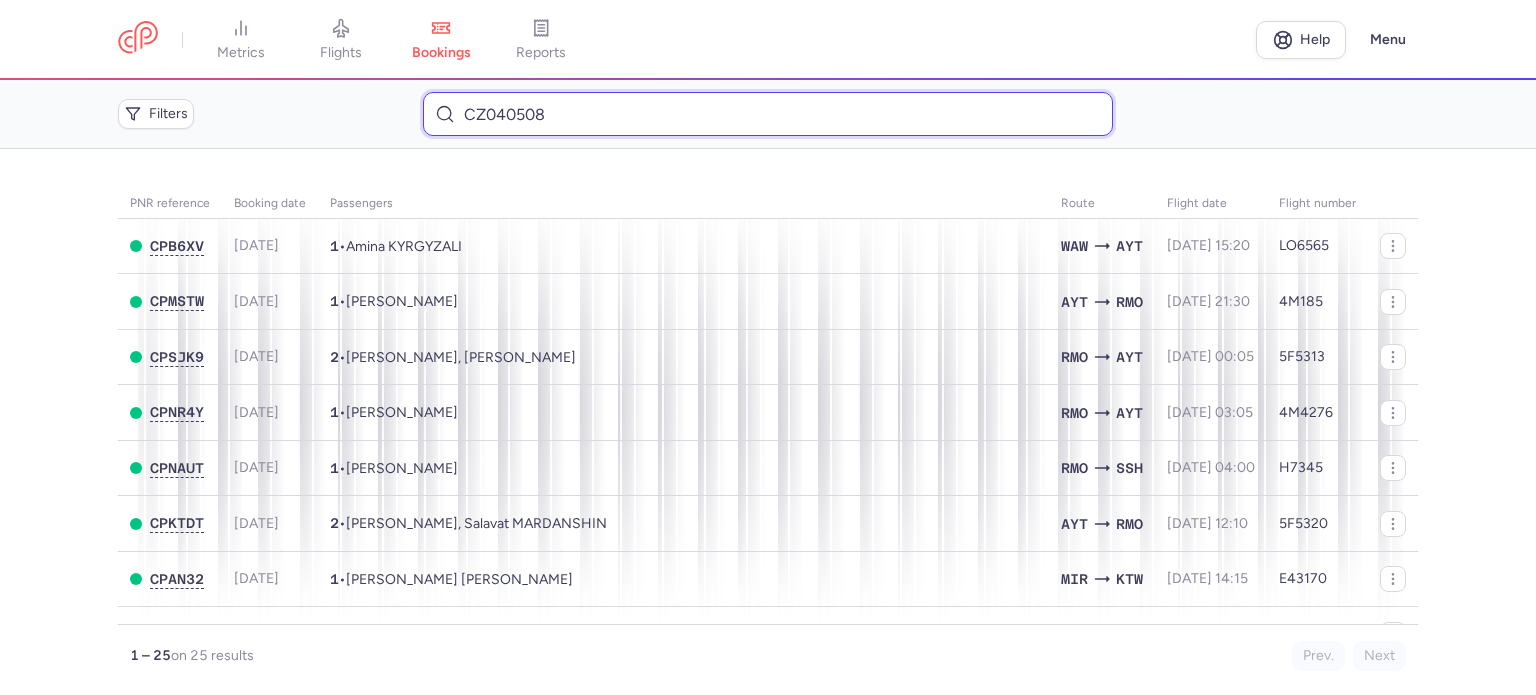 drag, startPoint x: 578, startPoint y: 128, endPoint x: 465, endPoint y: 115, distance: 113.74533 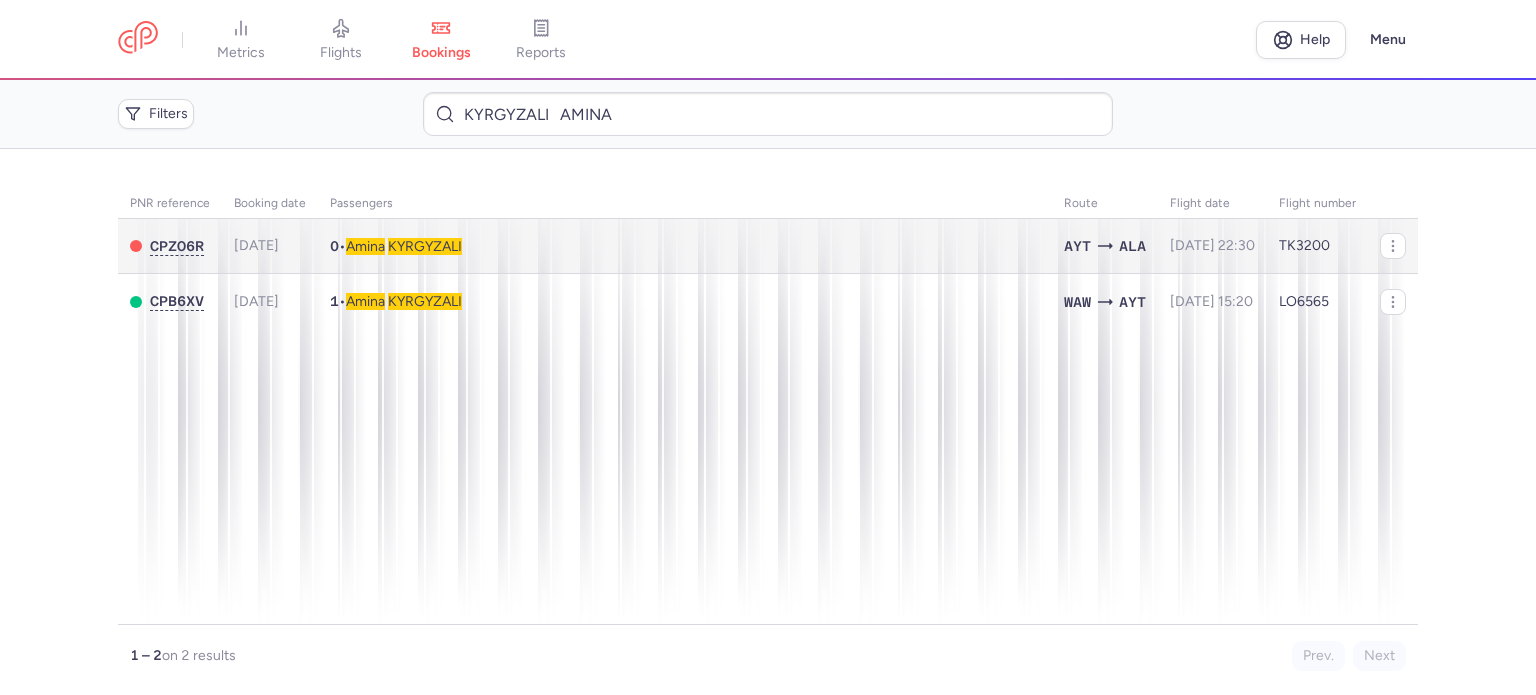 scroll, scrollTop: 0, scrollLeft: 0, axis: both 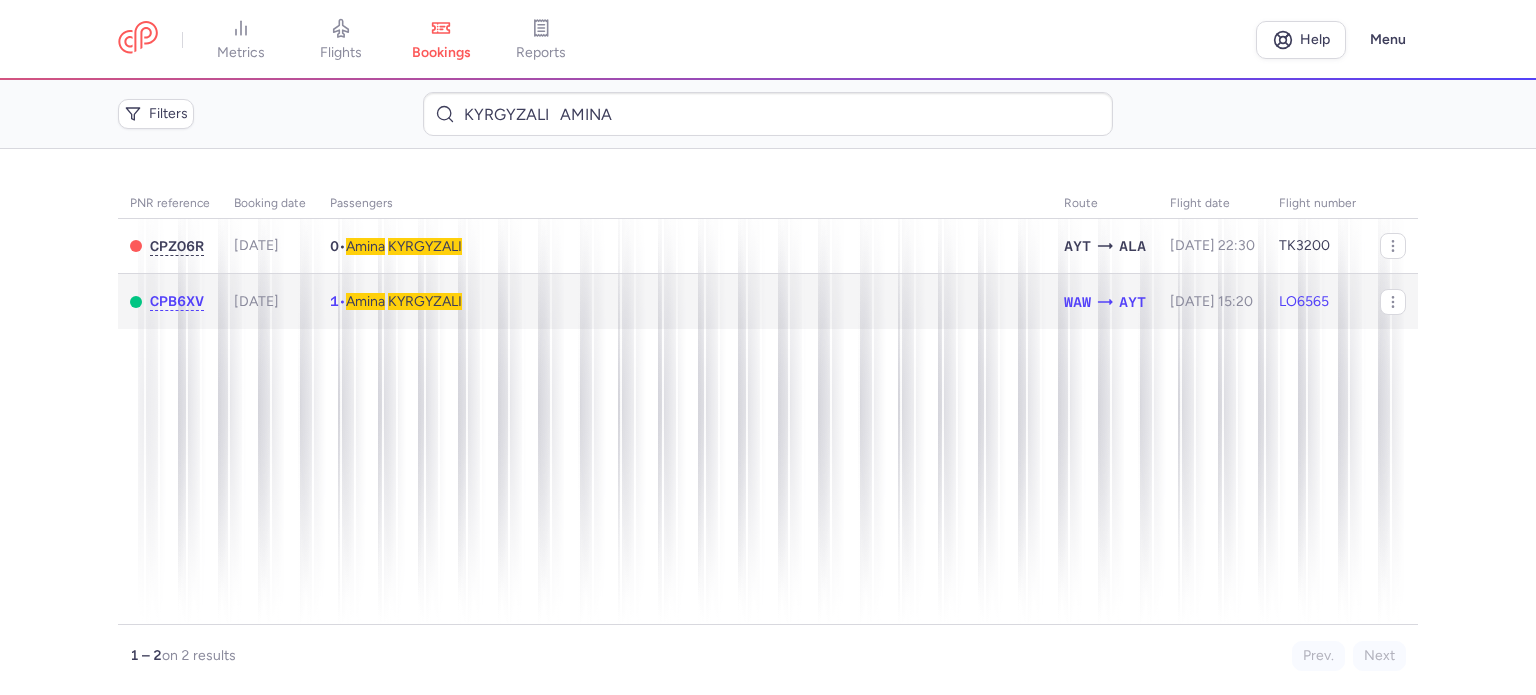 click on "1  •  Amina   KYRGYZALI" at bounding box center [685, 301] 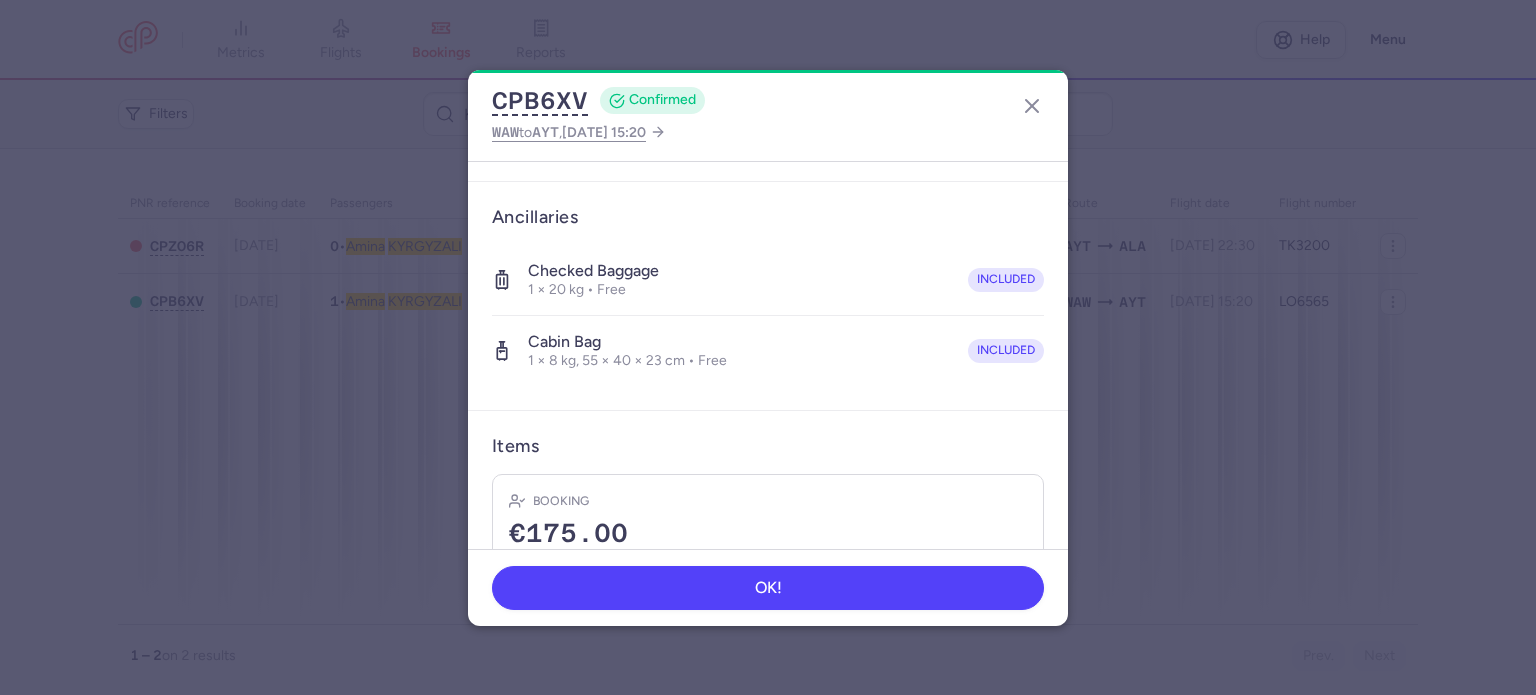 scroll, scrollTop: 423, scrollLeft: 0, axis: vertical 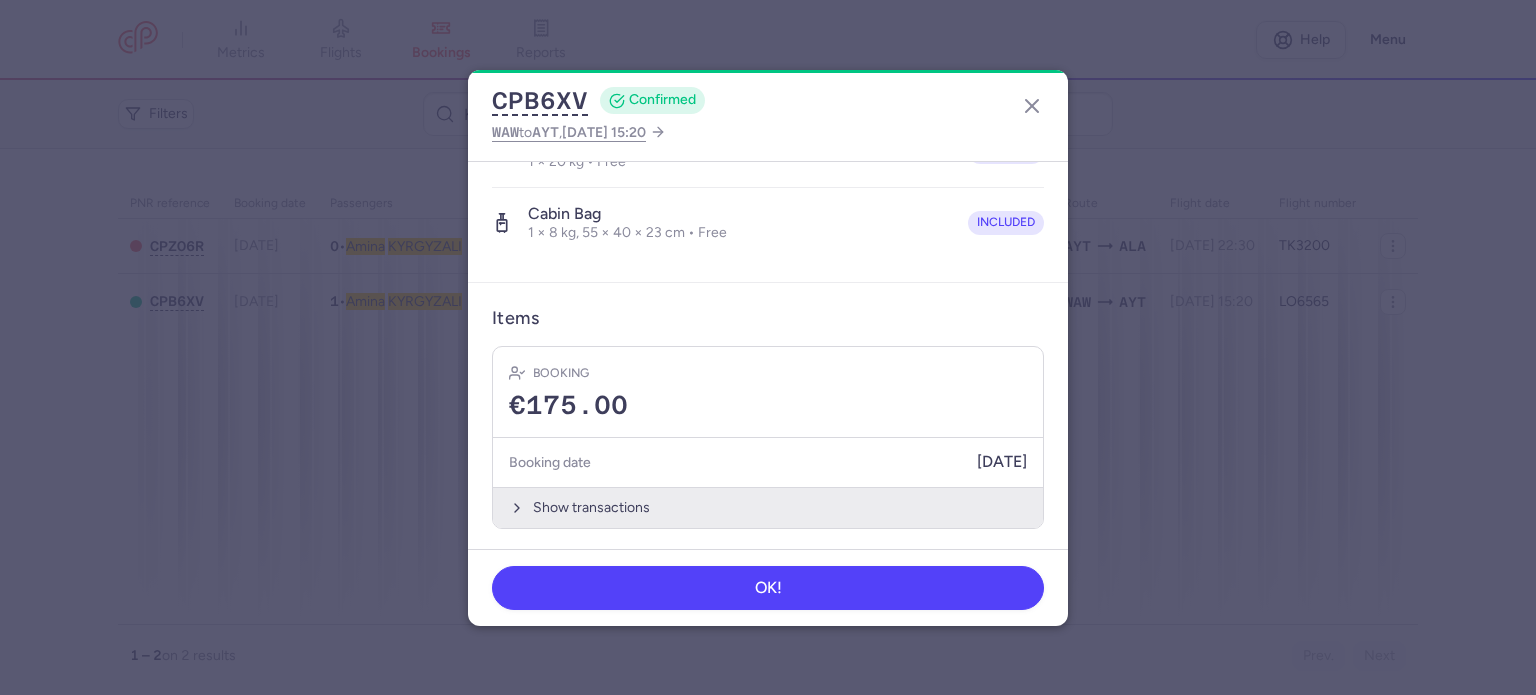 click on "Show transactions" at bounding box center (768, 507) 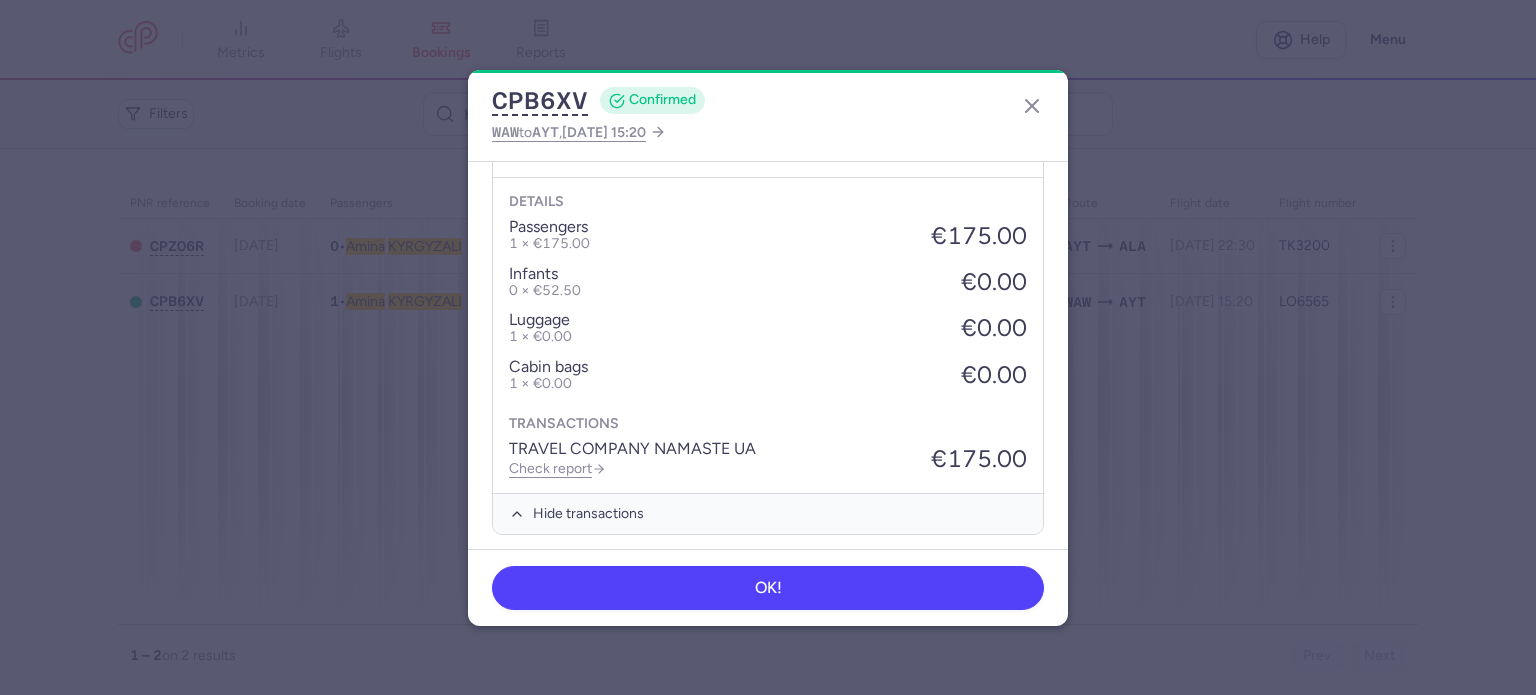 scroll, scrollTop: 739, scrollLeft: 0, axis: vertical 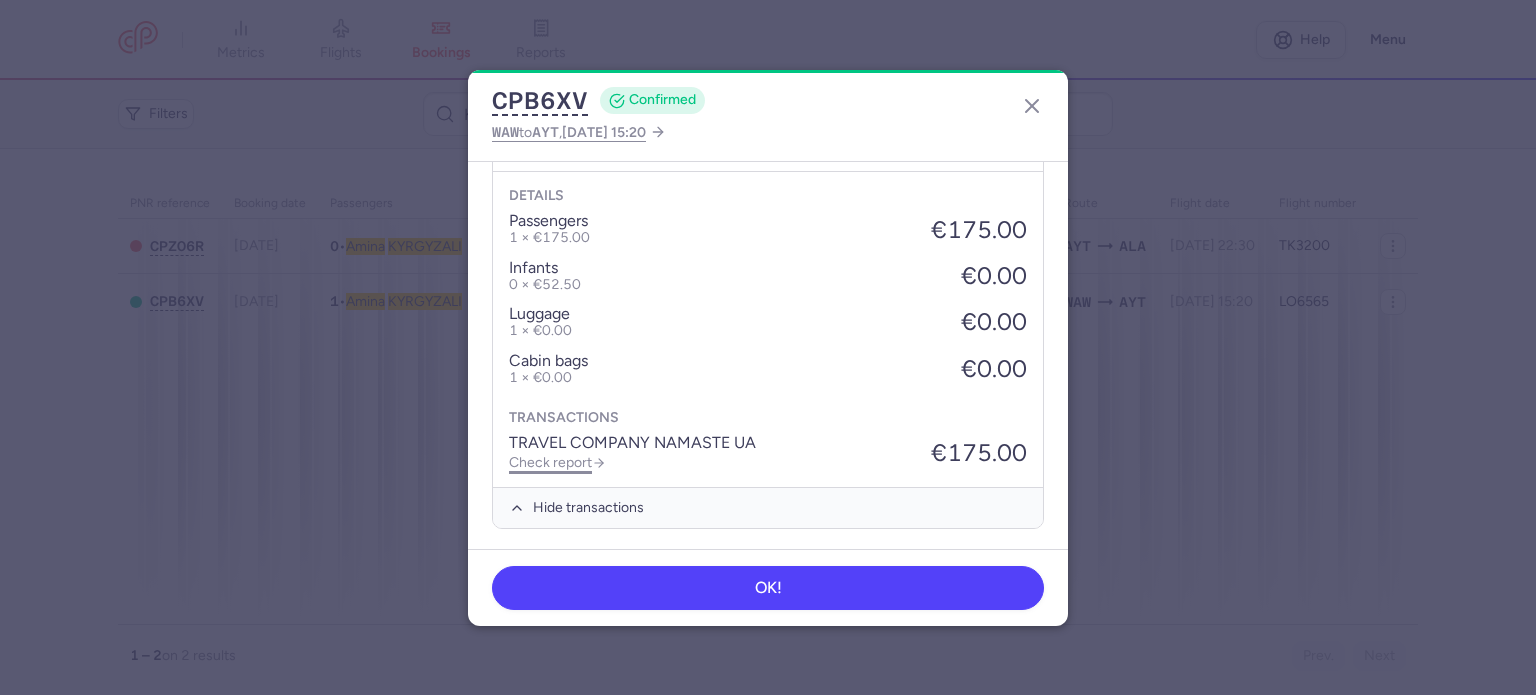 click on "Check report" 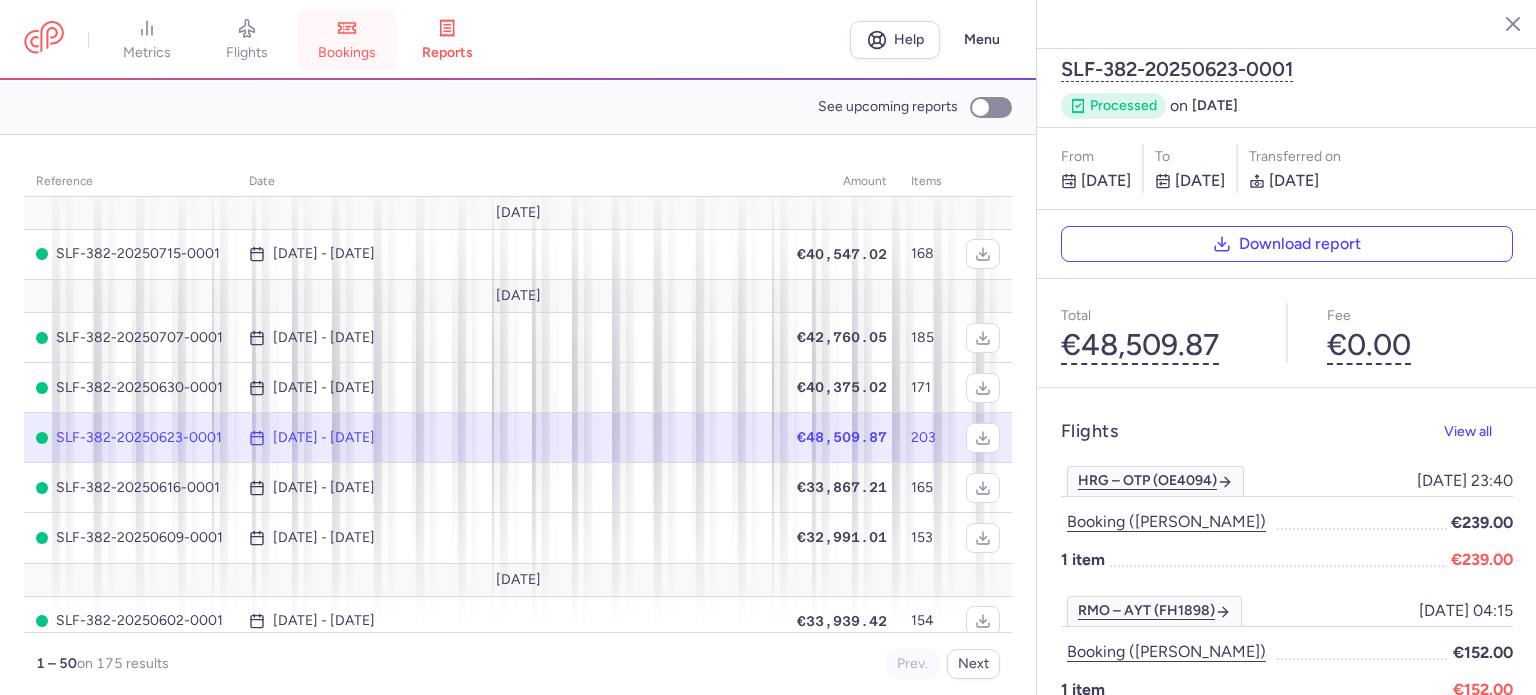 click on "bookings" at bounding box center (347, 40) 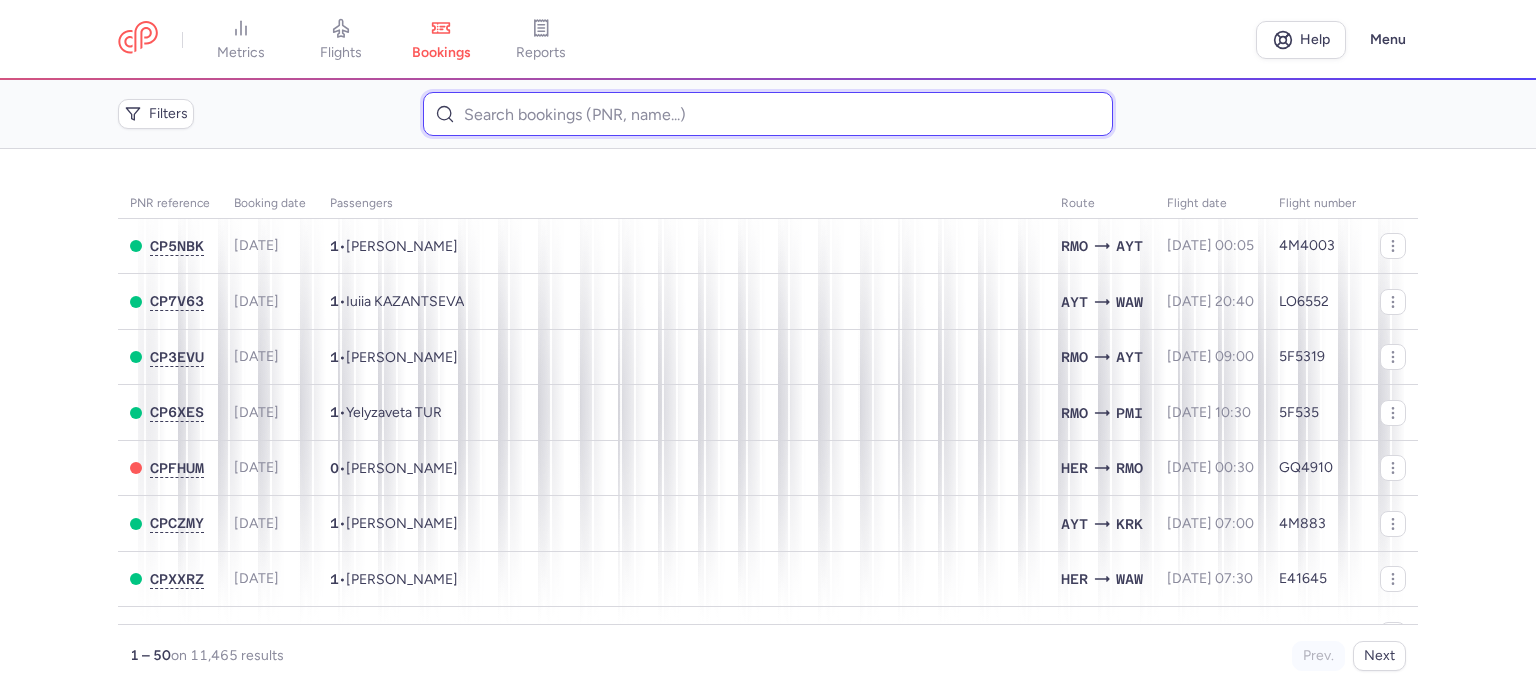 paste on "VALIUKEVICIUS 	DOMINYKAS" 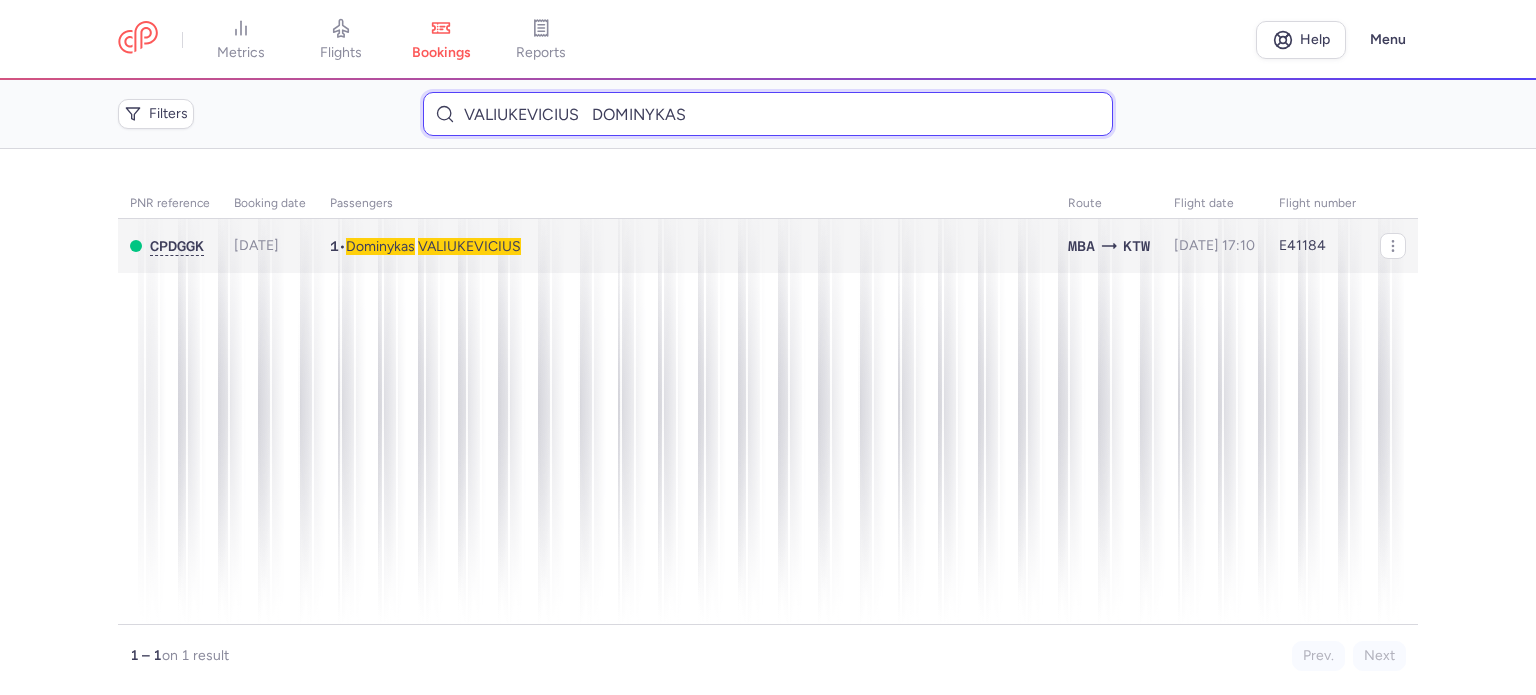 type on "VALIUKEVICIUS 	DOMINYKAS" 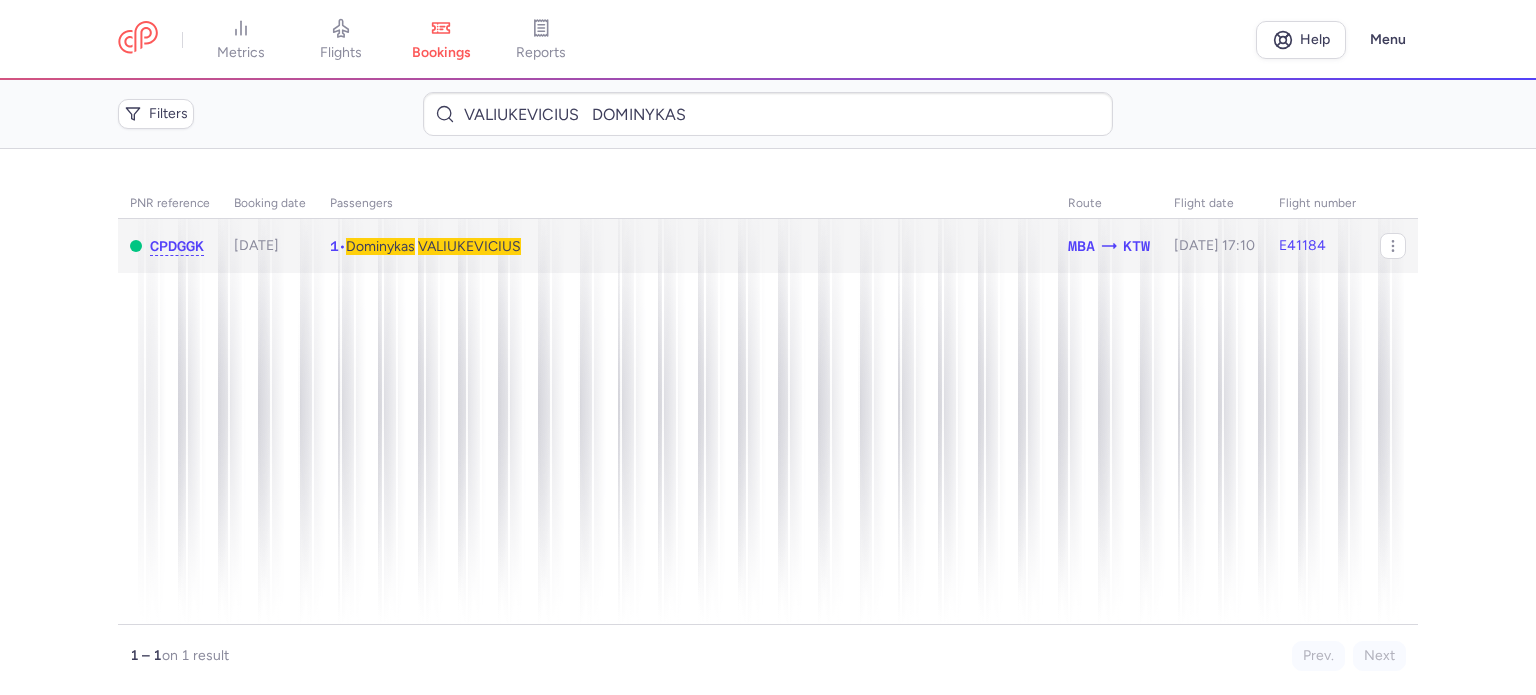 click on "VALIUKEVICIUS" at bounding box center [469, 246] 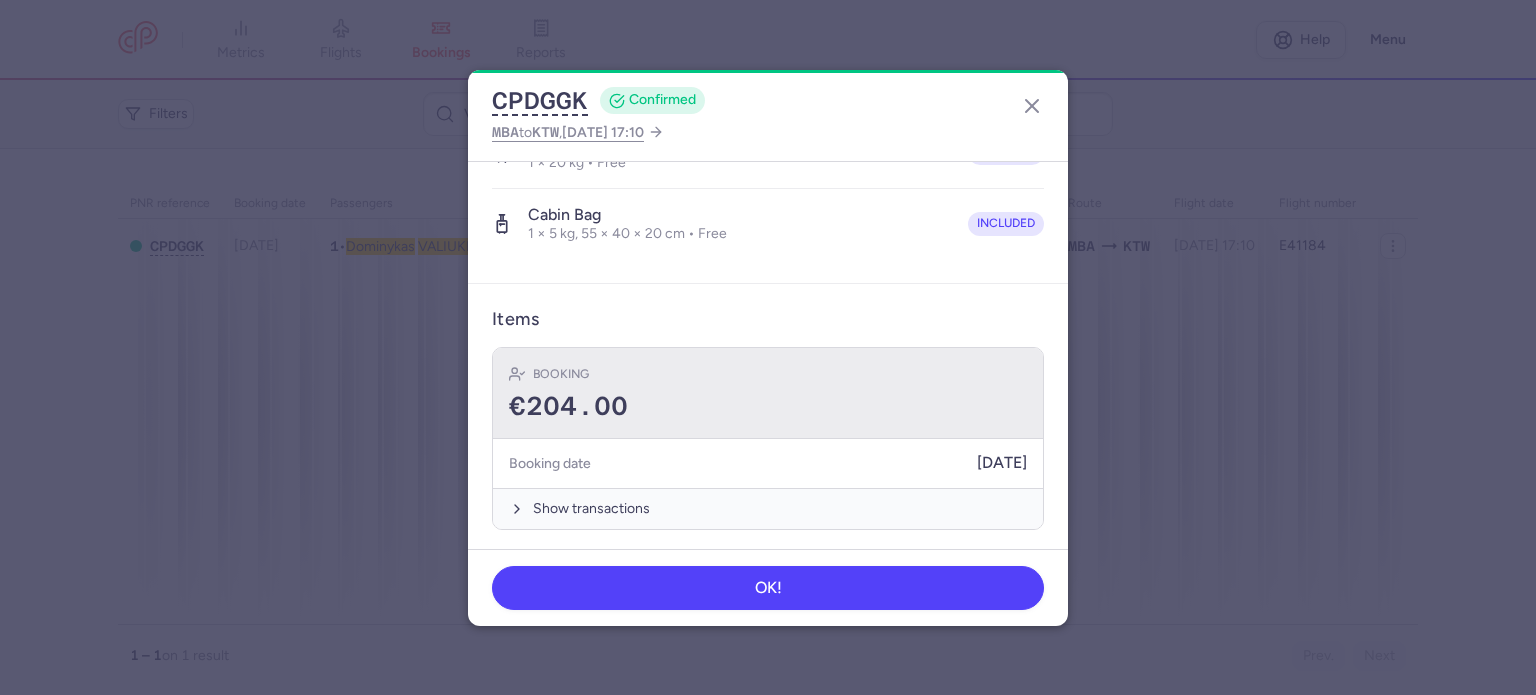 scroll, scrollTop: 423, scrollLeft: 0, axis: vertical 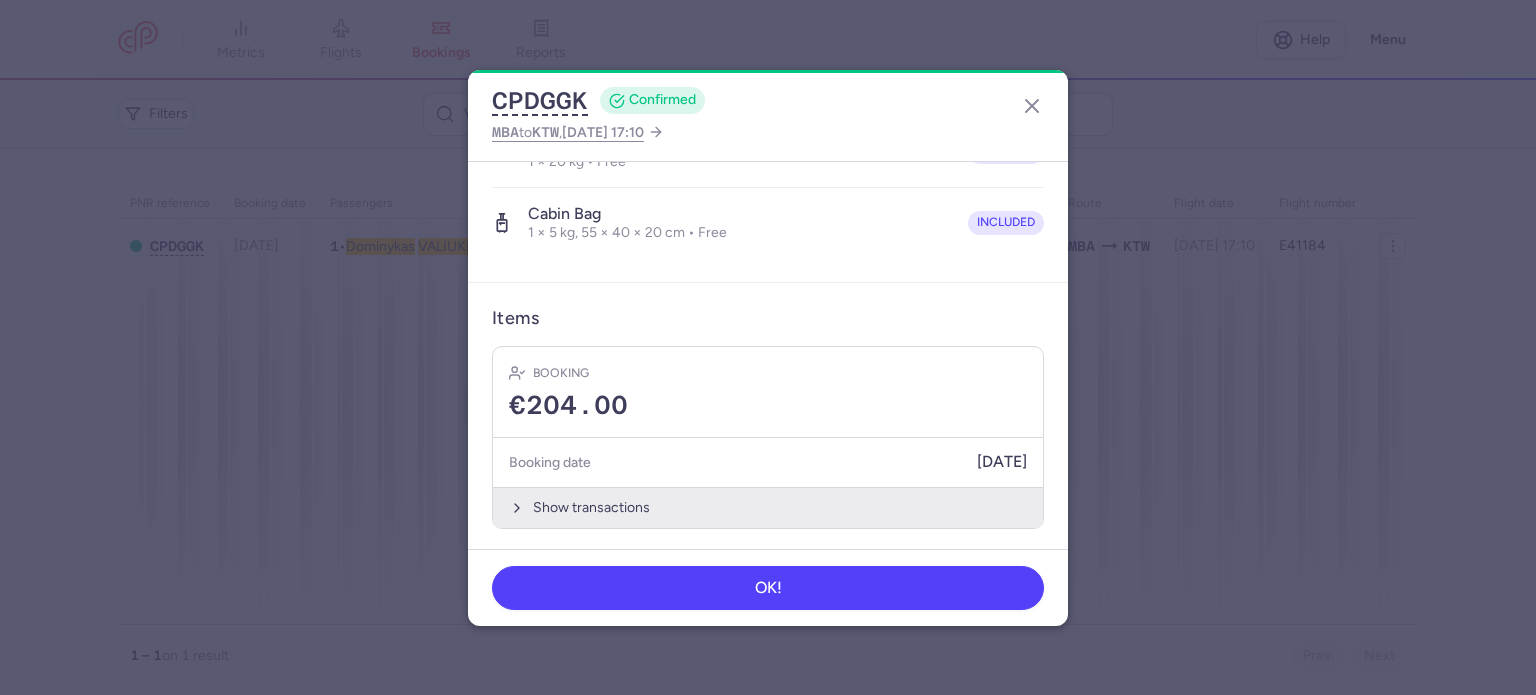 click on "Show transactions" at bounding box center (768, 507) 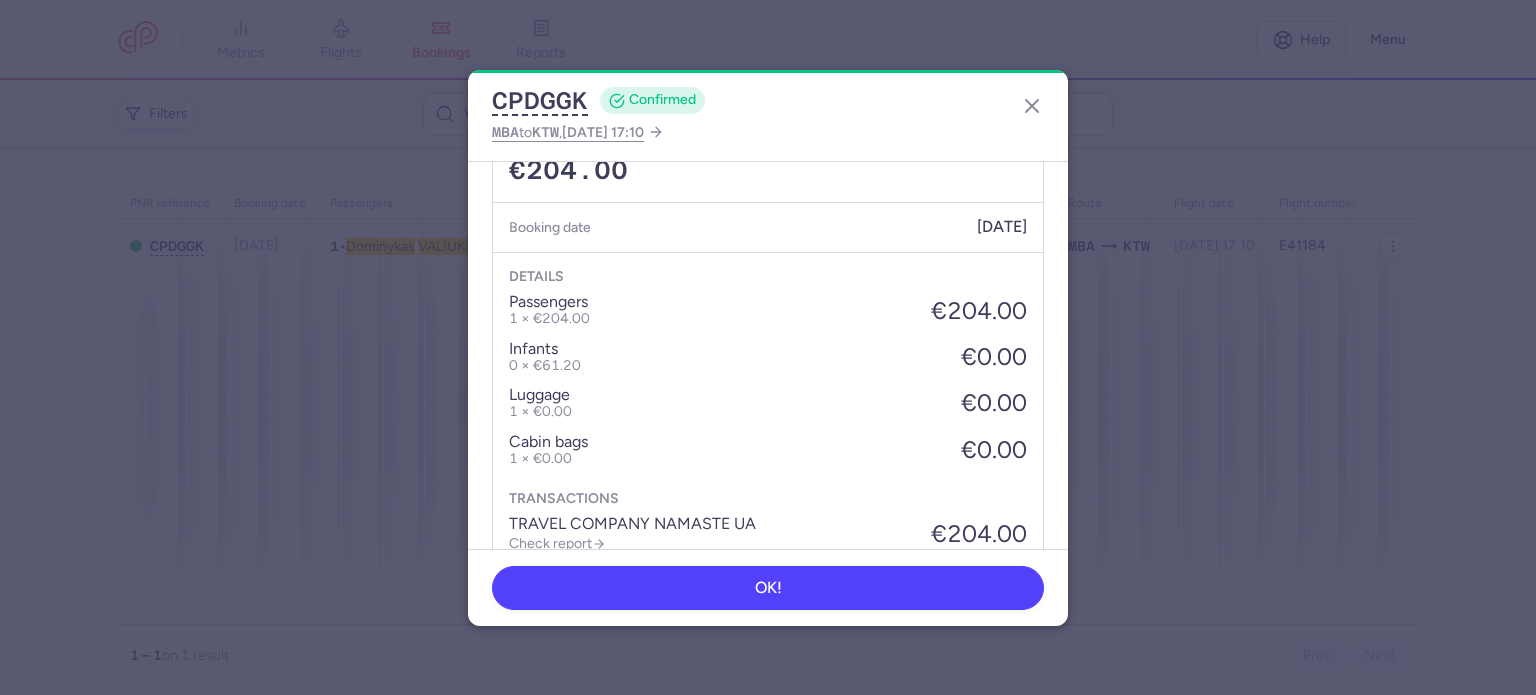 scroll, scrollTop: 739, scrollLeft: 0, axis: vertical 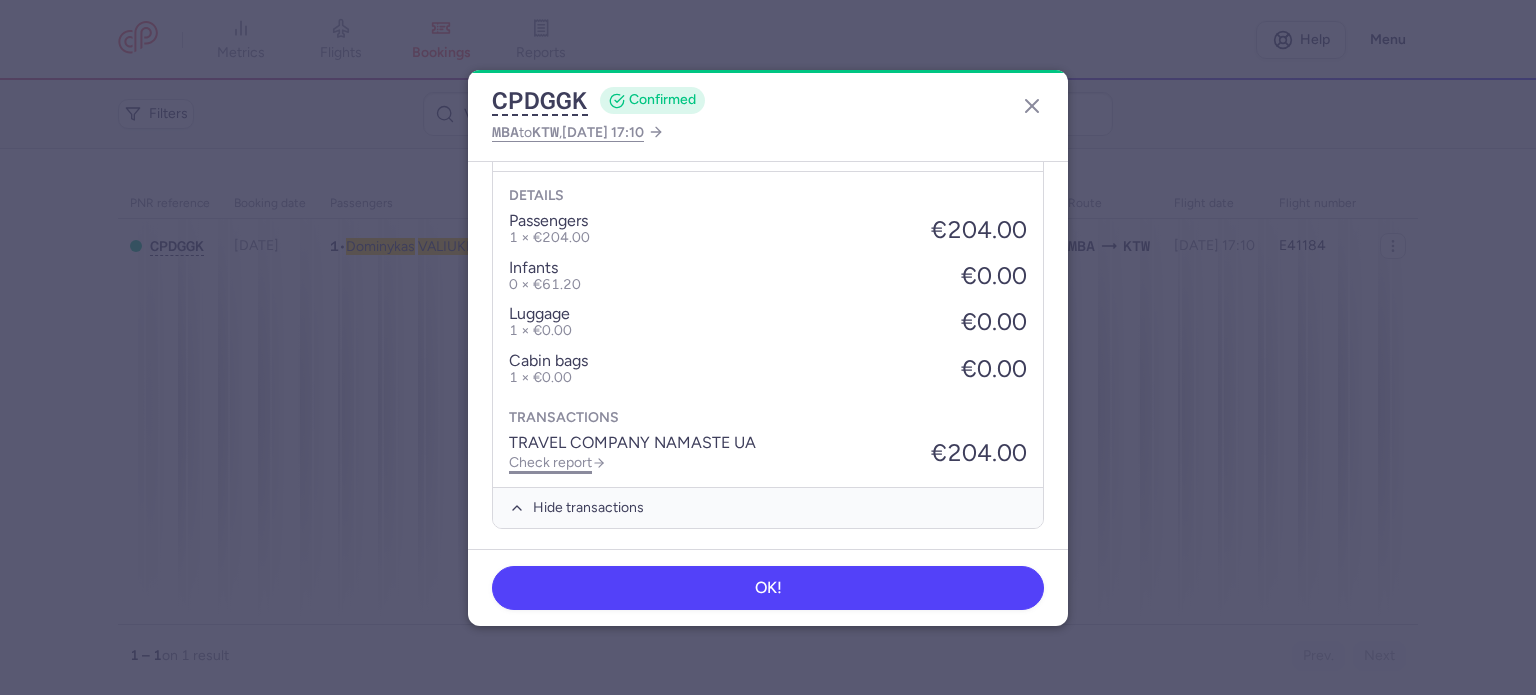 click on "Check report" 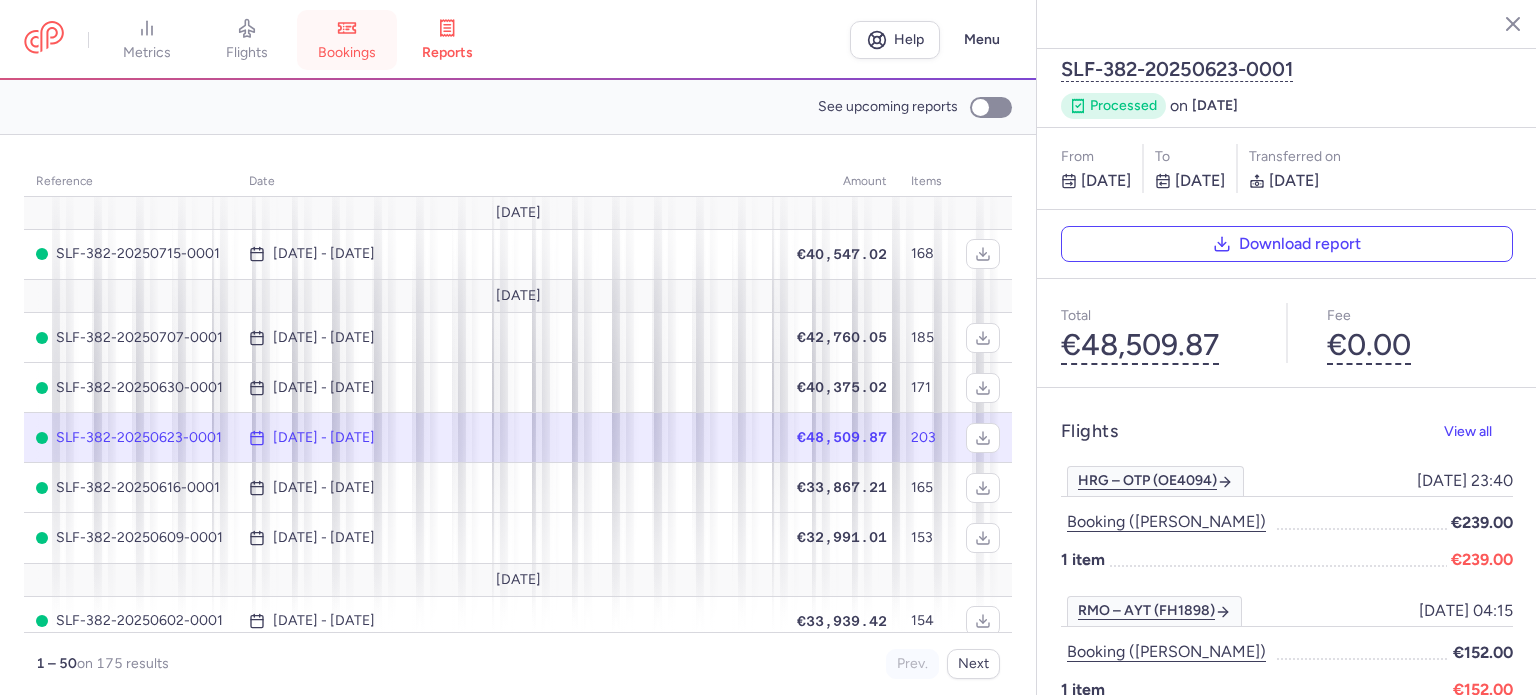 click on "bookings" at bounding box center (347, 40) 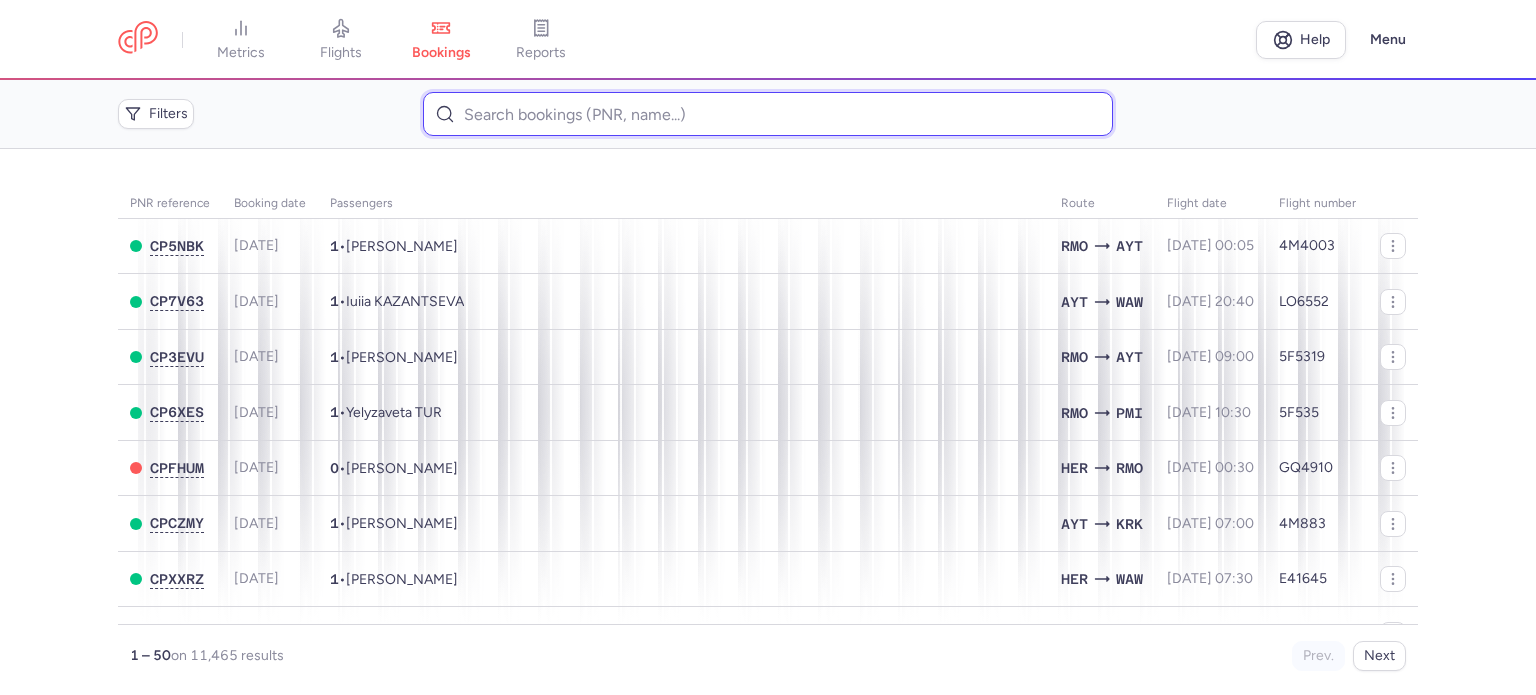 paste on "[PERSON_NAME]" 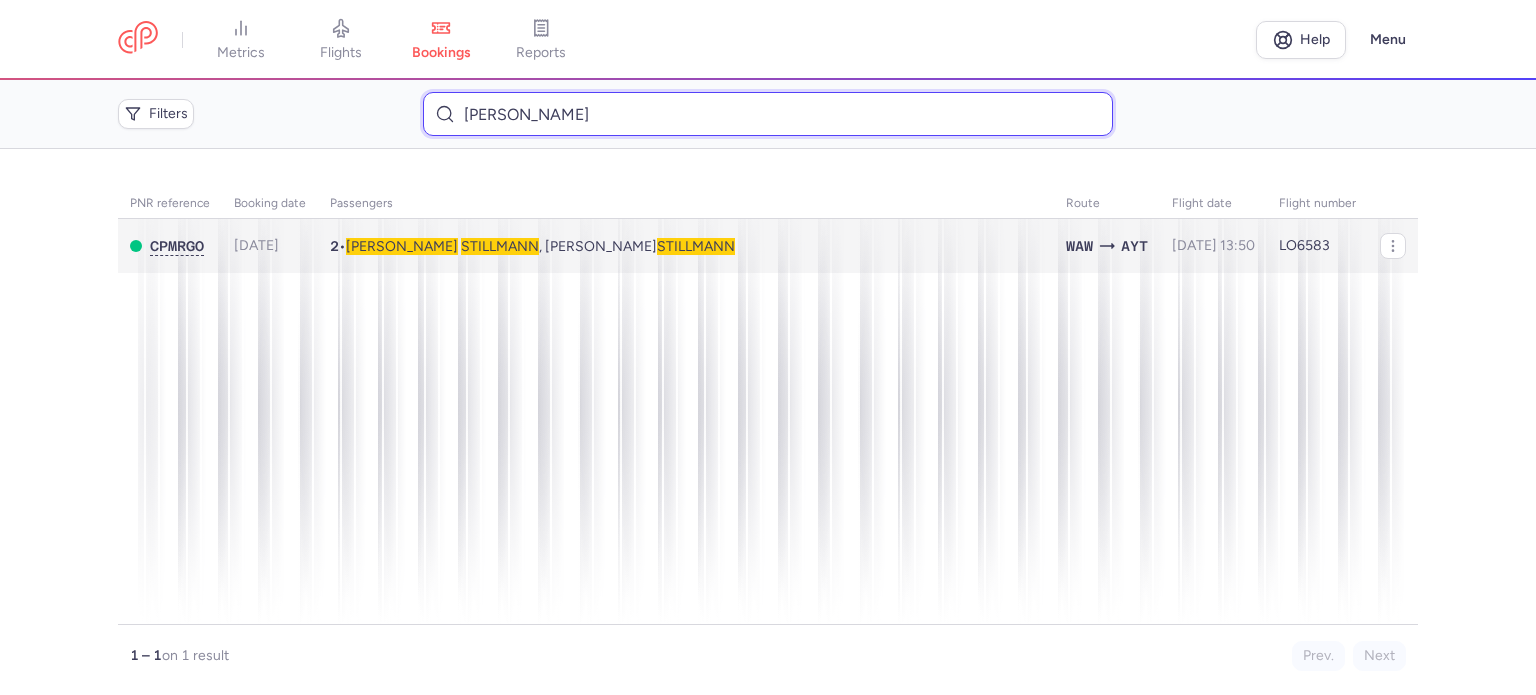 type on "[PERSON_NAME]" 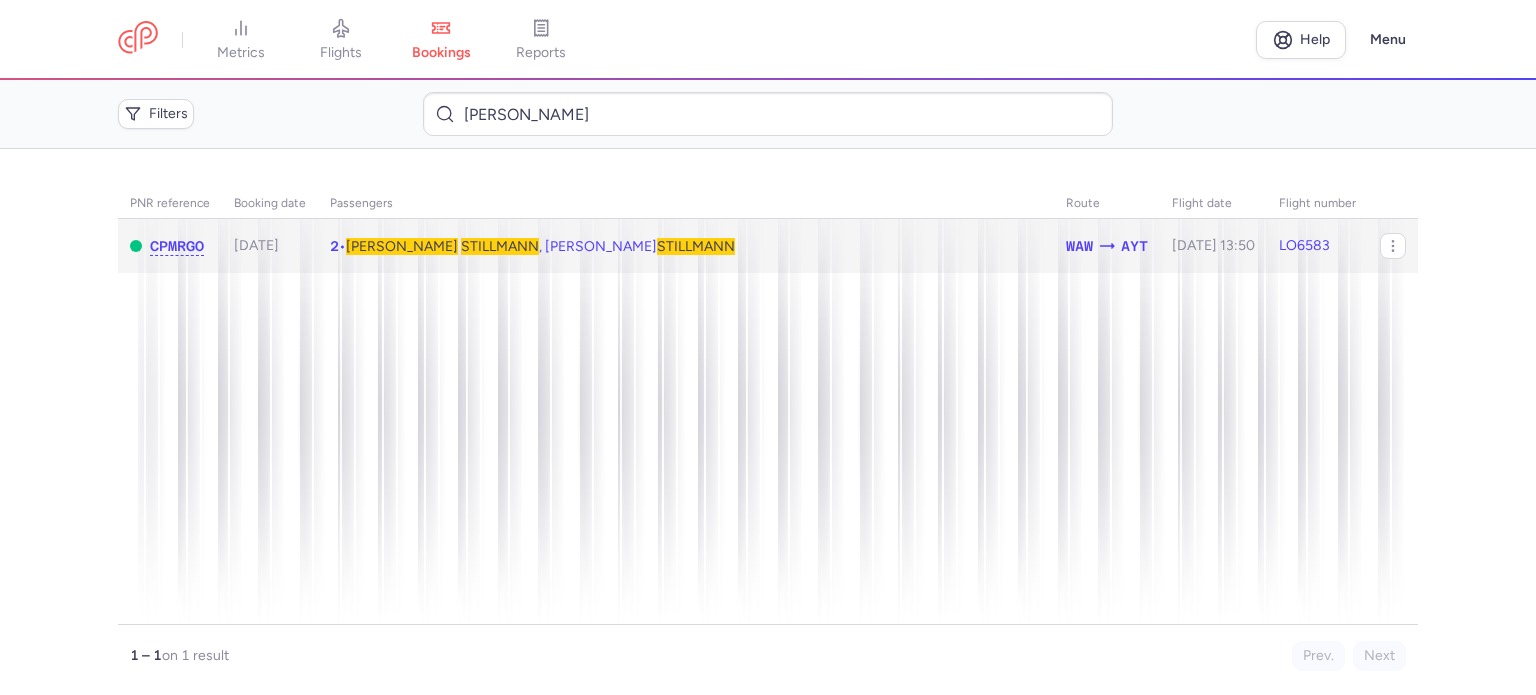click on "STILLMANN" at bounding box center (500, 246) 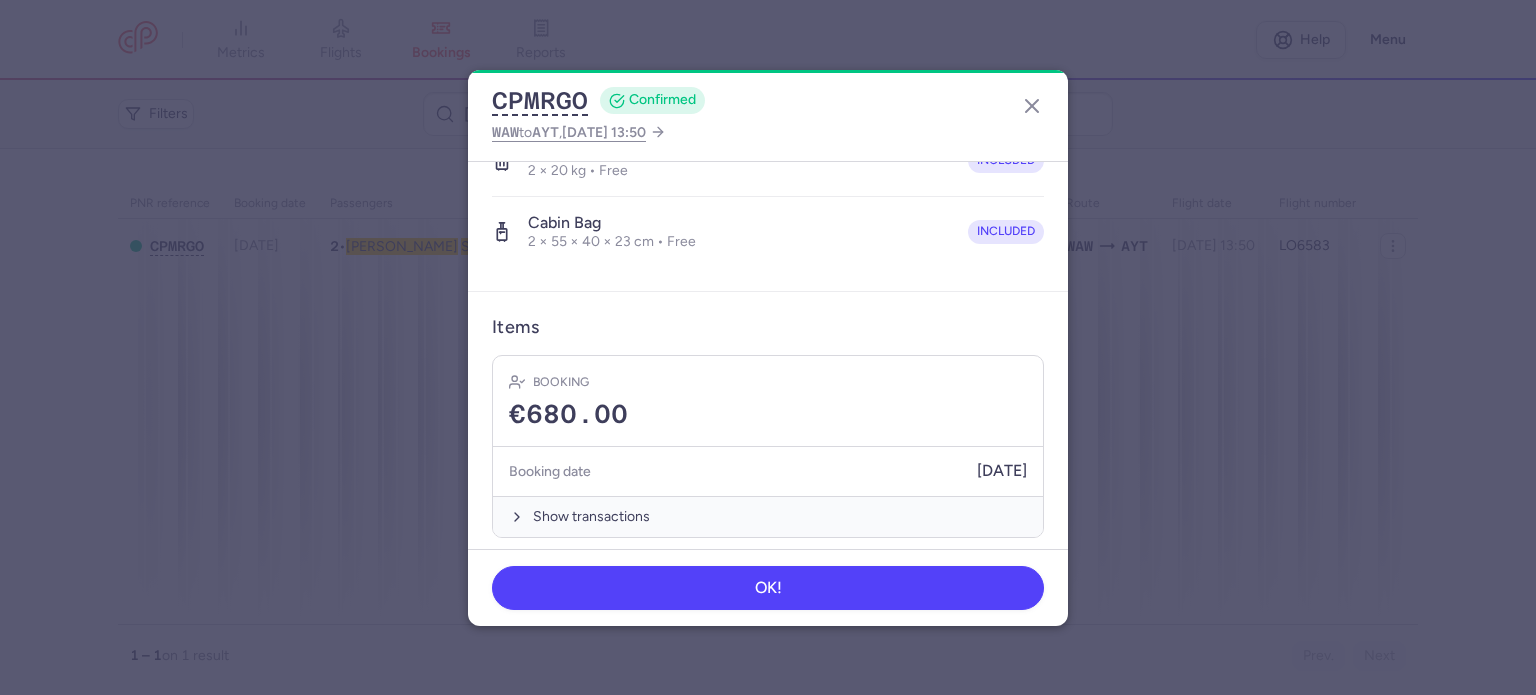 scroll, scrollTop: 492, scrollLeft: 0, axis: vertical 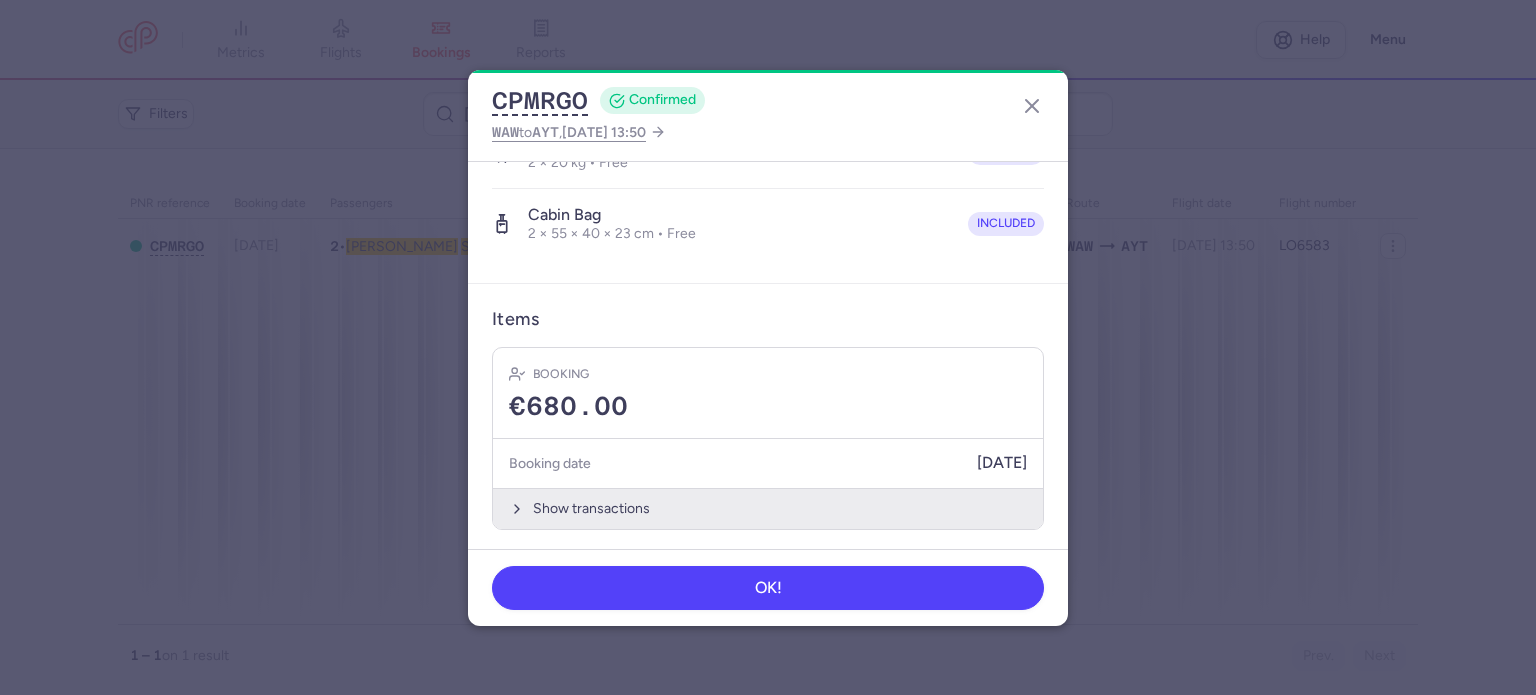 click on "Show transactions" at bounding box center (768, 508) 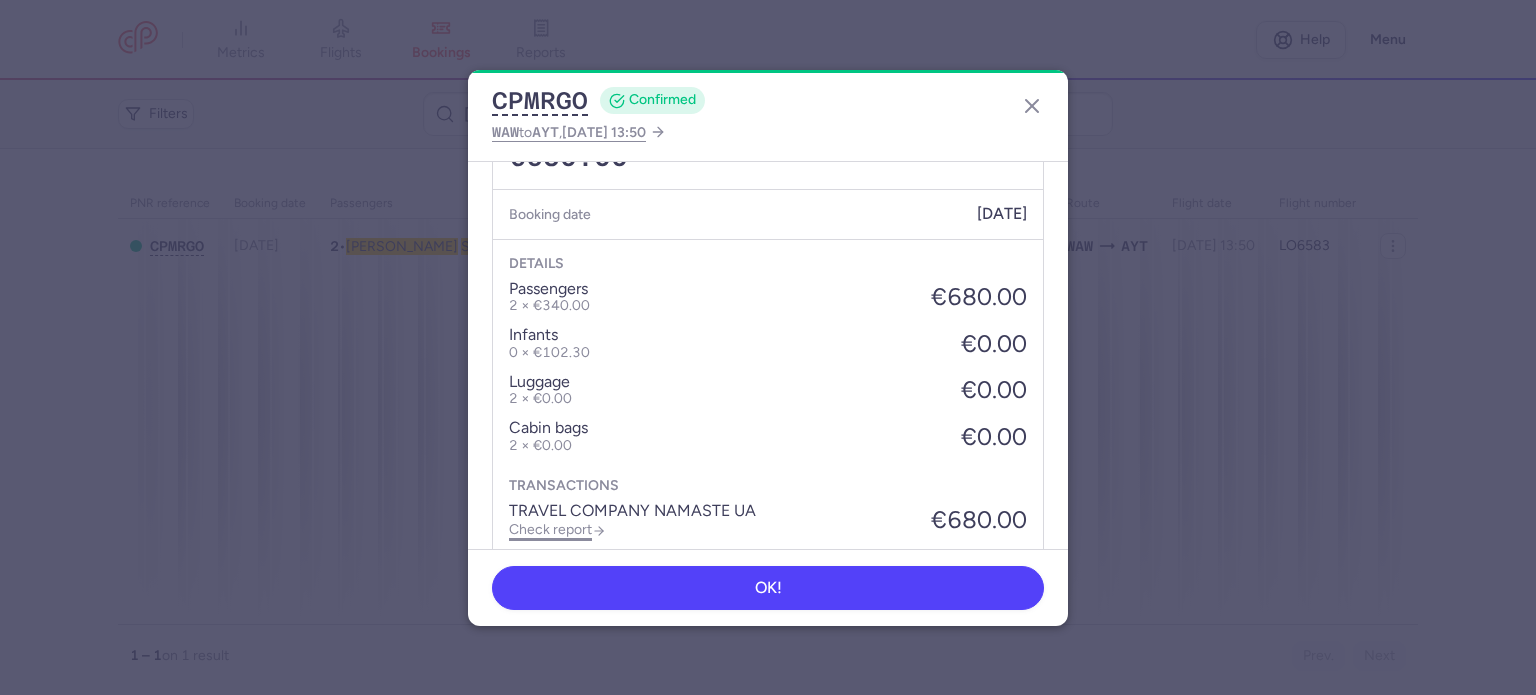 scroll, scrollTop: 808, scrollLeft: 0, axis: vertical 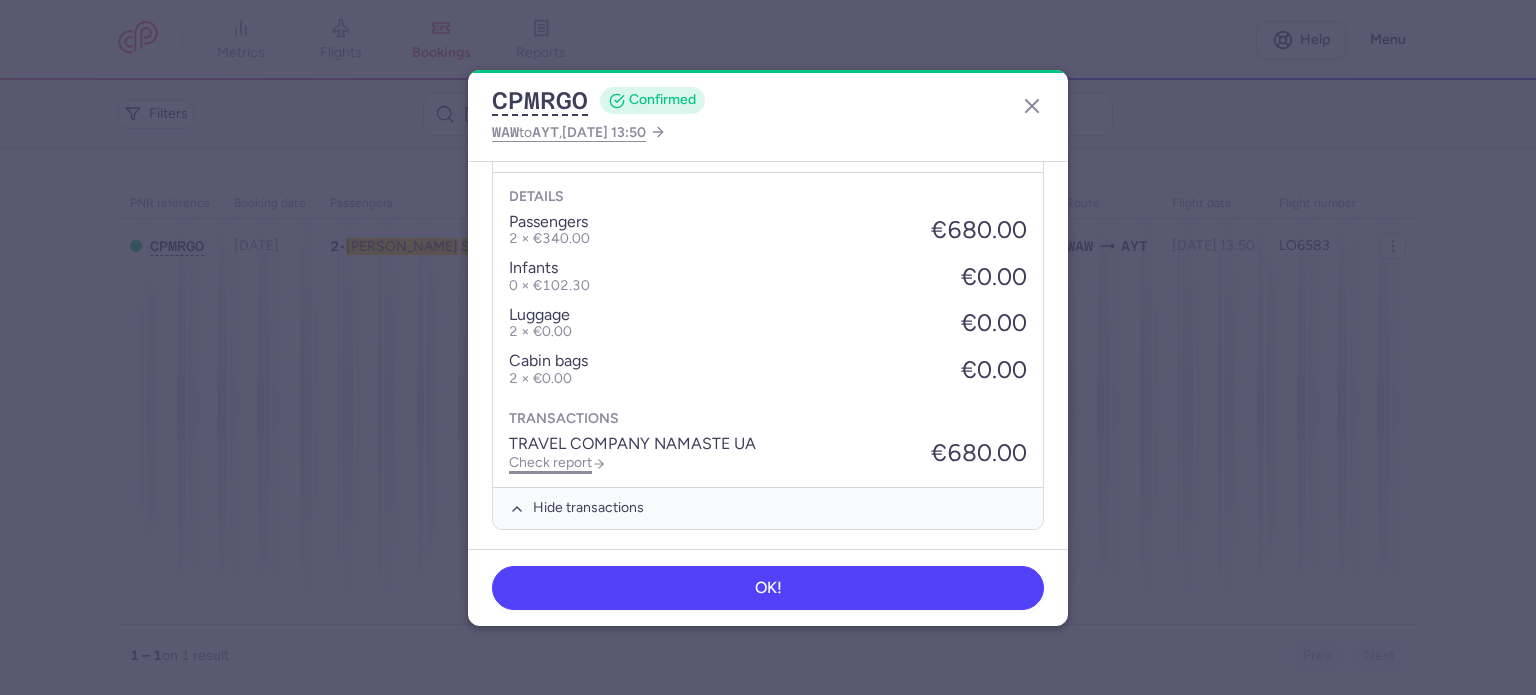 click on "Check report" 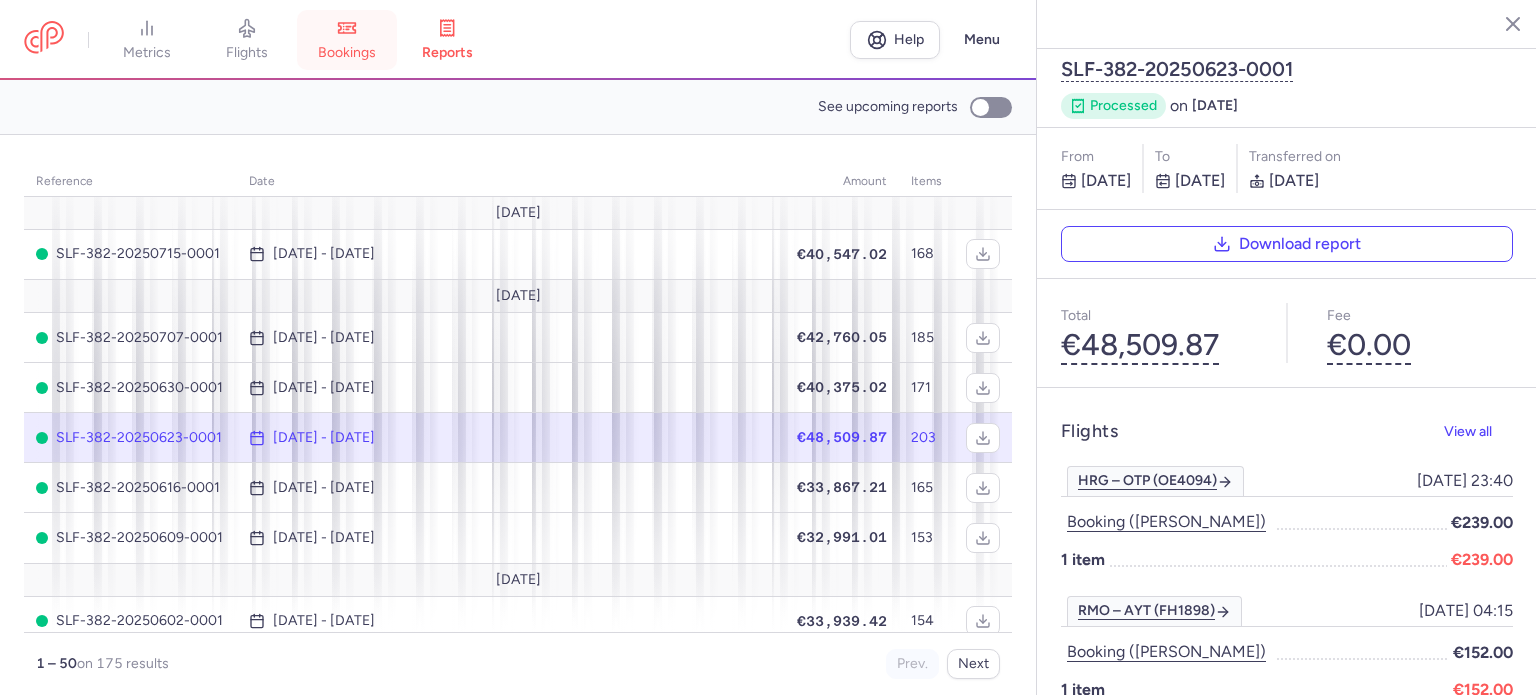 click on "bookings" at bounding box center (347, 40) 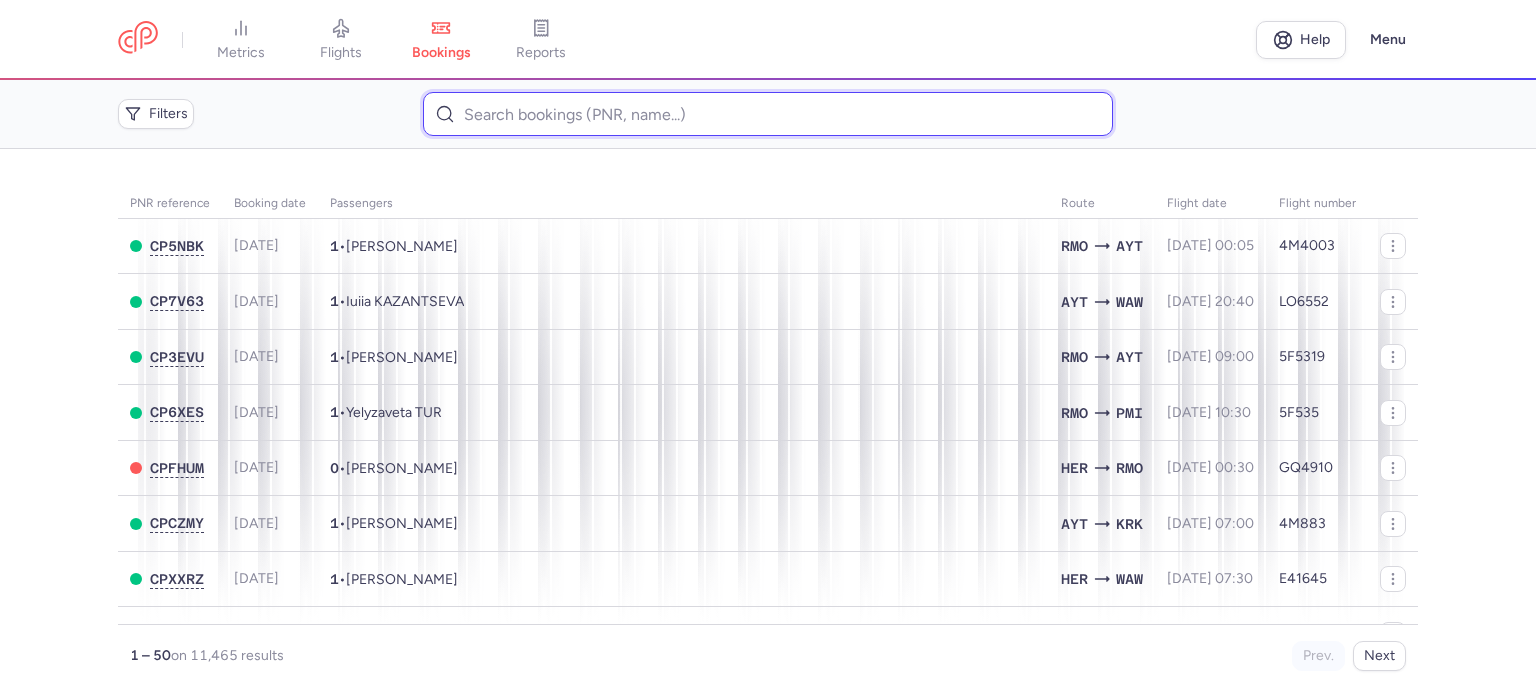 paste on "[PERSON_NAME]" 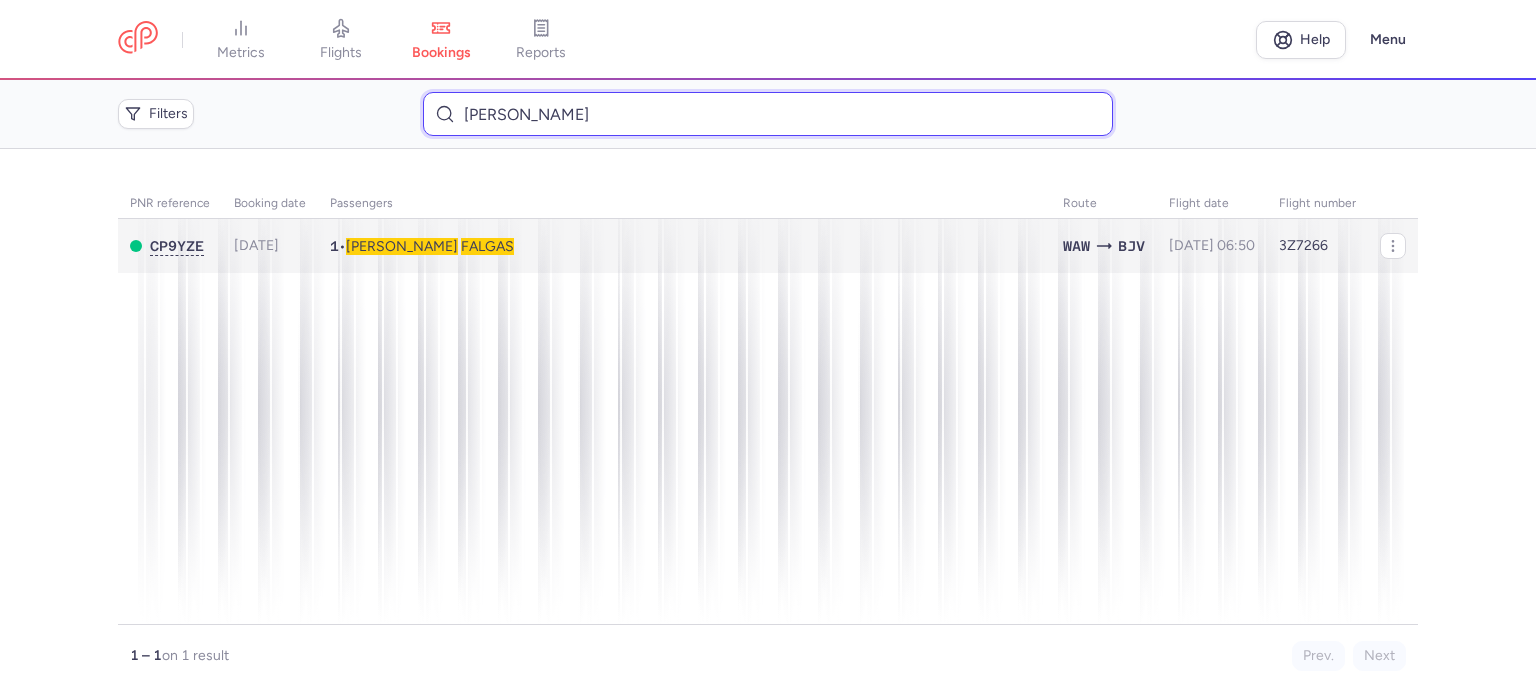 type on "[PERSON_NAME]" 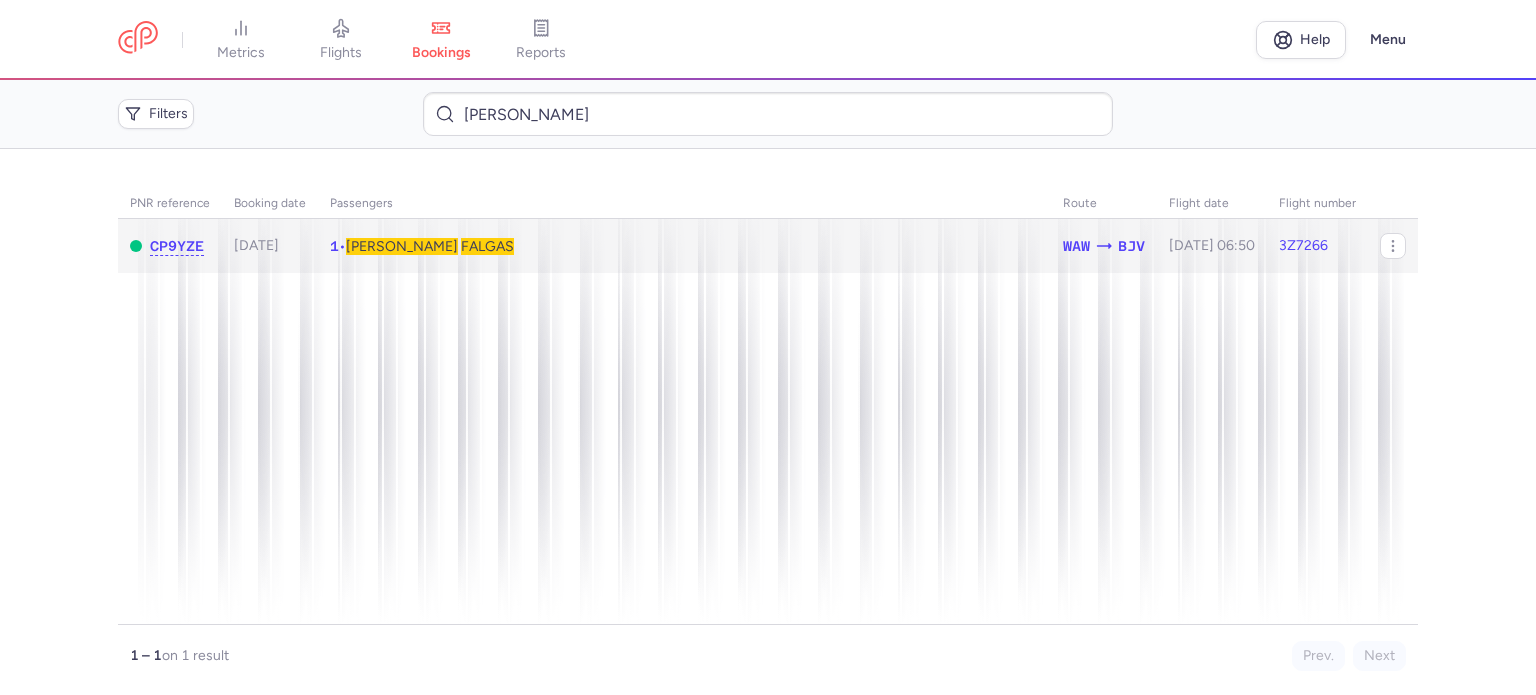 click on "FALGAS" at bounding box center (487, 246) 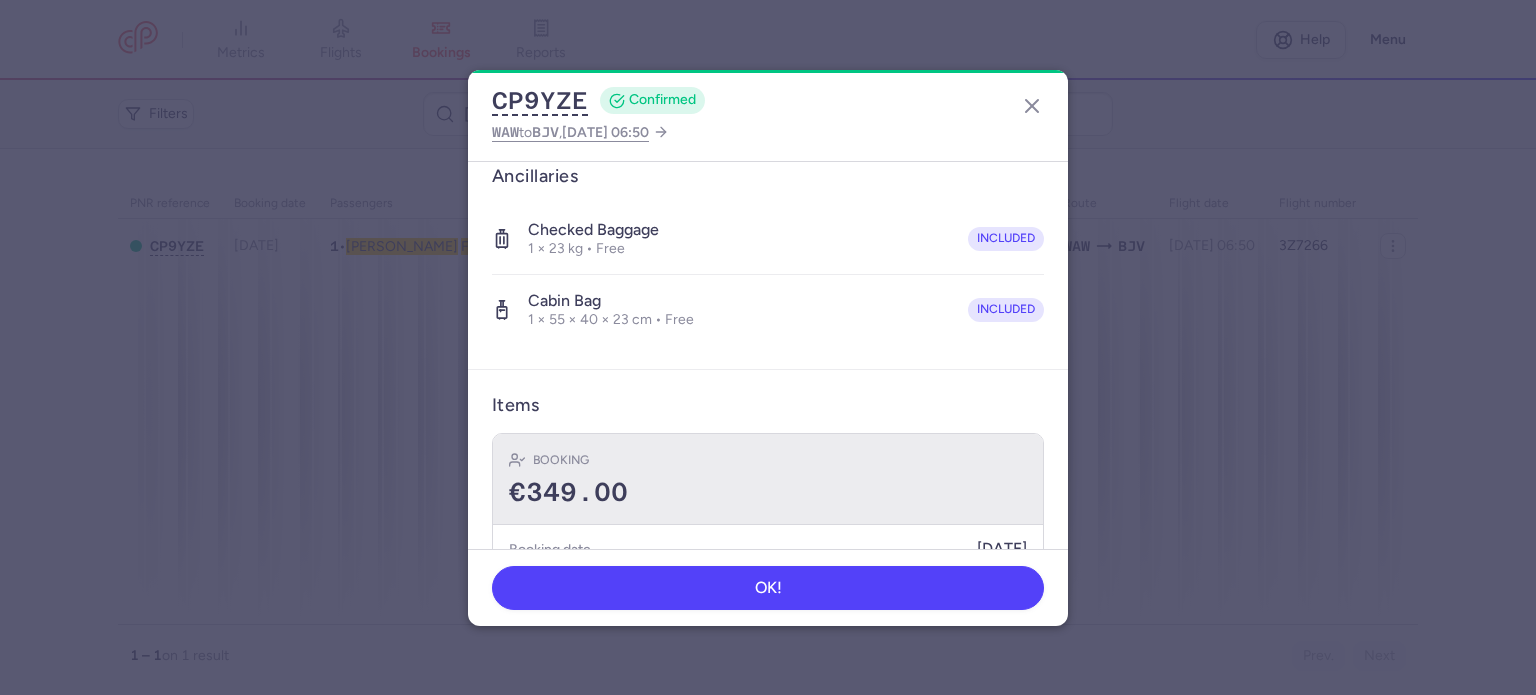 scroll, scrollTop: 423, scrollLeft: 0, axis: vertical 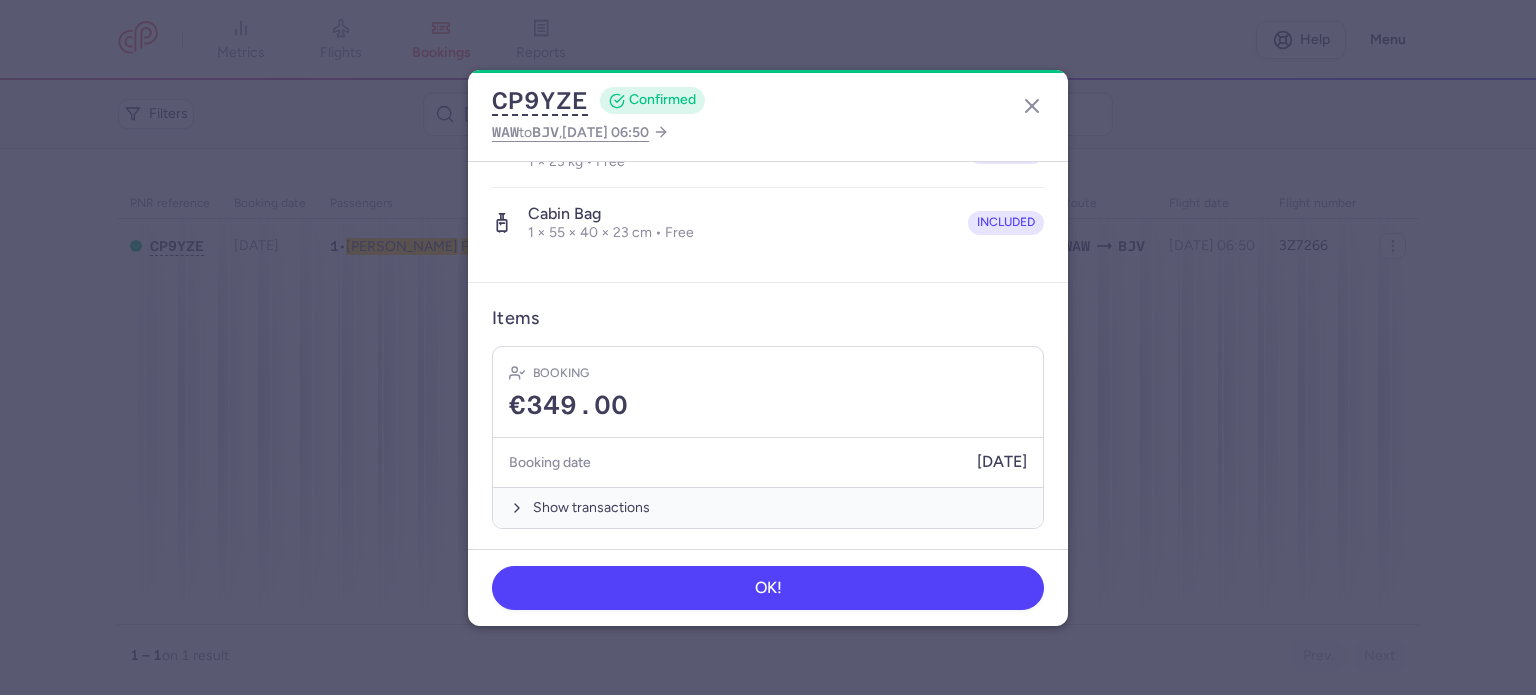 drag, startPoint x: 558, startPoint y: 502, endPoint x: 556, endPoint y: 463, distance: 39.051247 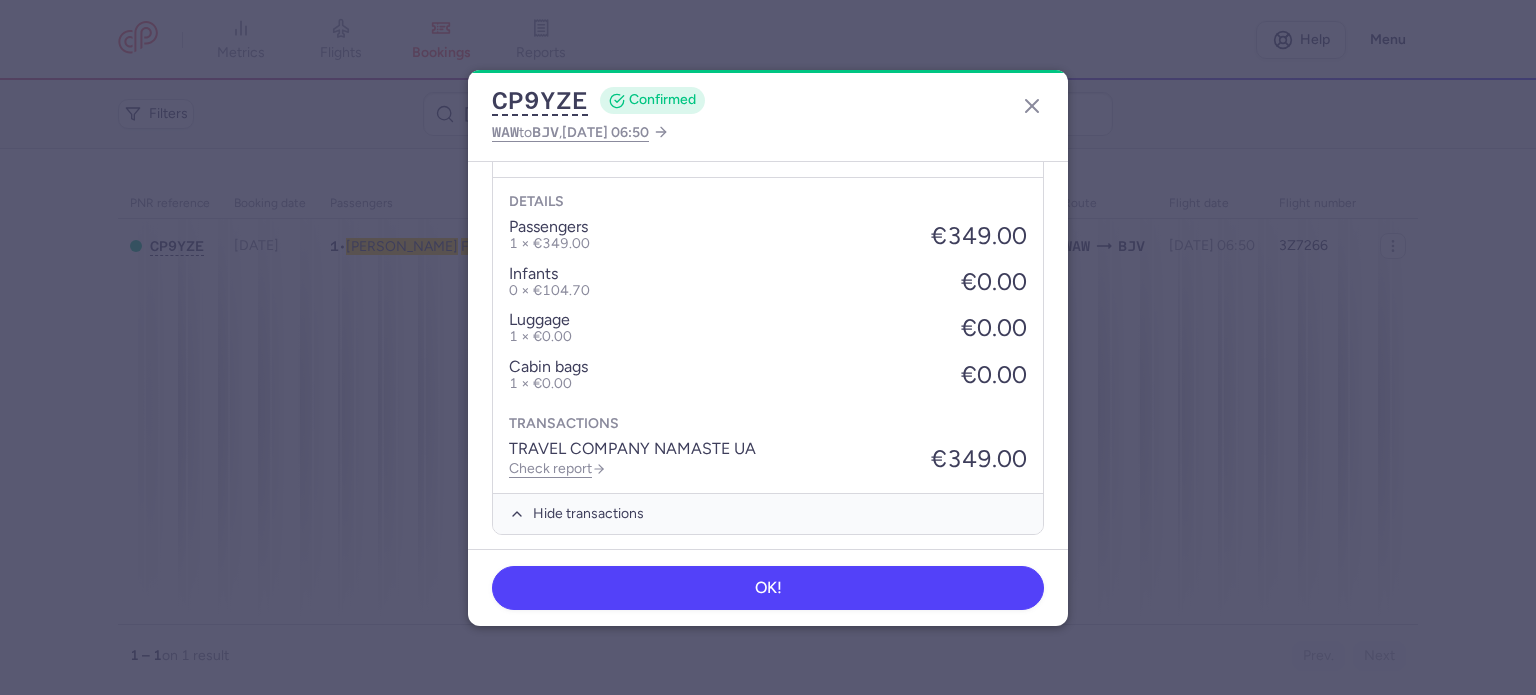 scroll, scrollTop: 739, scrollLeft: 0, axis: vertical 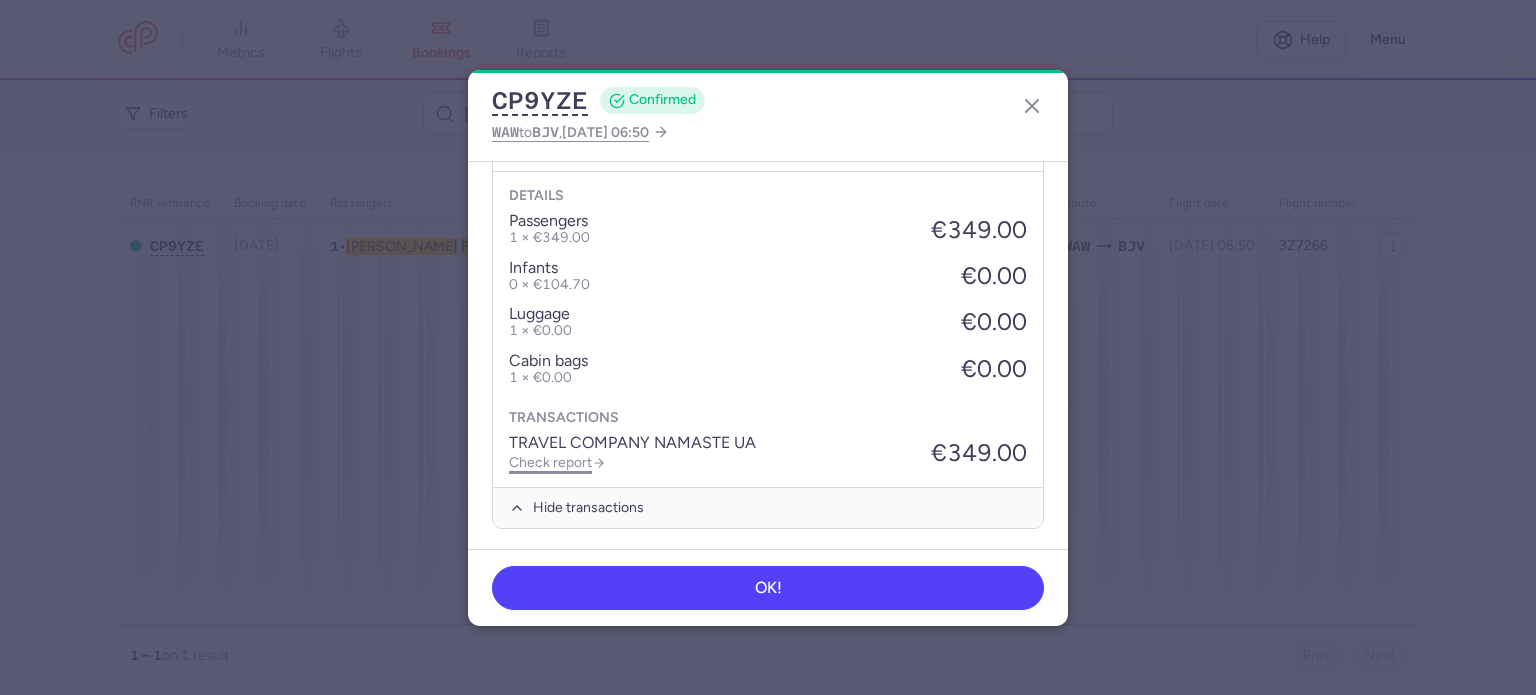 click on "Check report" 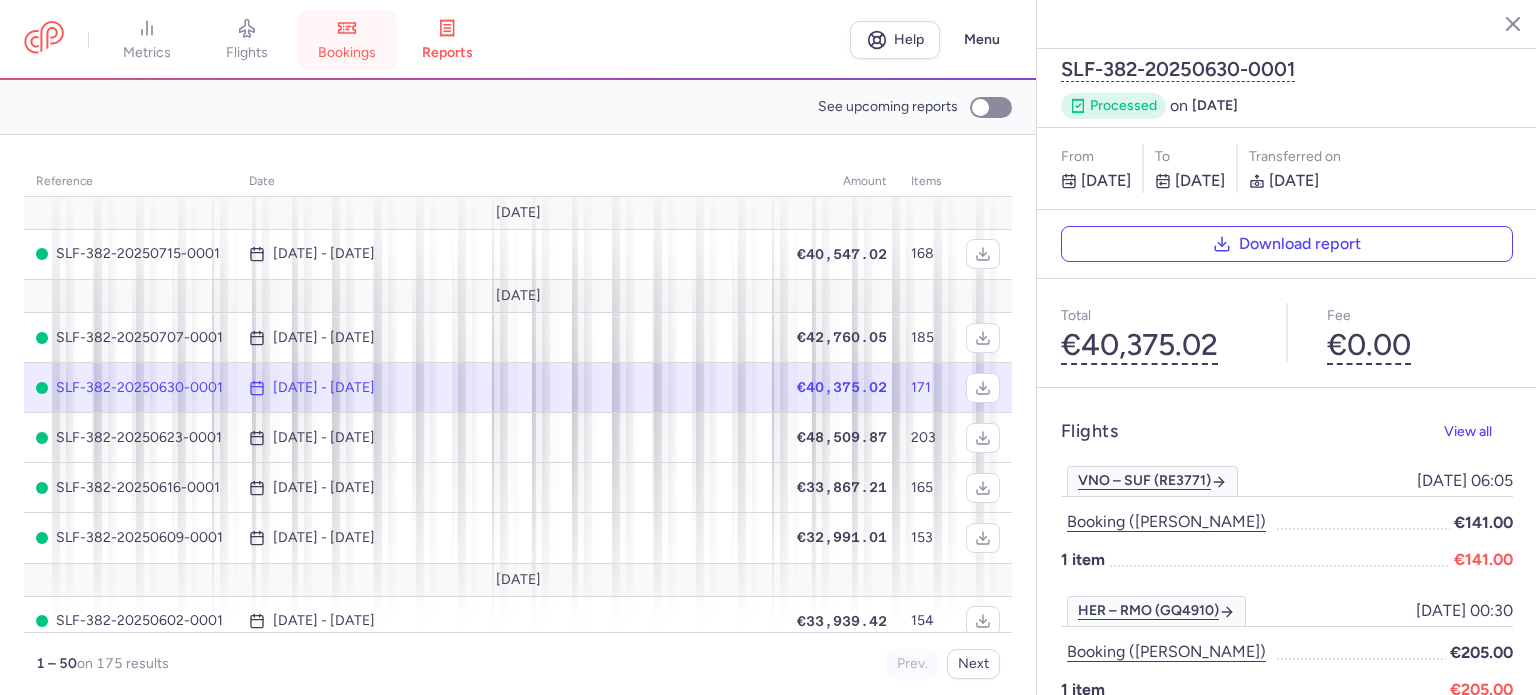 drag, startPoint x: 356, startPoint y: 52, endPoint x: 383, endPoint y: 95, distance: 50.77401 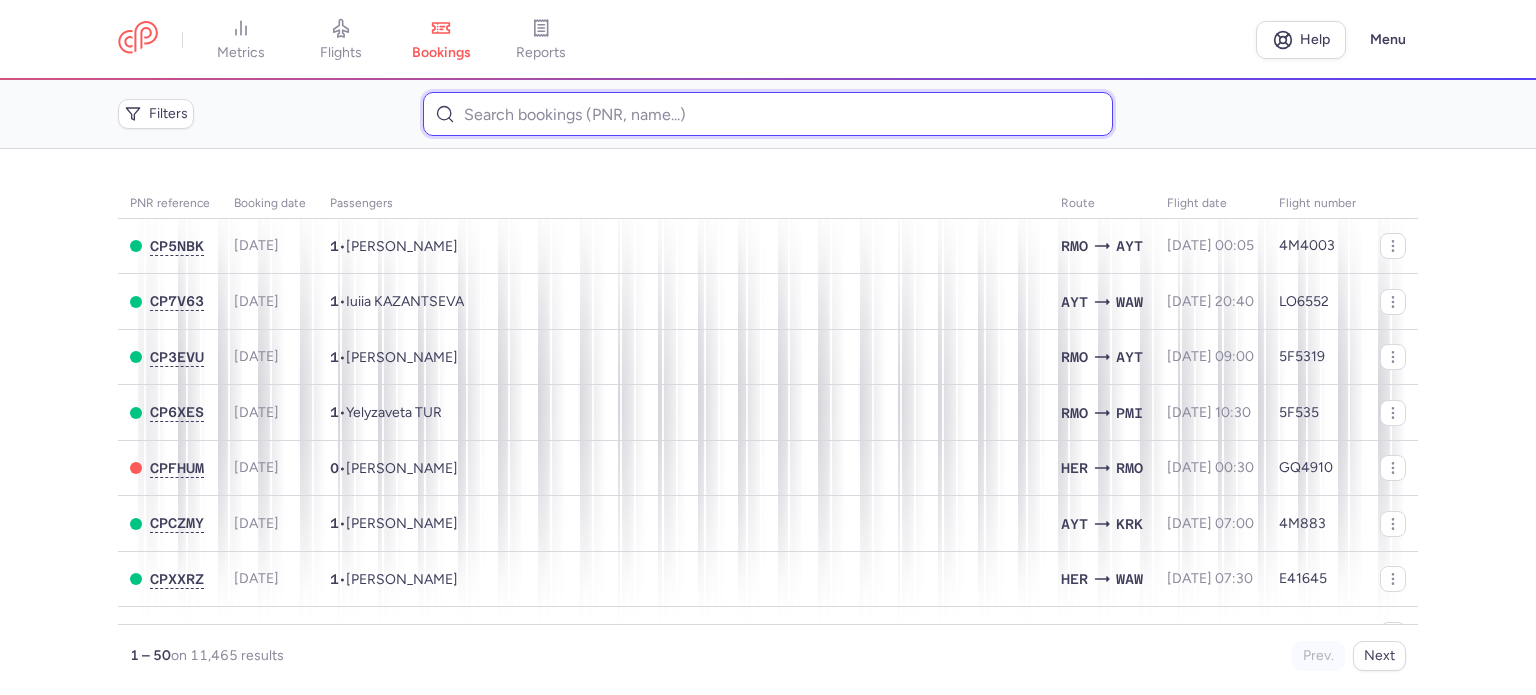 drag, startPoint x: 454, startPoint y: 122, endPoint x: 453, endPoint y: 100, distance: 22.022715 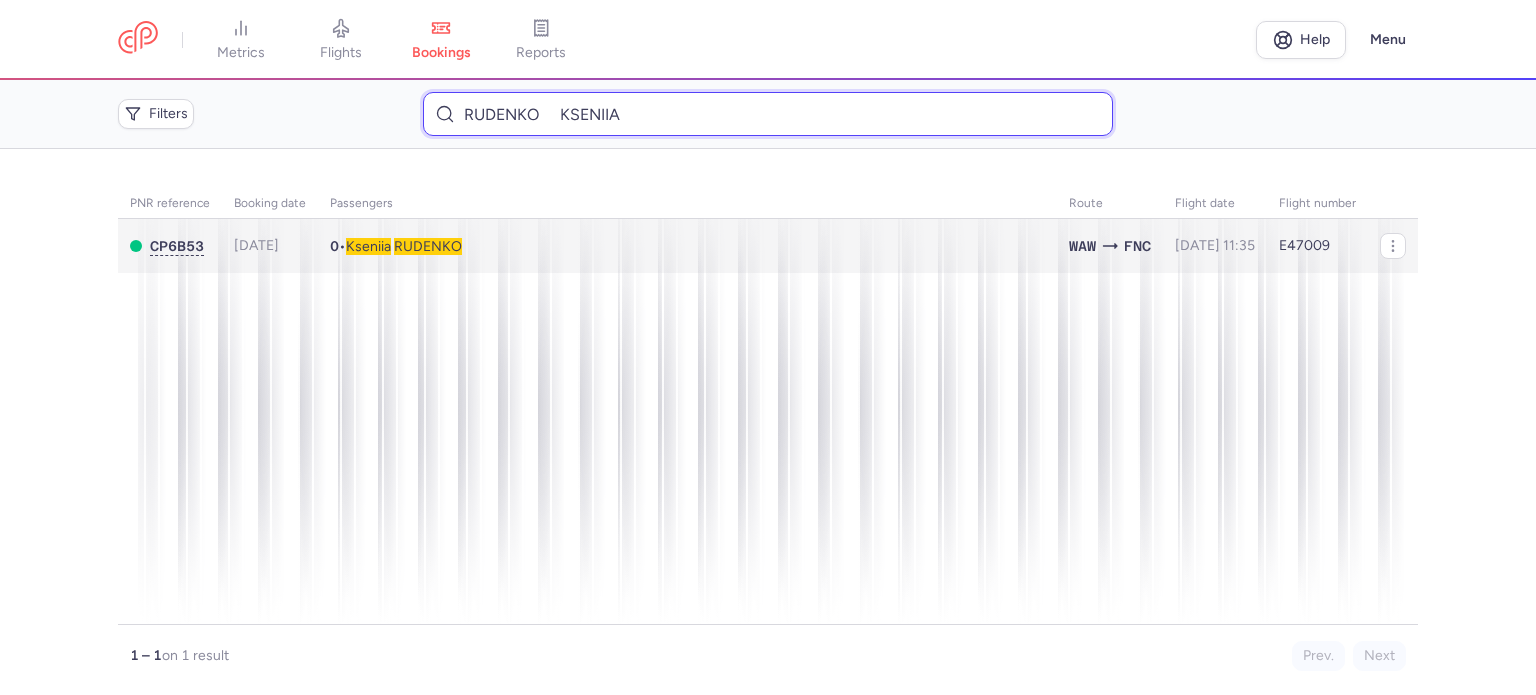 type on "RUDENKO 	KSENIIA" 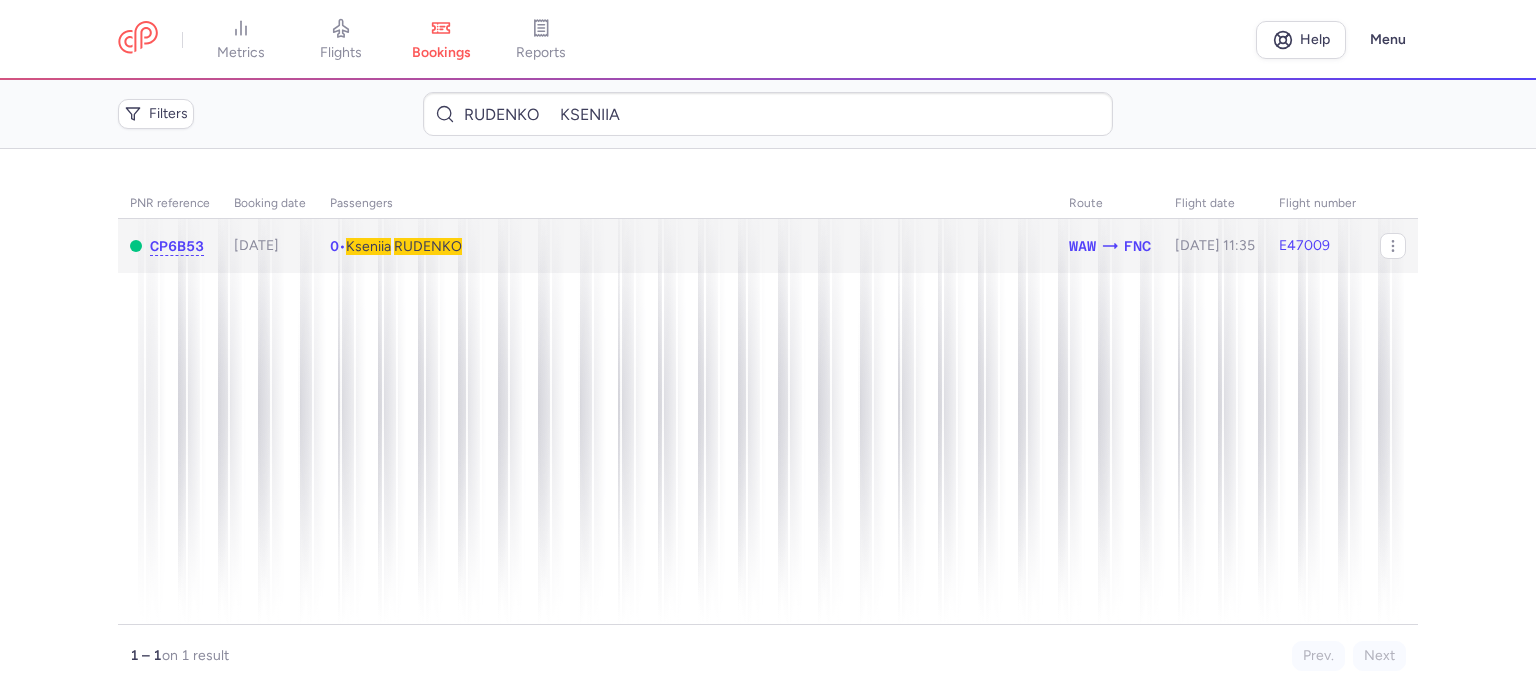 click on "RUDENKO" at bounding box center (428, 246) 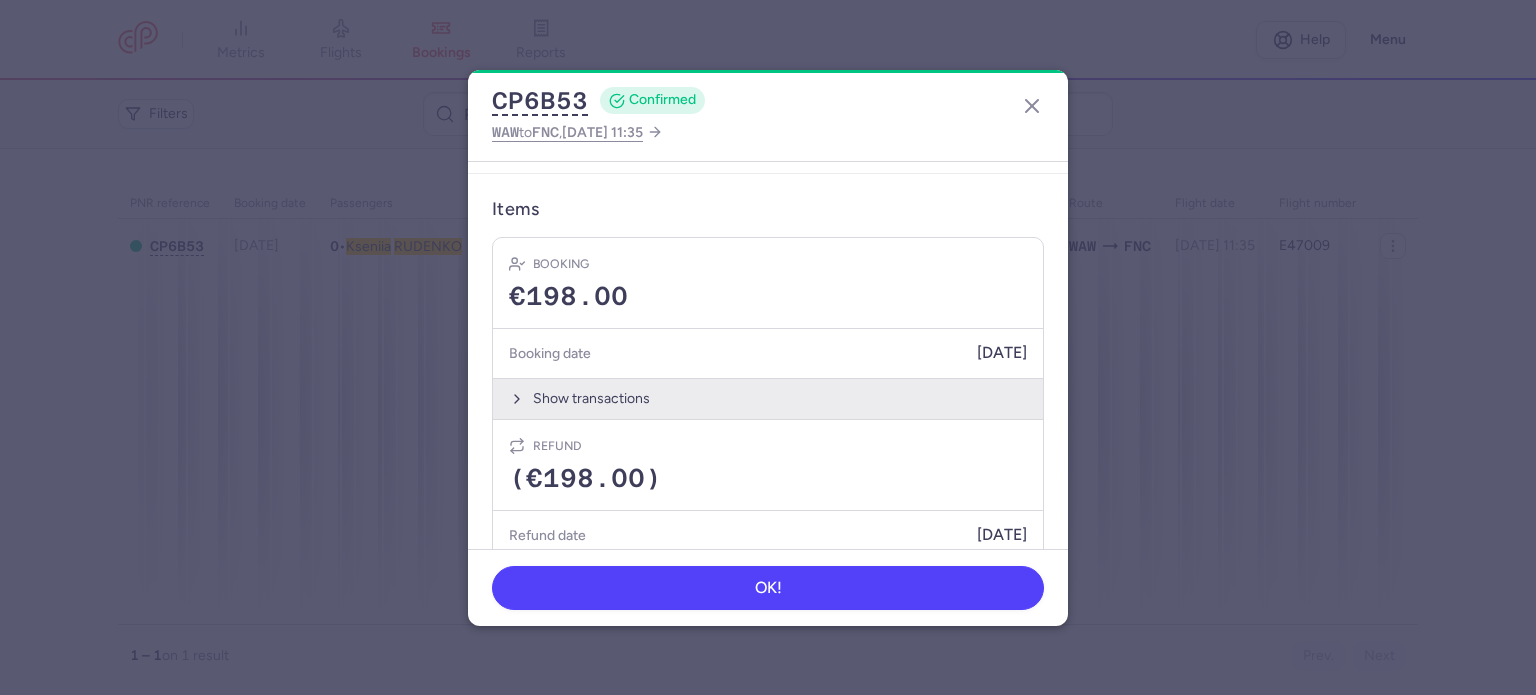 scroll, scrollTop: 604, scrollLeft: 0, axis: vertical 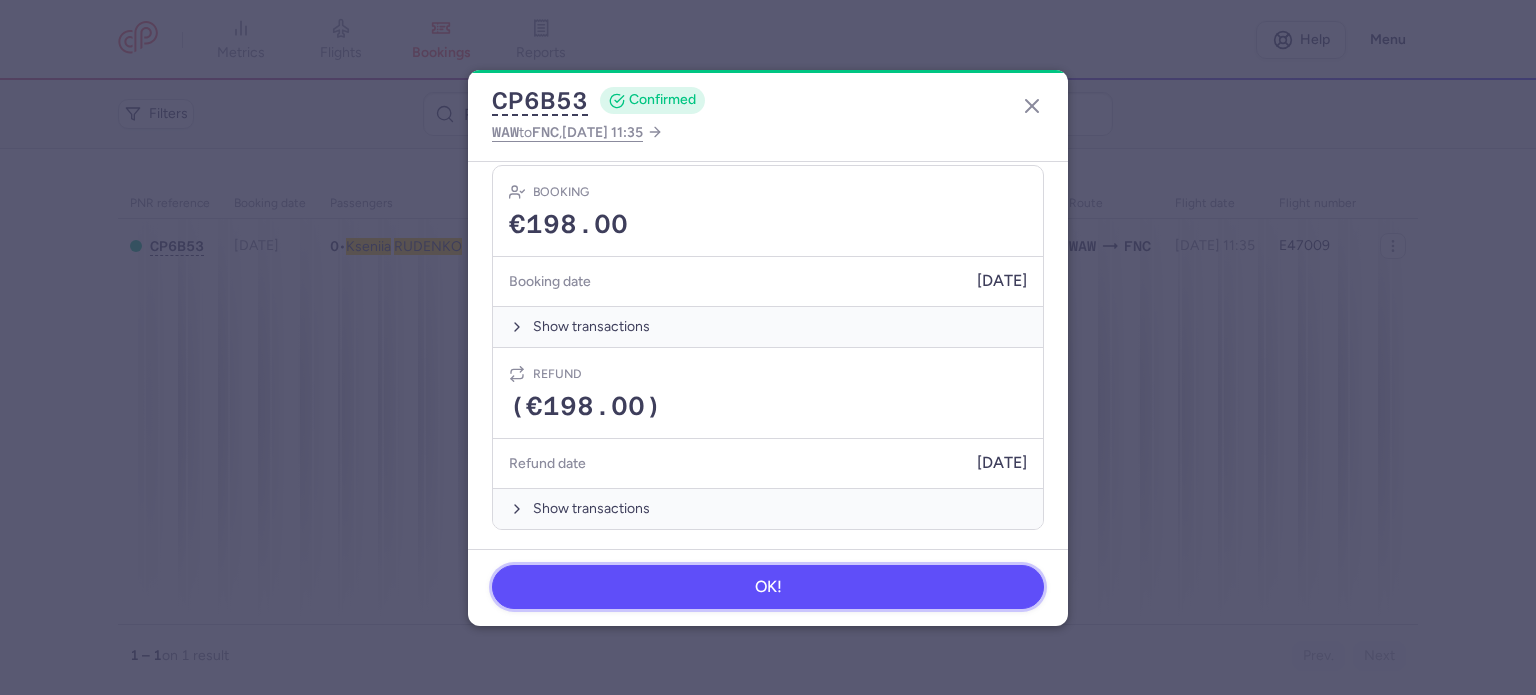 click on "OK!" at bounding box center [768, 587] 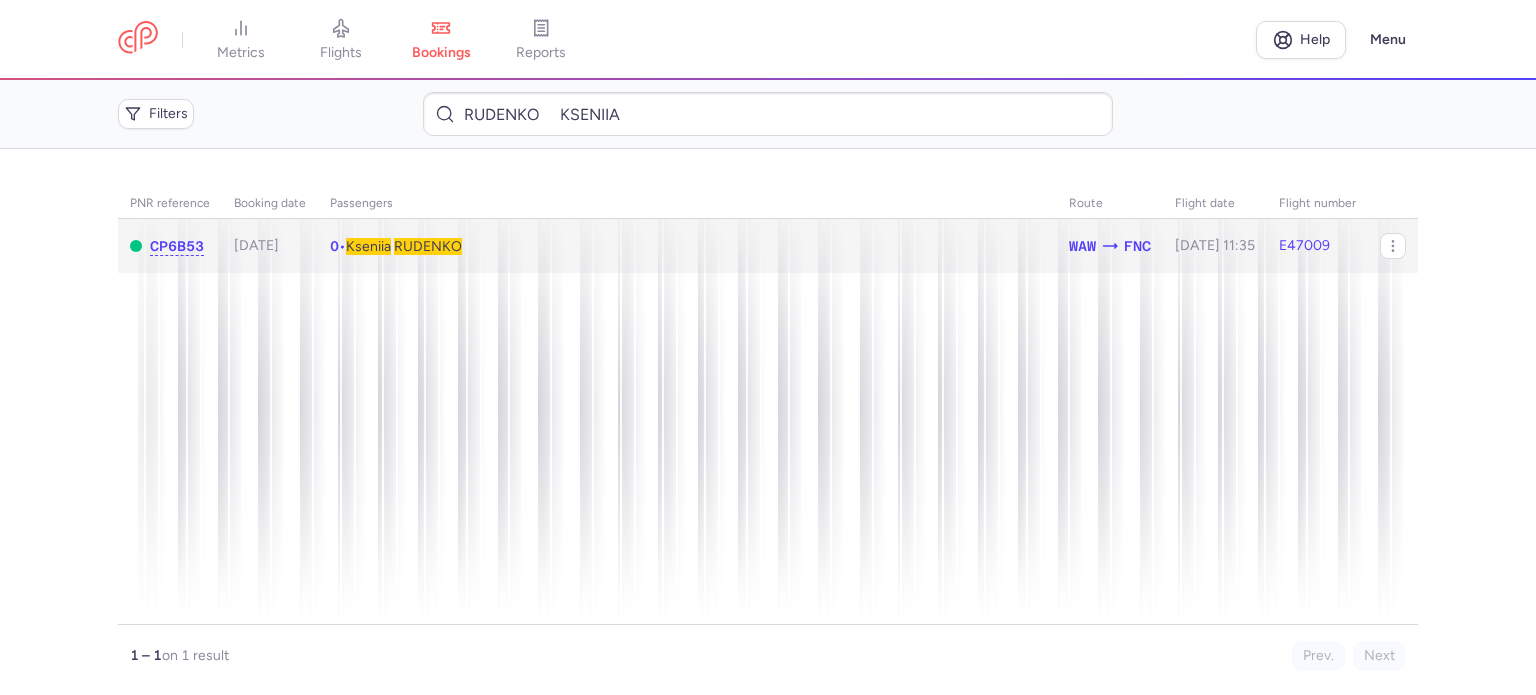 click on "RUDENKO" at bounding box center [428, 246] 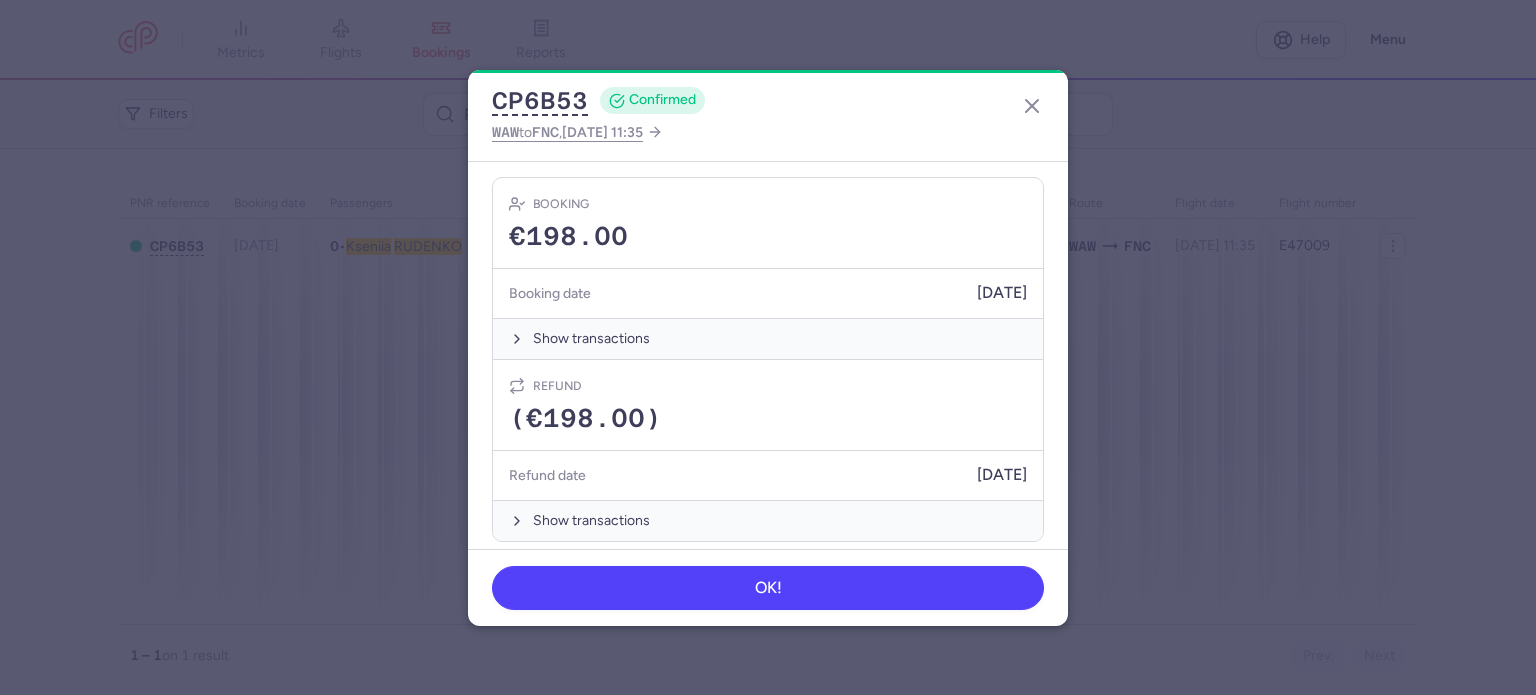 scroll, scrollTop: 604, scrollLeft: 0, axis: vertical 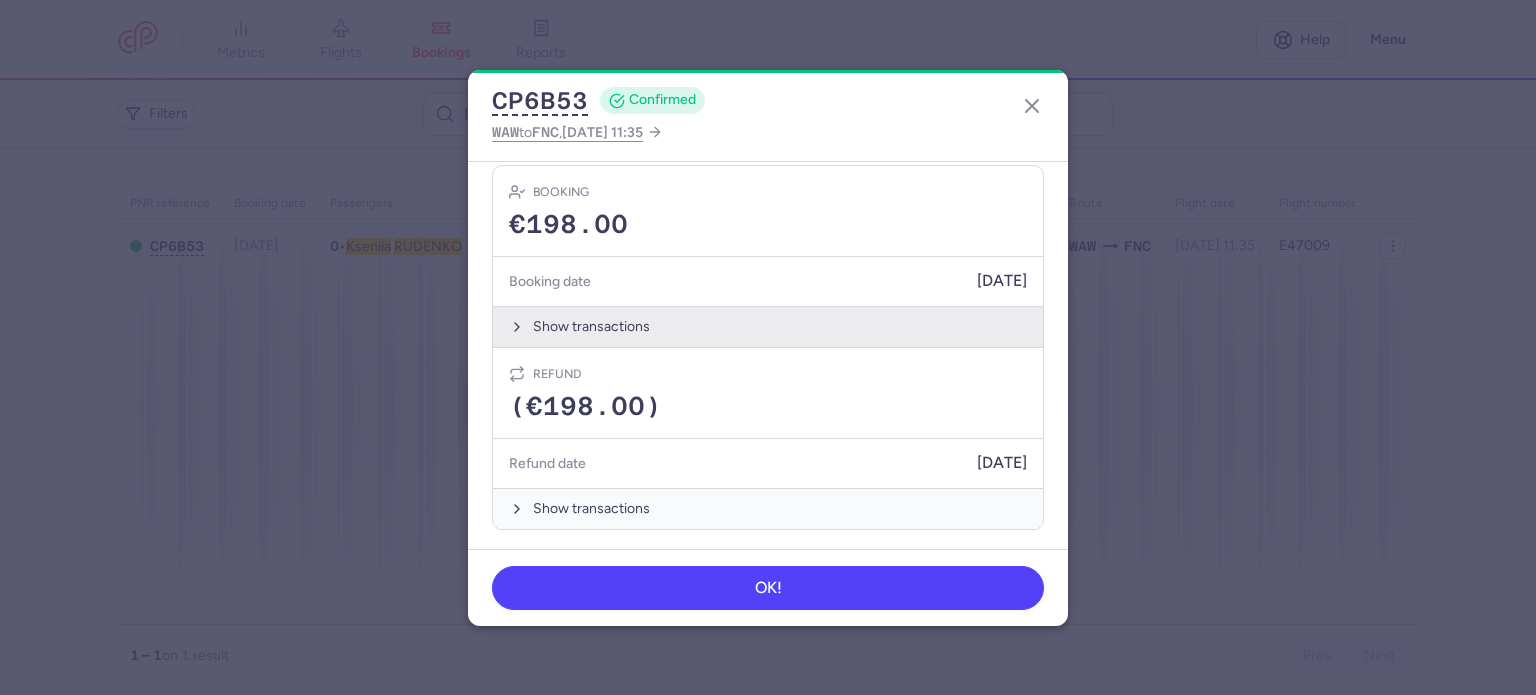 click on "Show transactions" at bounding box center [768, 326] 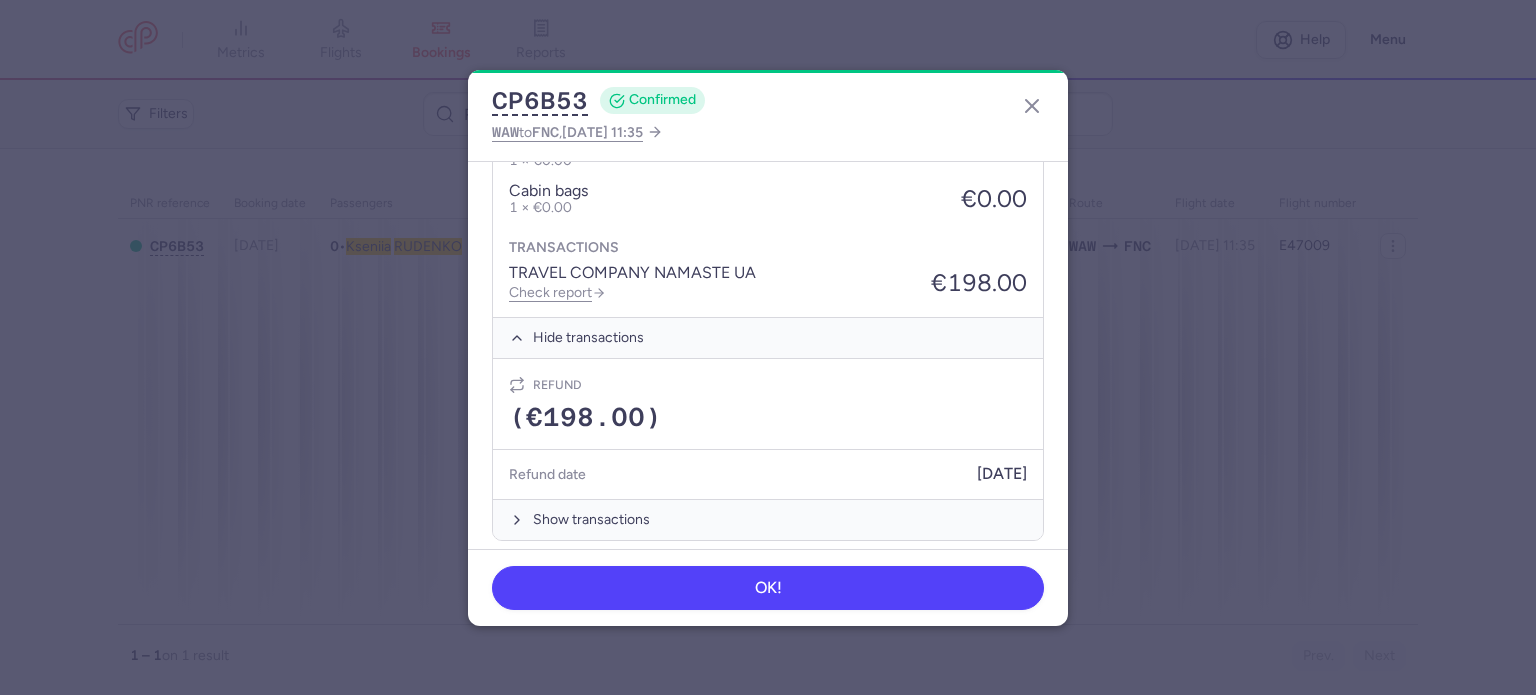 scroll, scrollTop: 920, scrollLeft: 0, axis: vertical 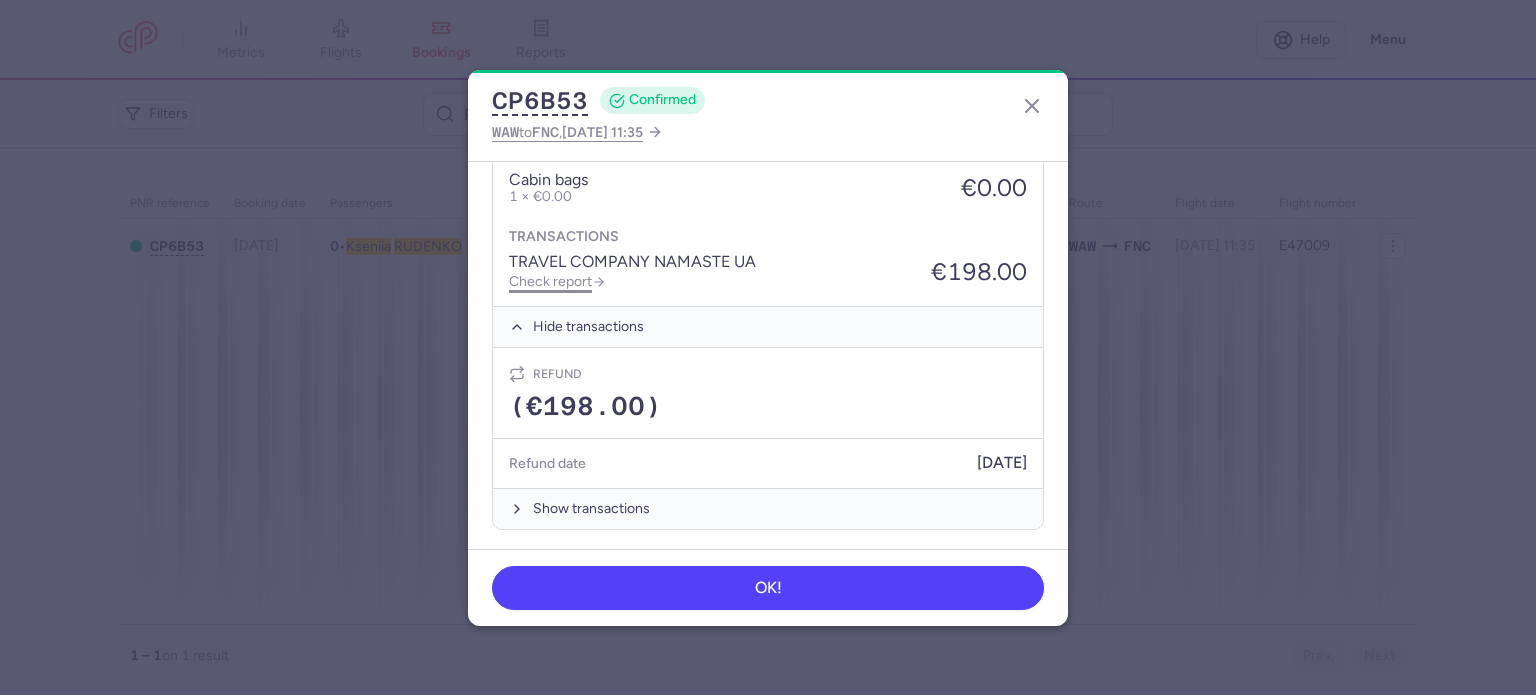click on "Check report" 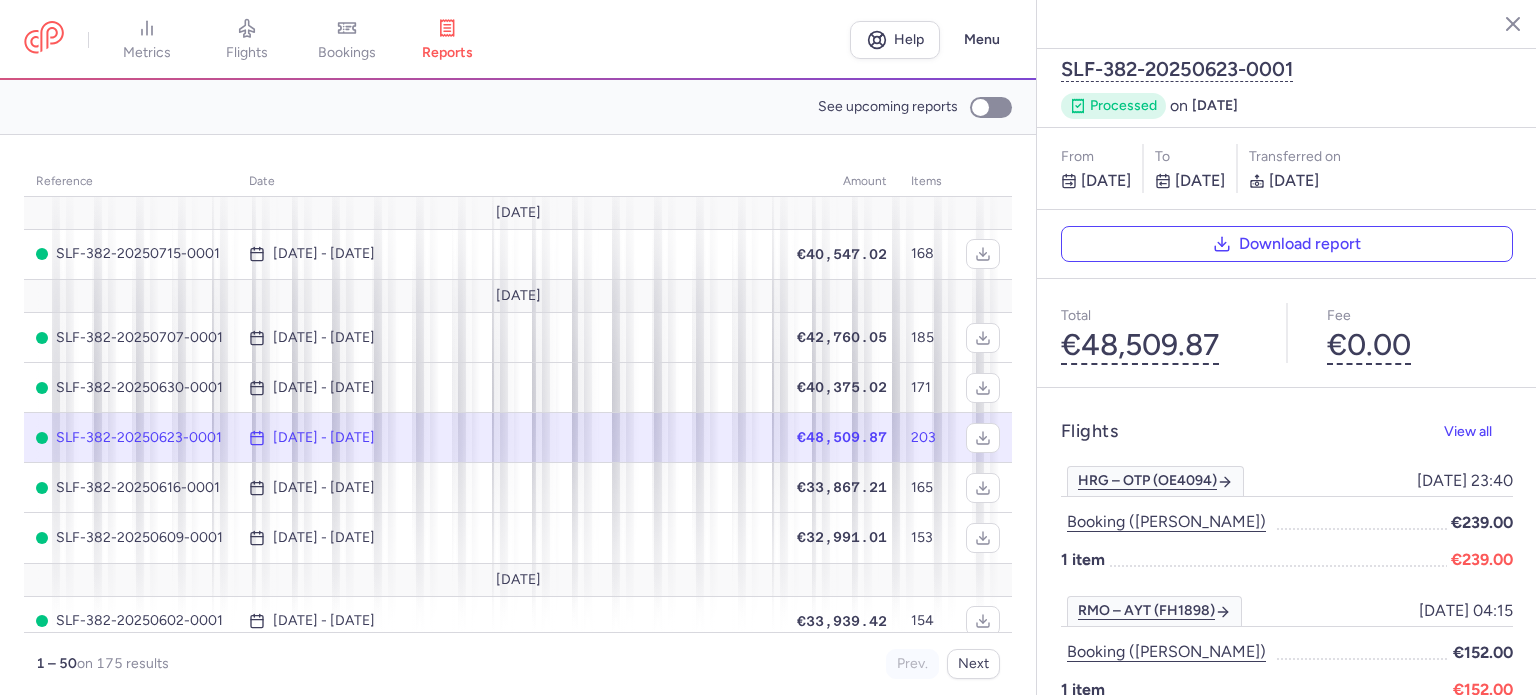 click on "€48,509.87" 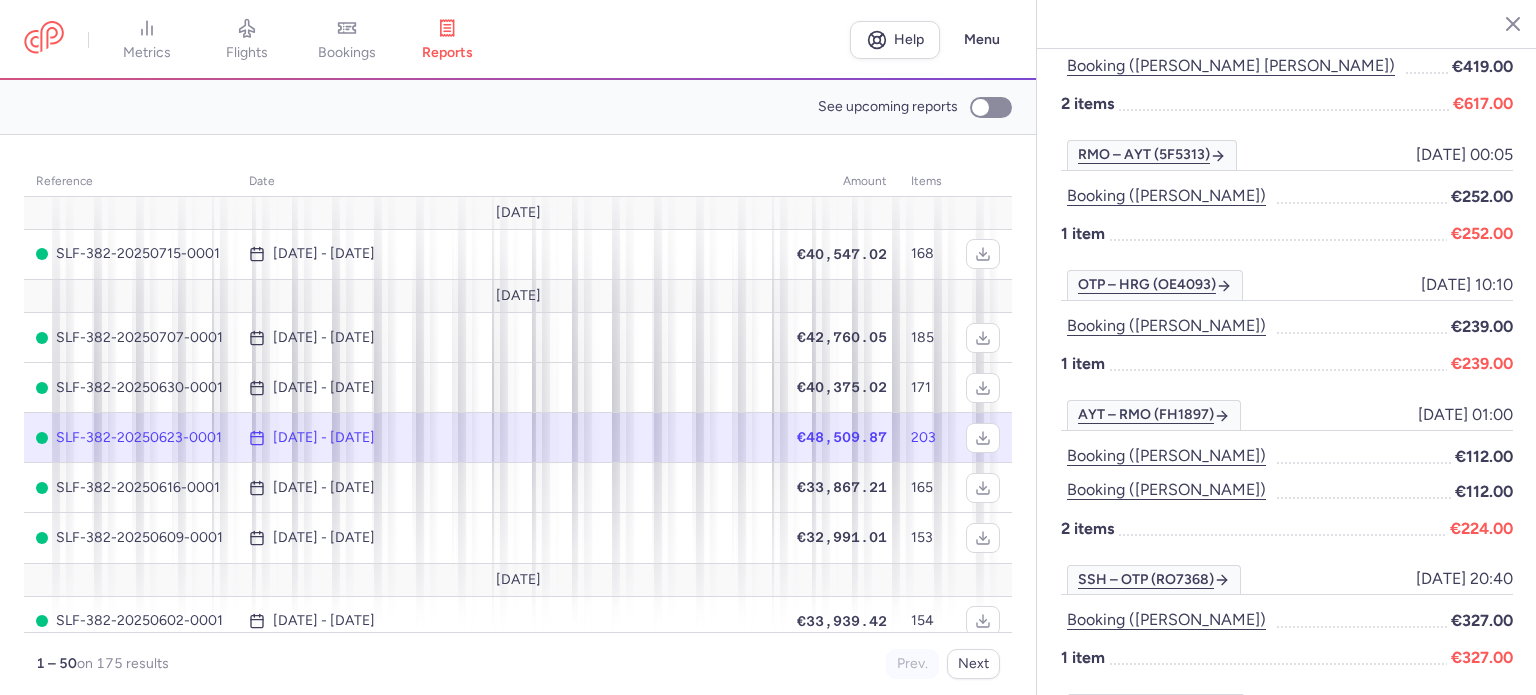 scroll, scrollTop: 1000, scrollLeft: 0, axis: vertical 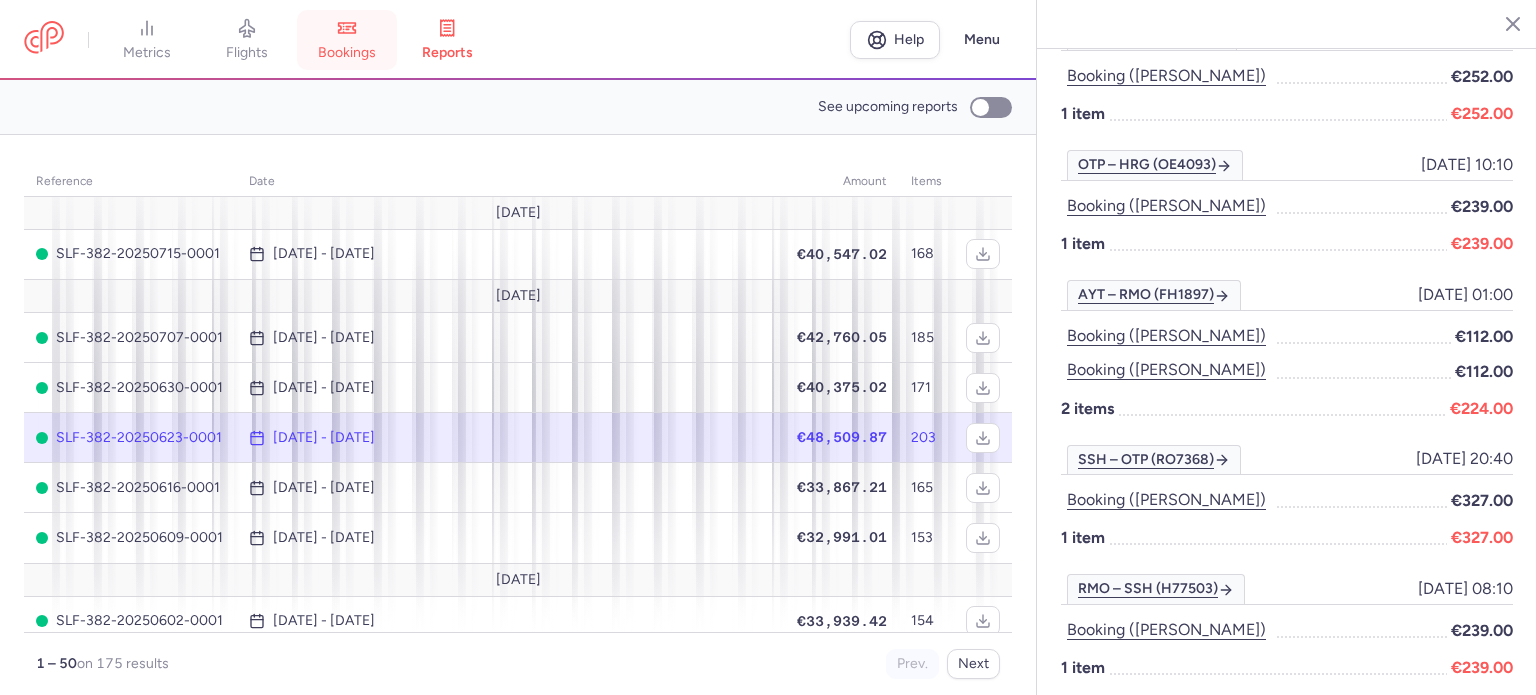 click on "bookings" at bounding box center [347, 53] 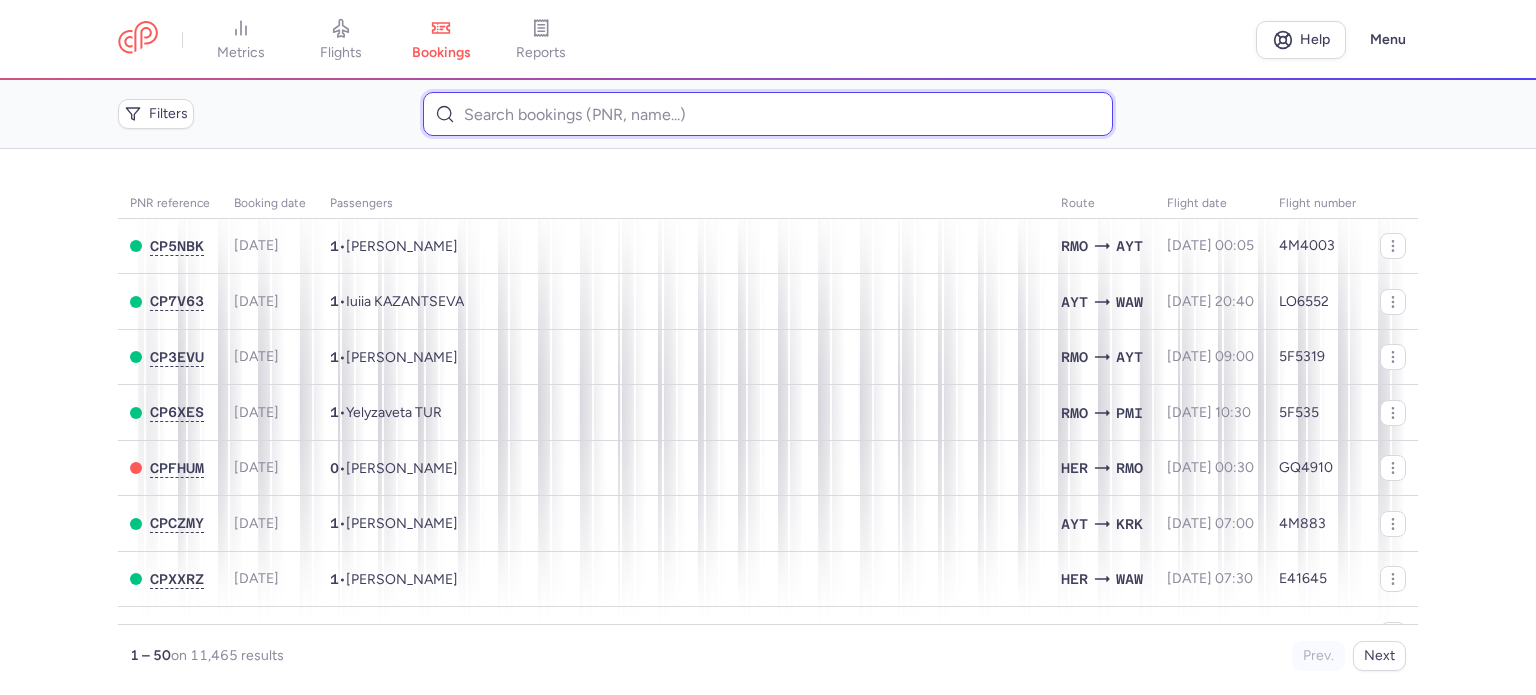 paste on "[PERSON_NAME]" 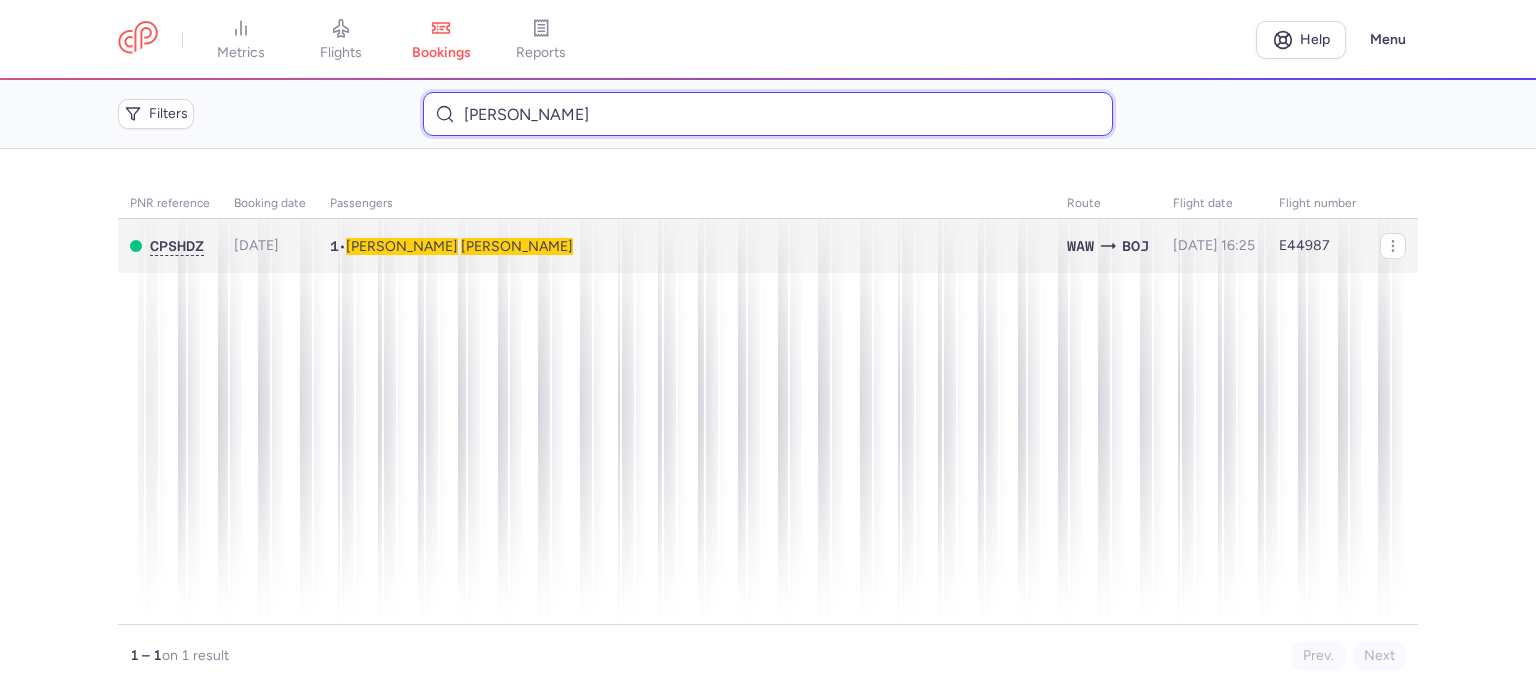 type on "[PERSON_NAME]" 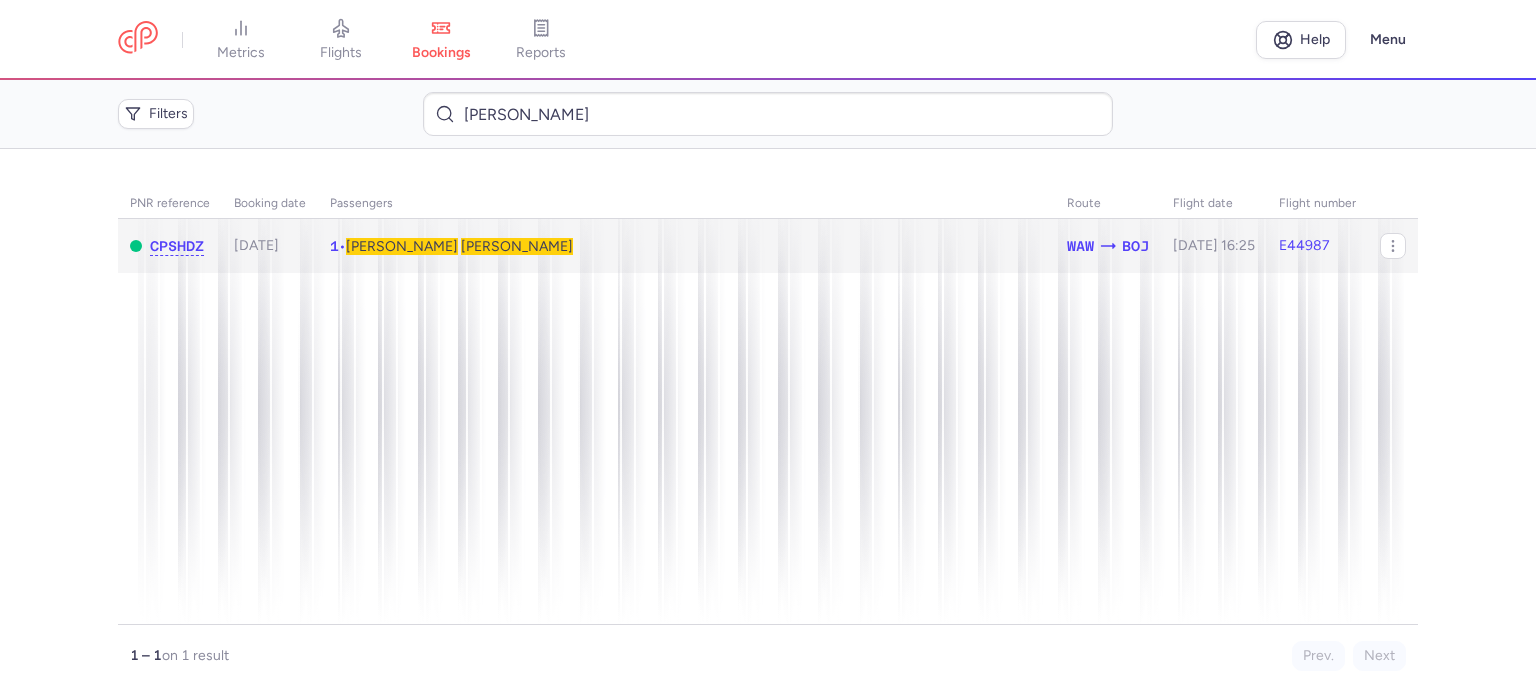 click on "[PERSON_NAME]" at bounding box center [517, 246] 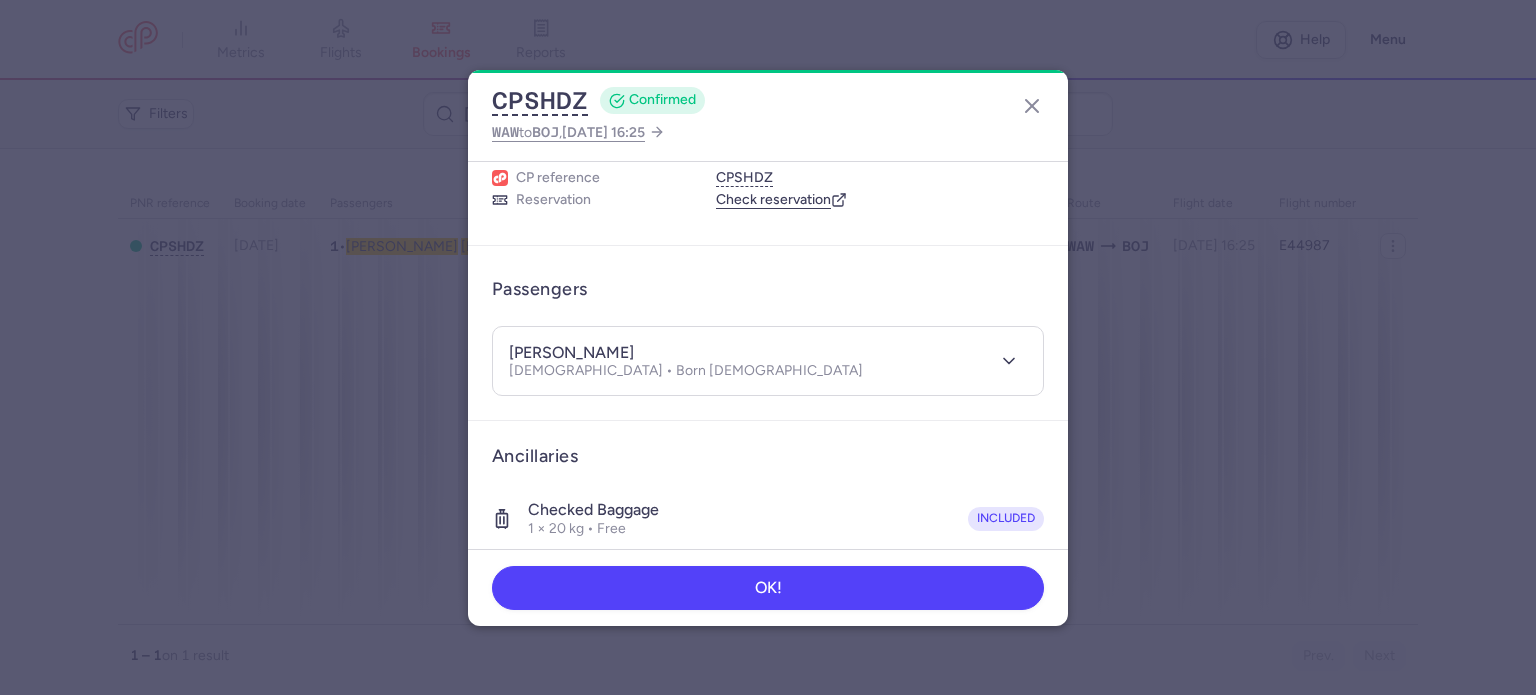 scroll, scrollTop: 423, scrollLeft: 0, axis: vertical 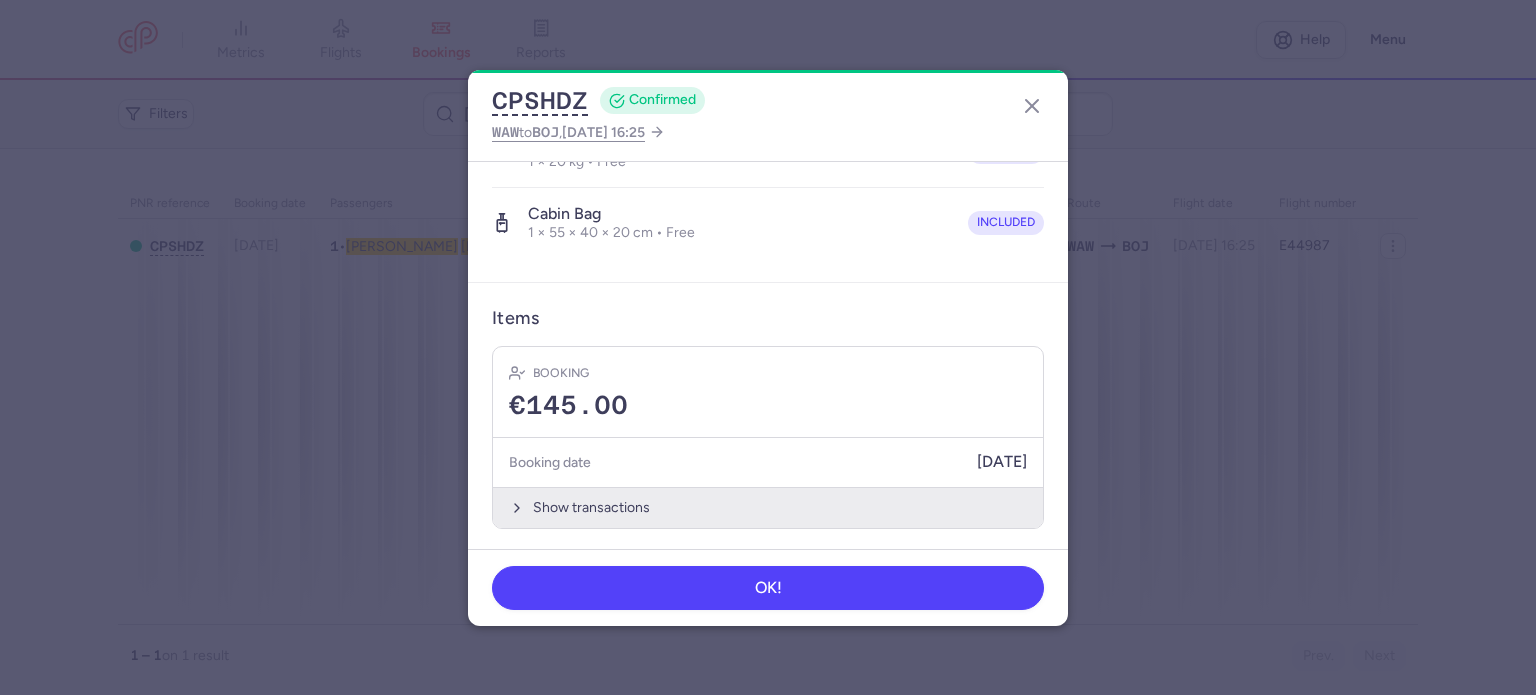 click on "Show transactions" at bounding box center (768, 507) 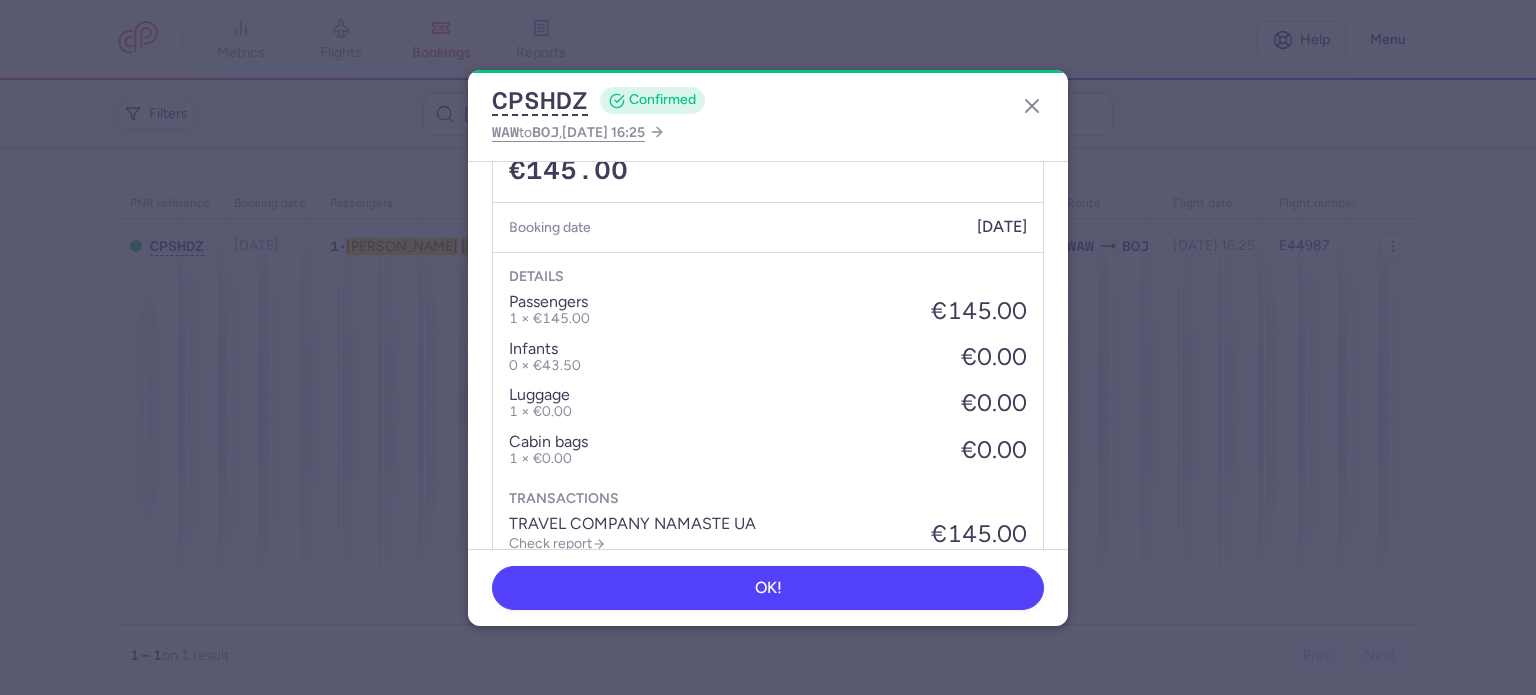 scroll, scrollTop: 739, scrollLeft: 0, axis: vertical 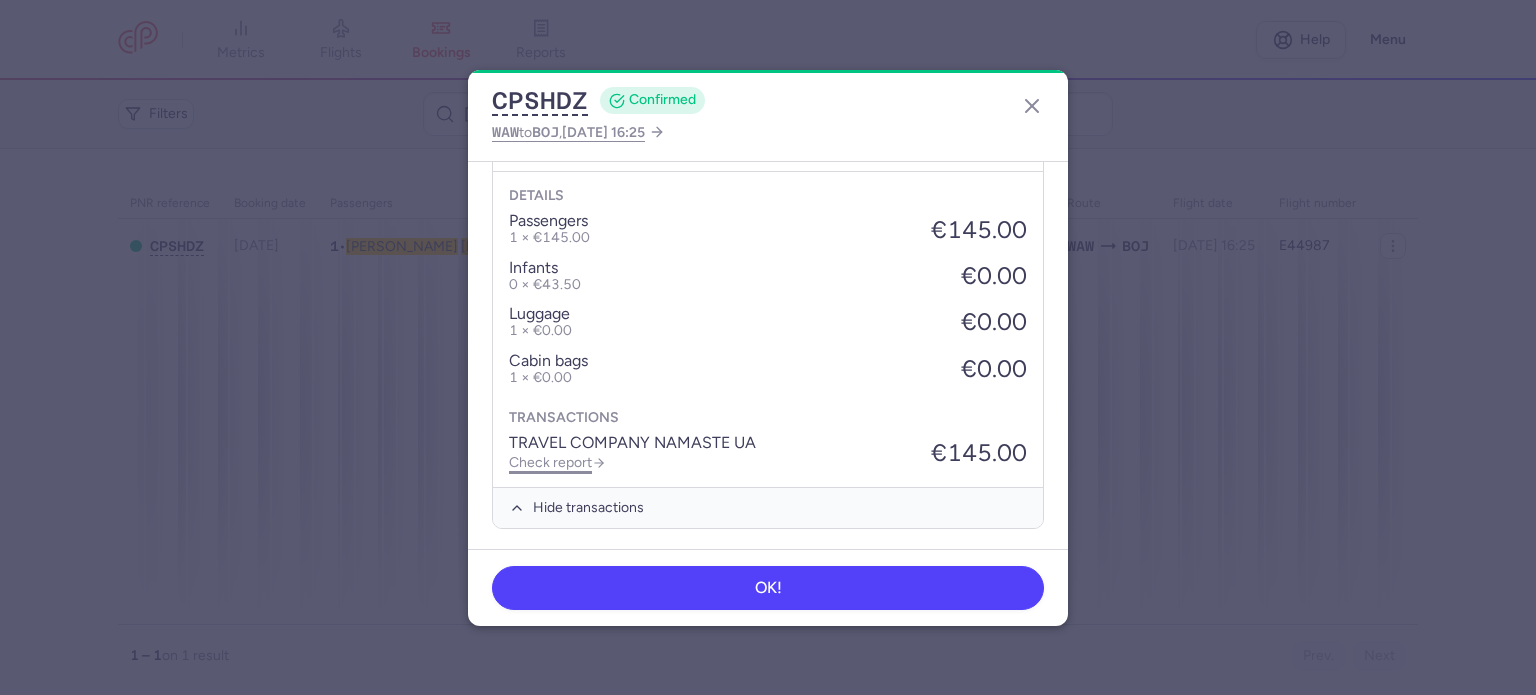 click on "Check report" 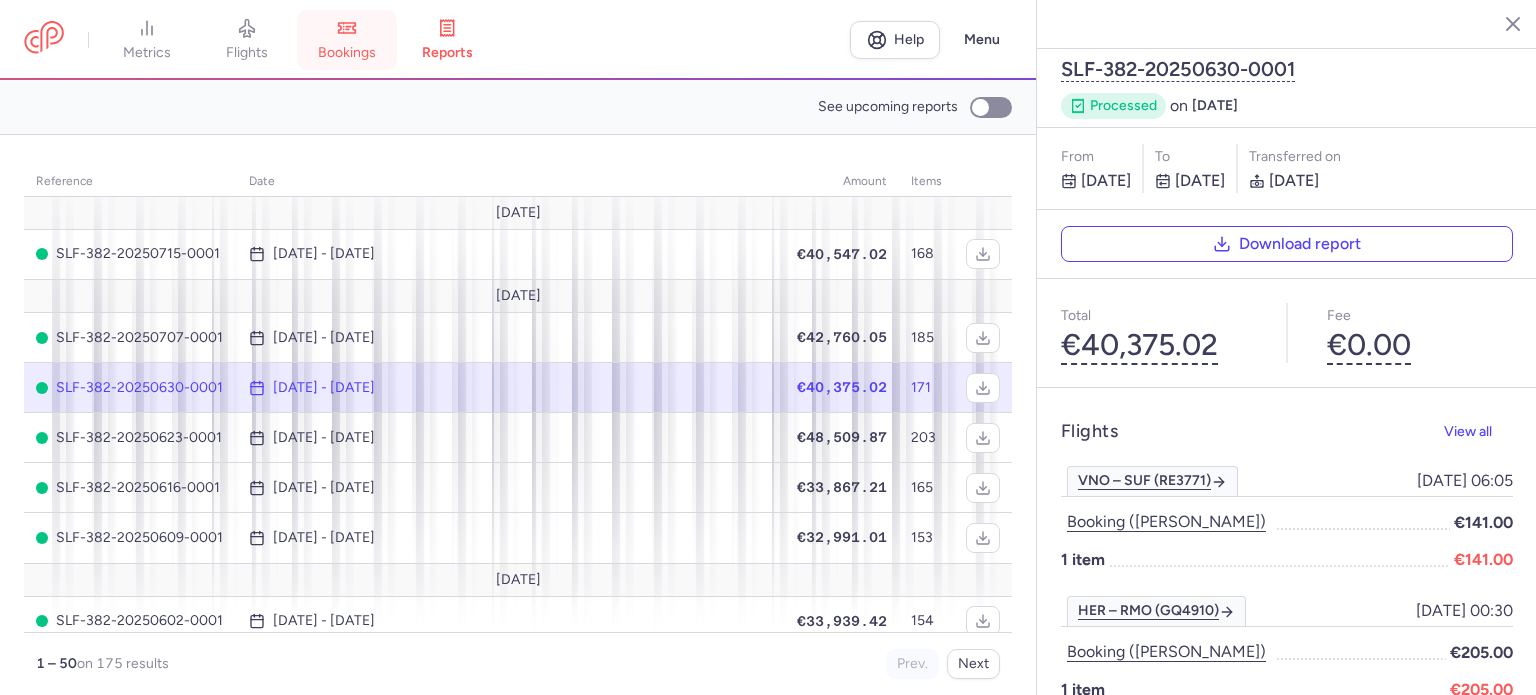 click on "bookings" at bounding box center [347, 40] 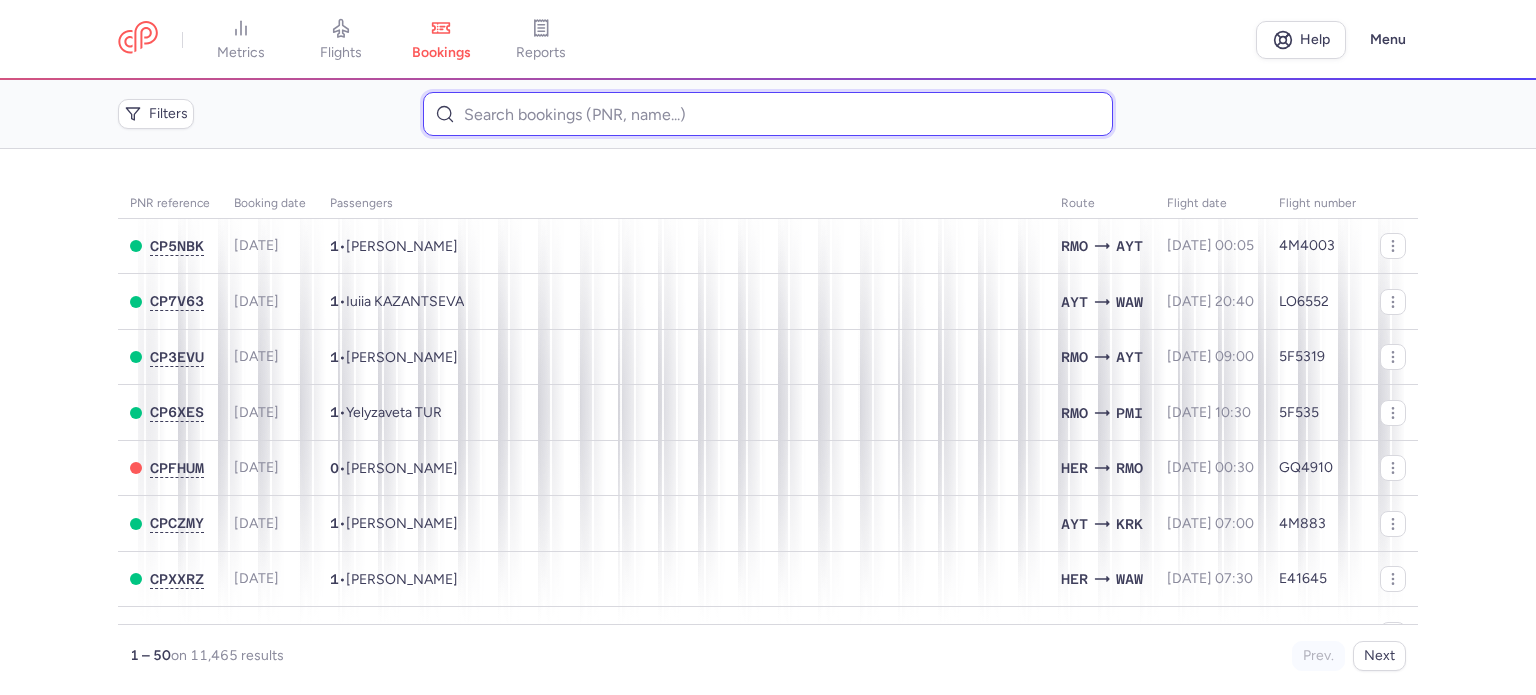 click at bounding box center [767, 114] 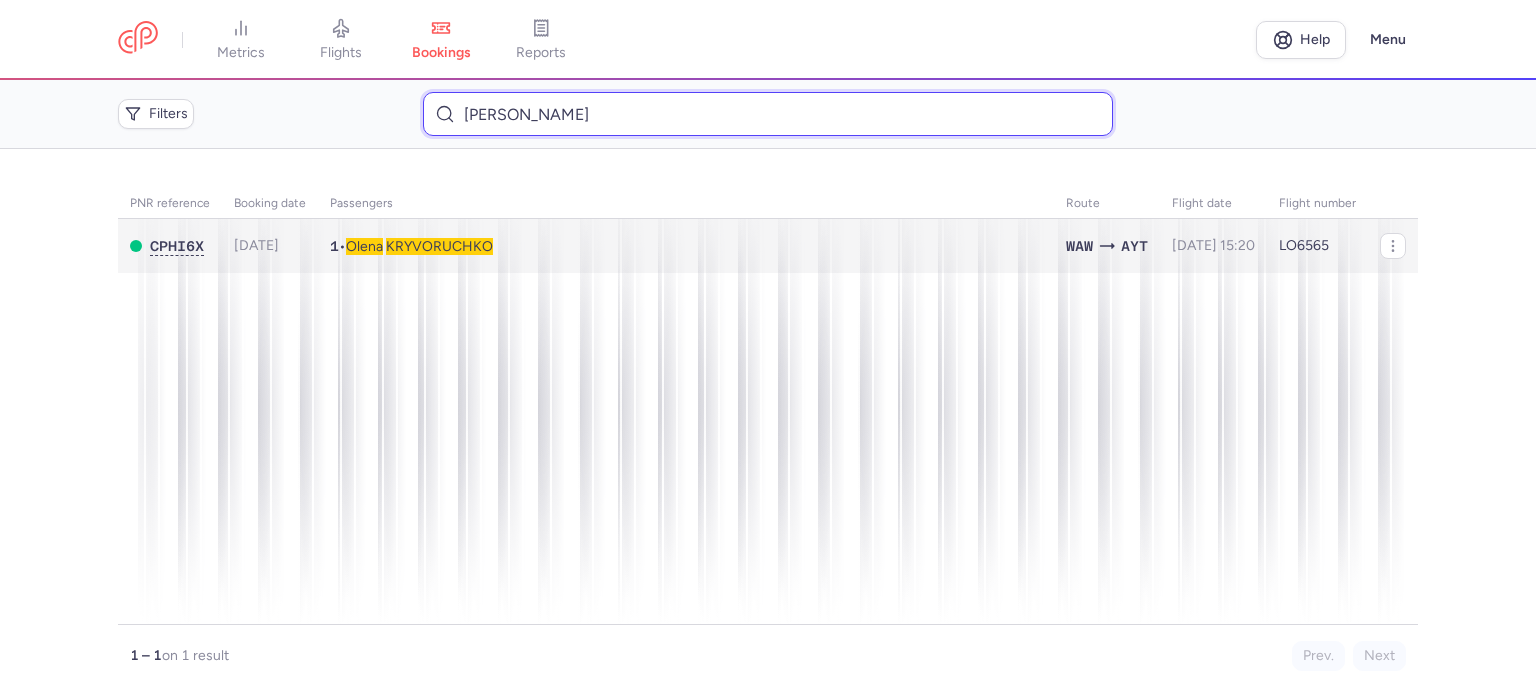 type on "[PERSON_NAME]" 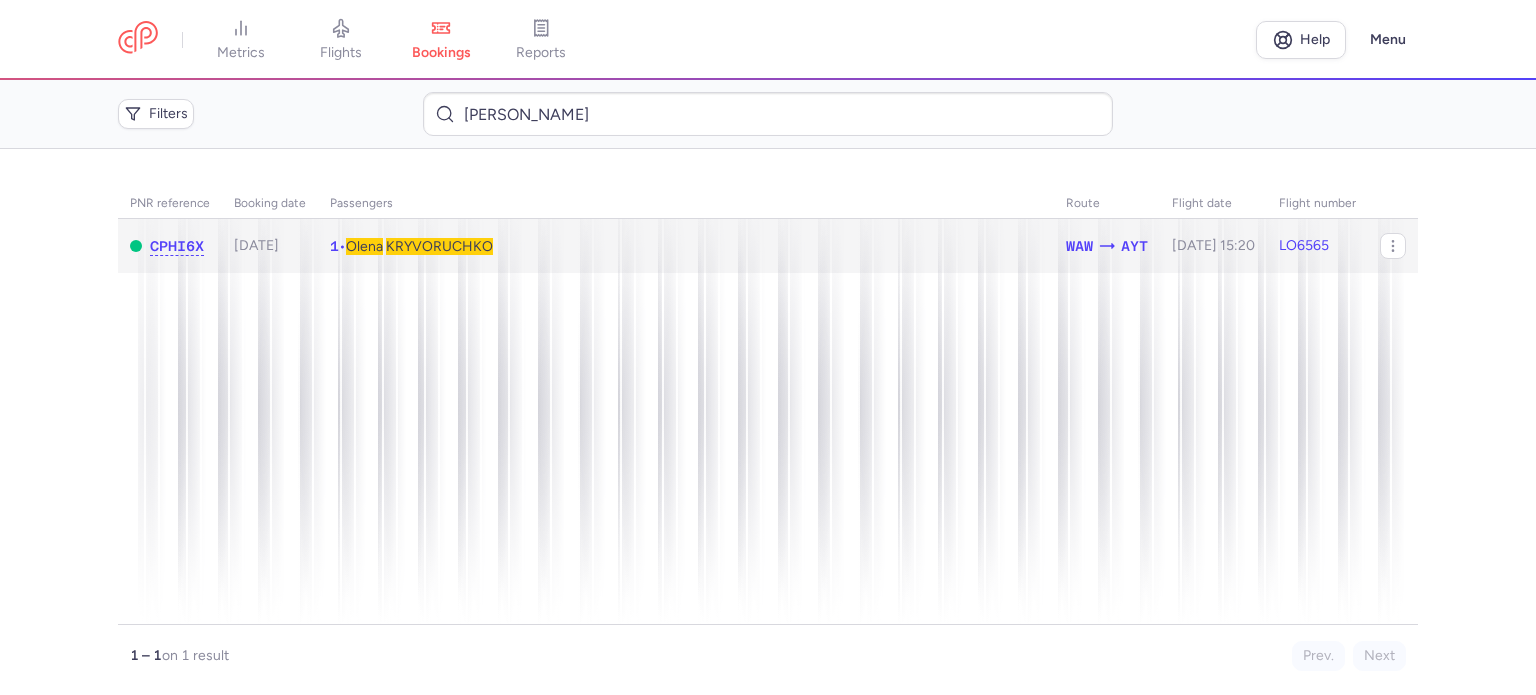 click on "KRYVORUCHKO" at bounding box center (439, 246) 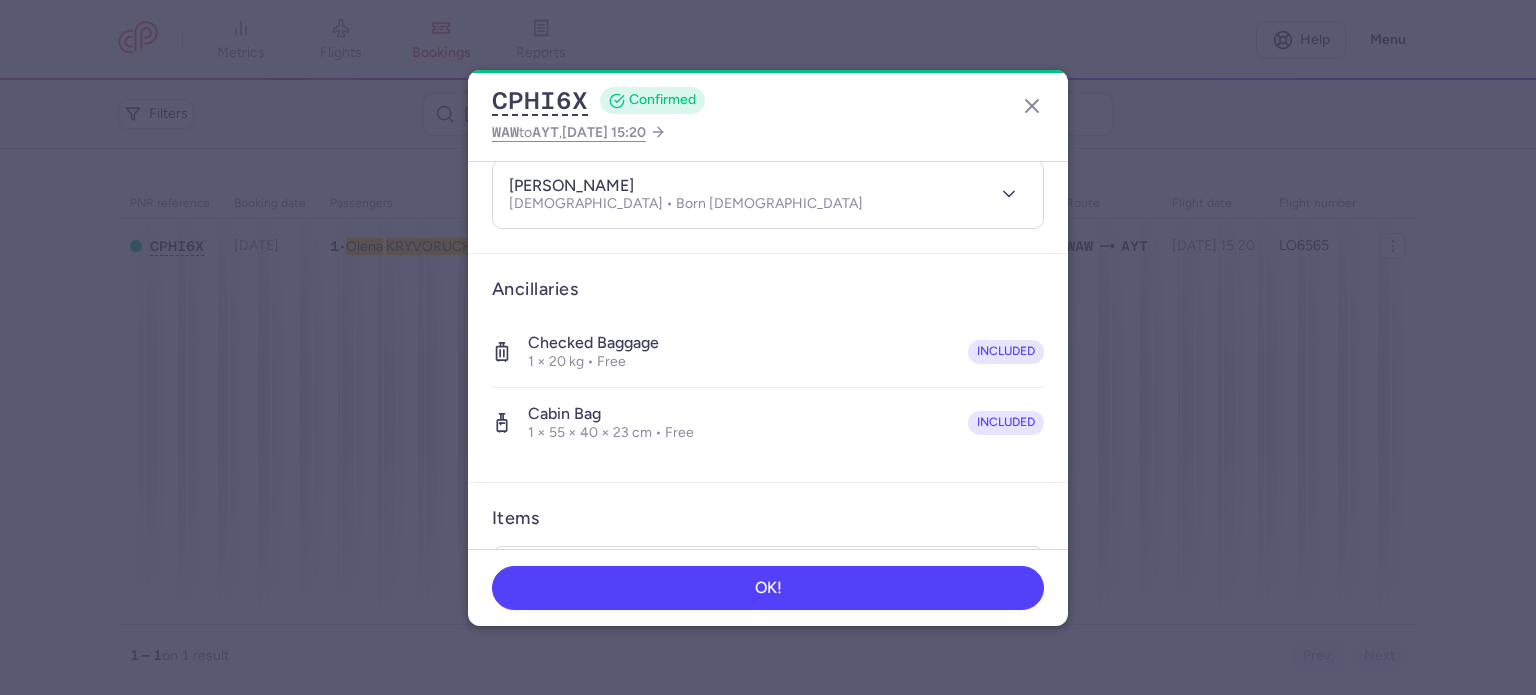 scroll, scrollTop: 500, scrollLeft: 0, axis: vertical 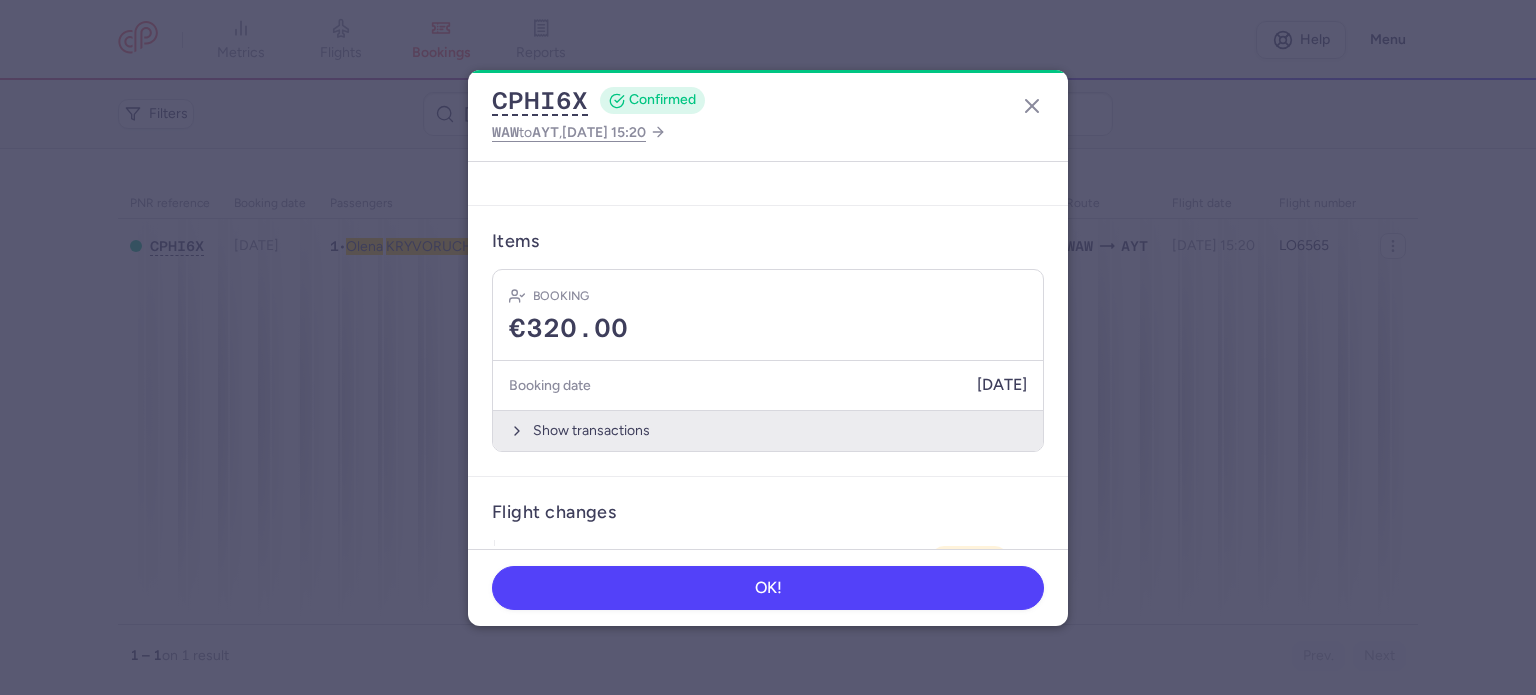 click on "Show transactions" at bounding box center (768, 430) 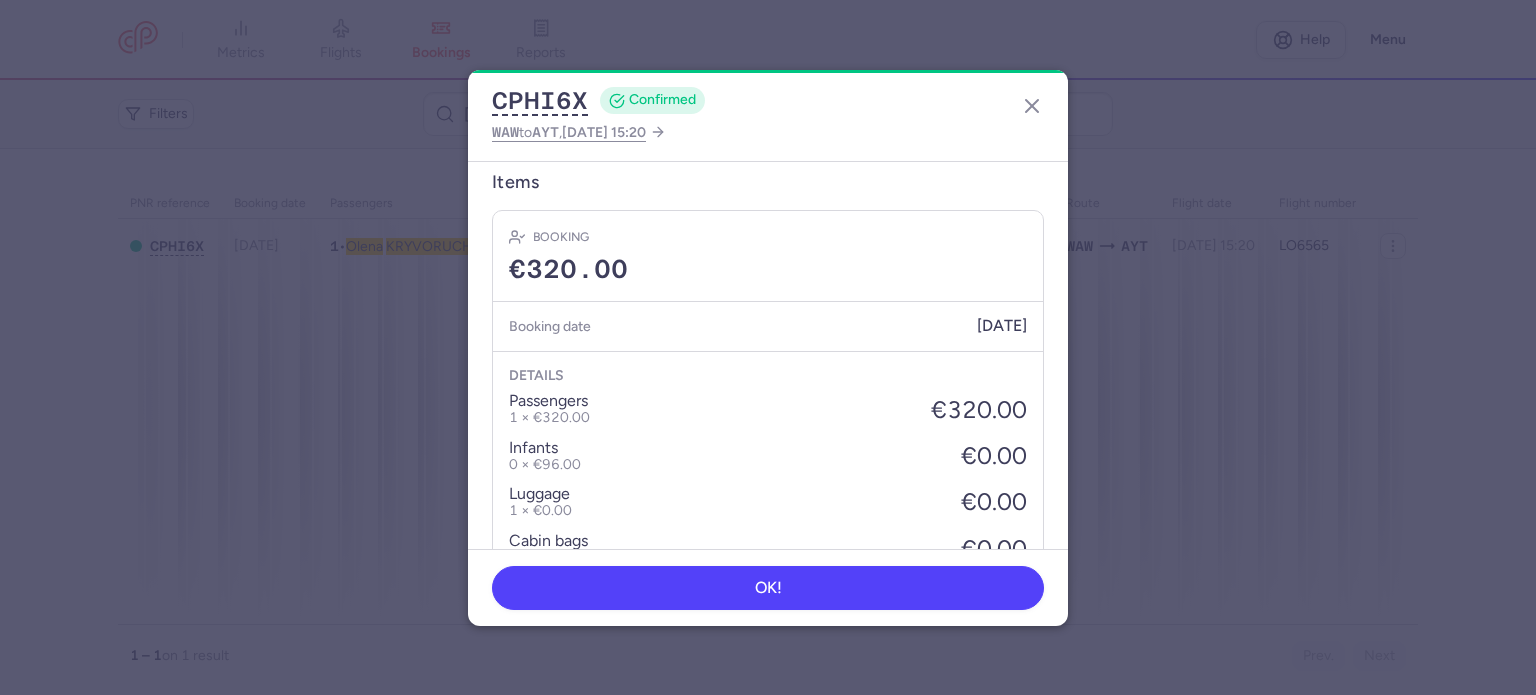 scroll, scrollTop: 900, scrollLeft: 0, axis: vertical 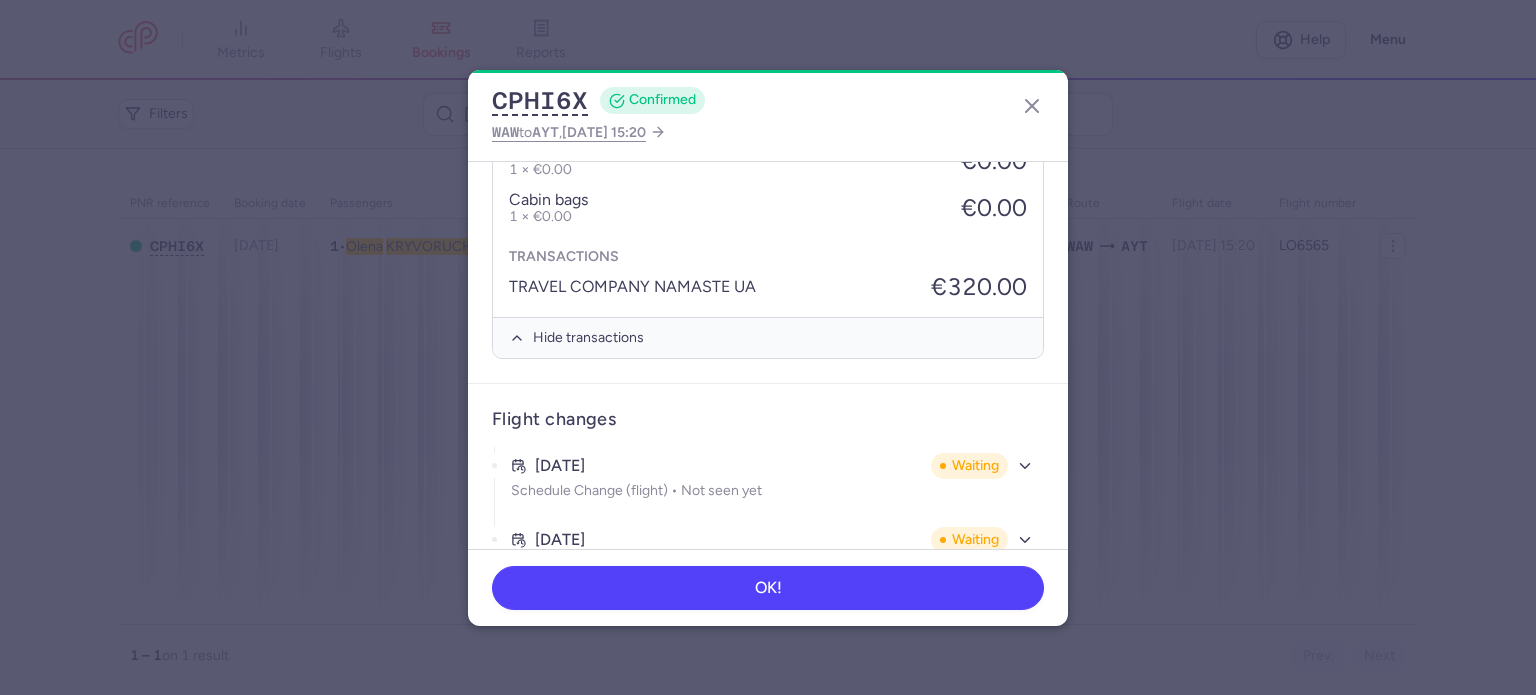 drag, startPoint x: 370, startPoint y: 376, endPoint x: 370, endPoint y: 207, distance: 169 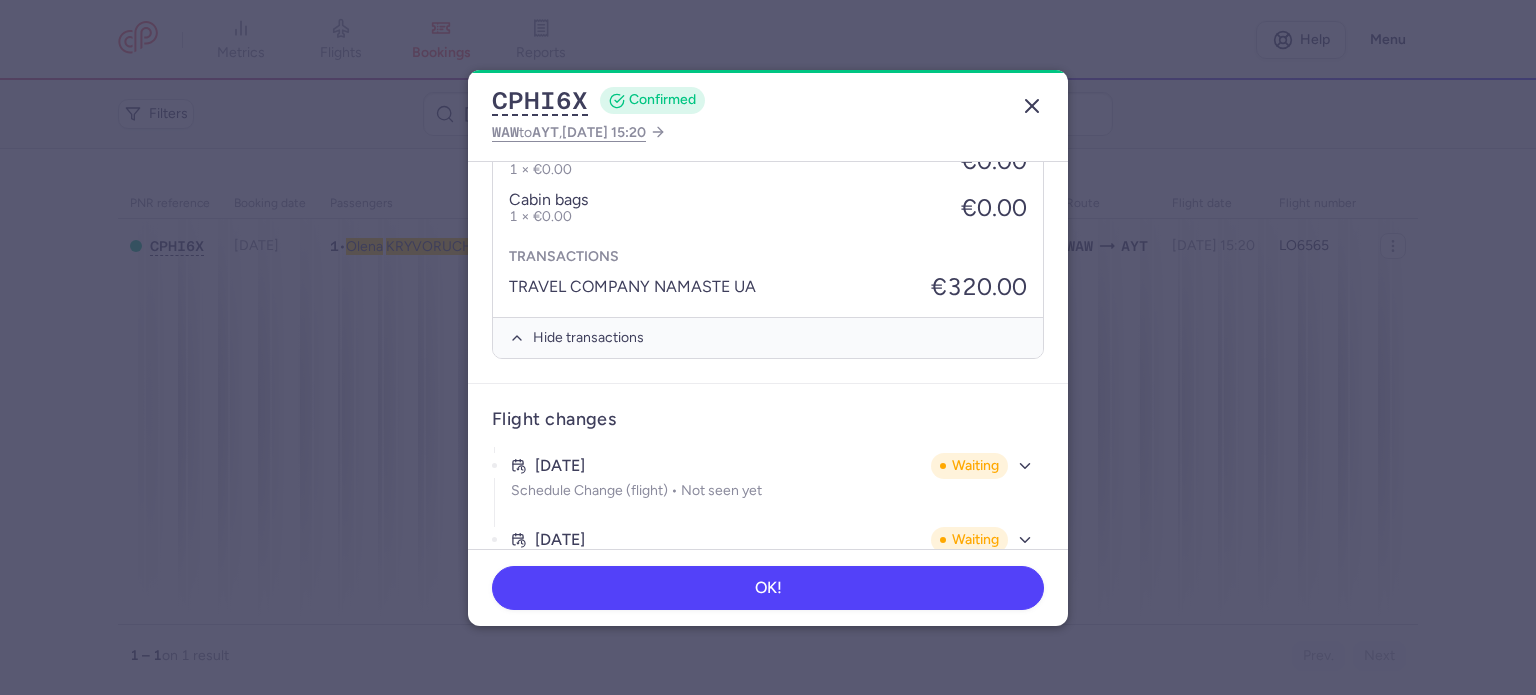 click 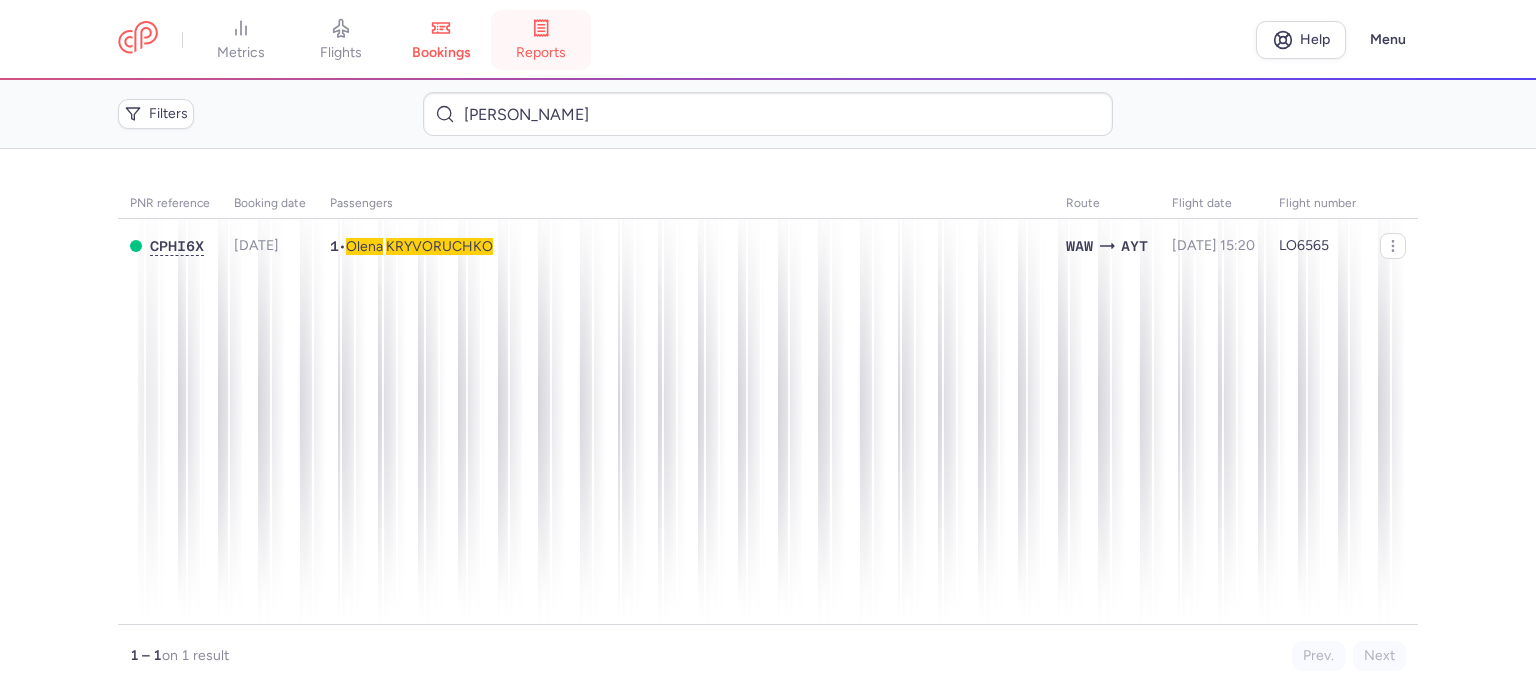 click on "reports" at bounding box center (541, 40) 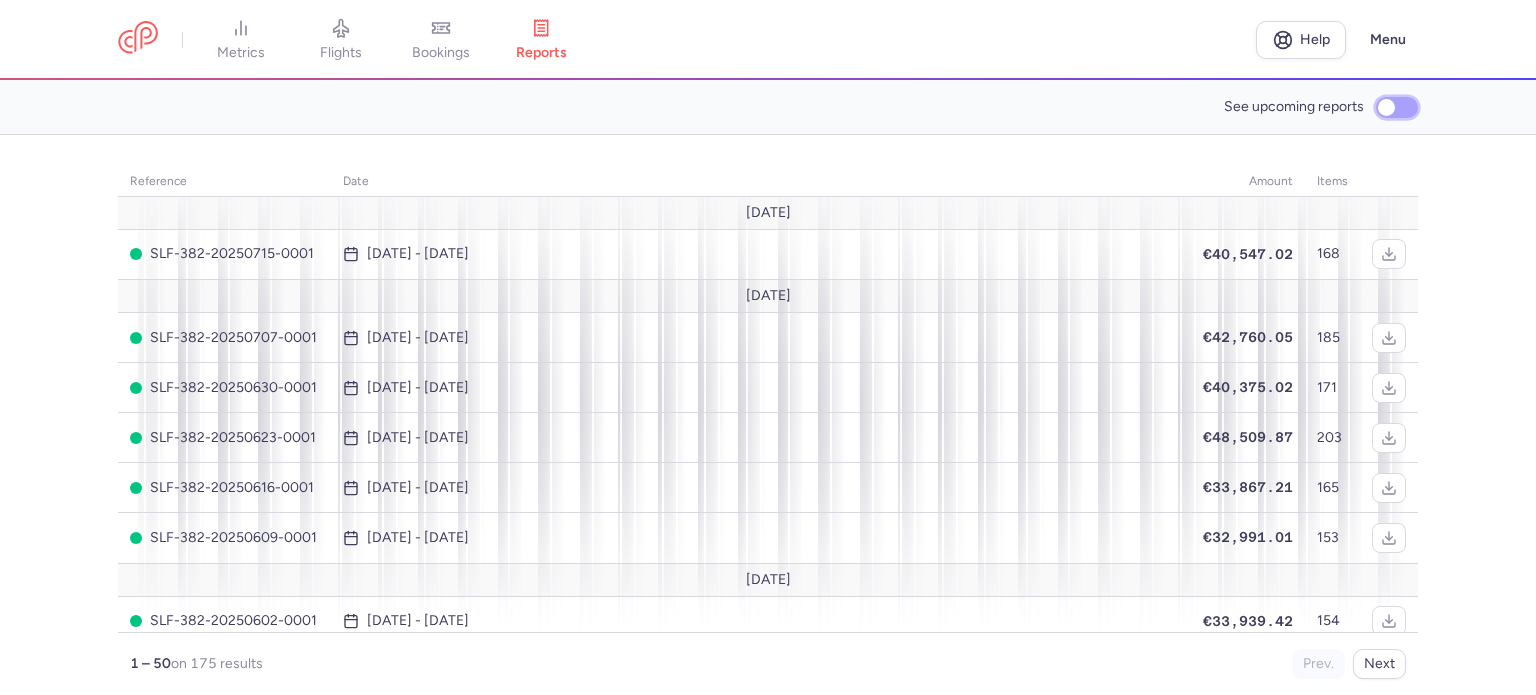 click on "See upcoming reports" at bounding box center (1397, 107) 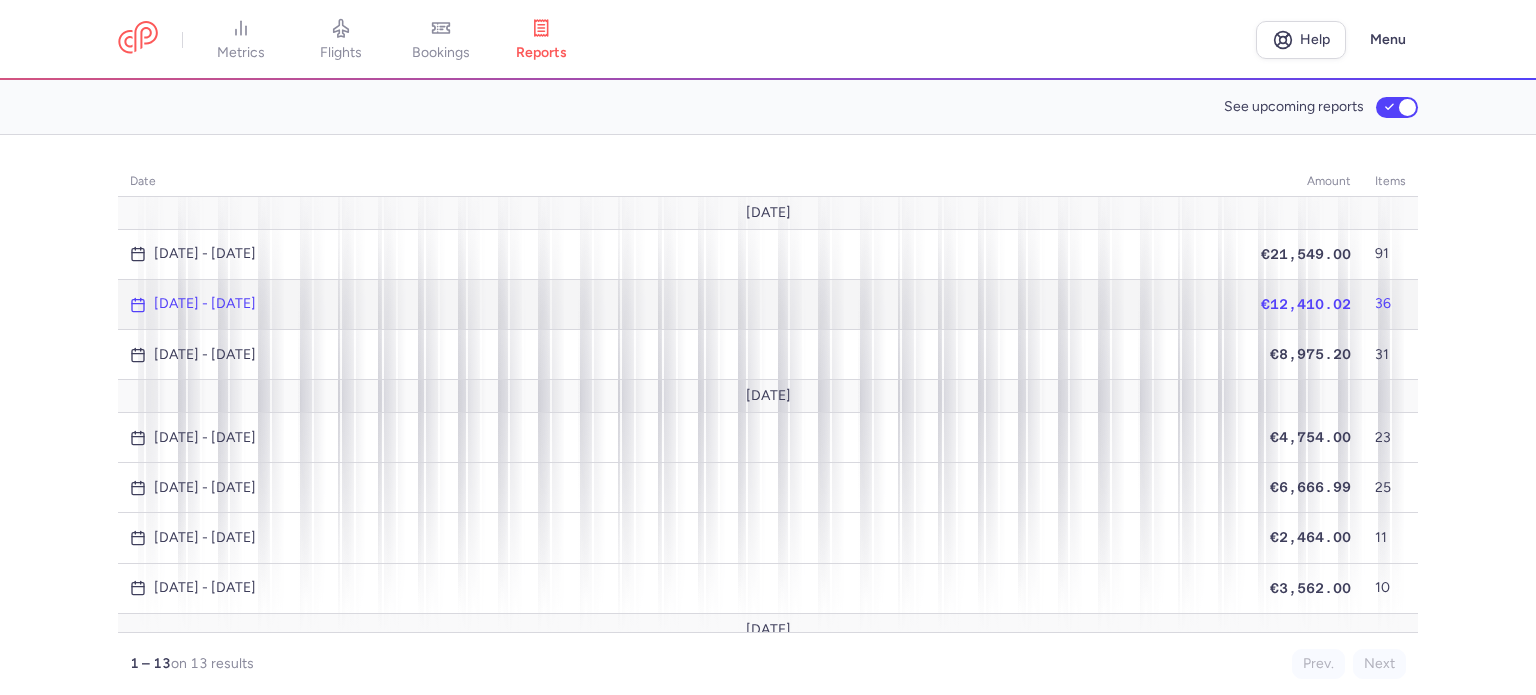 click on "€12,410.02" 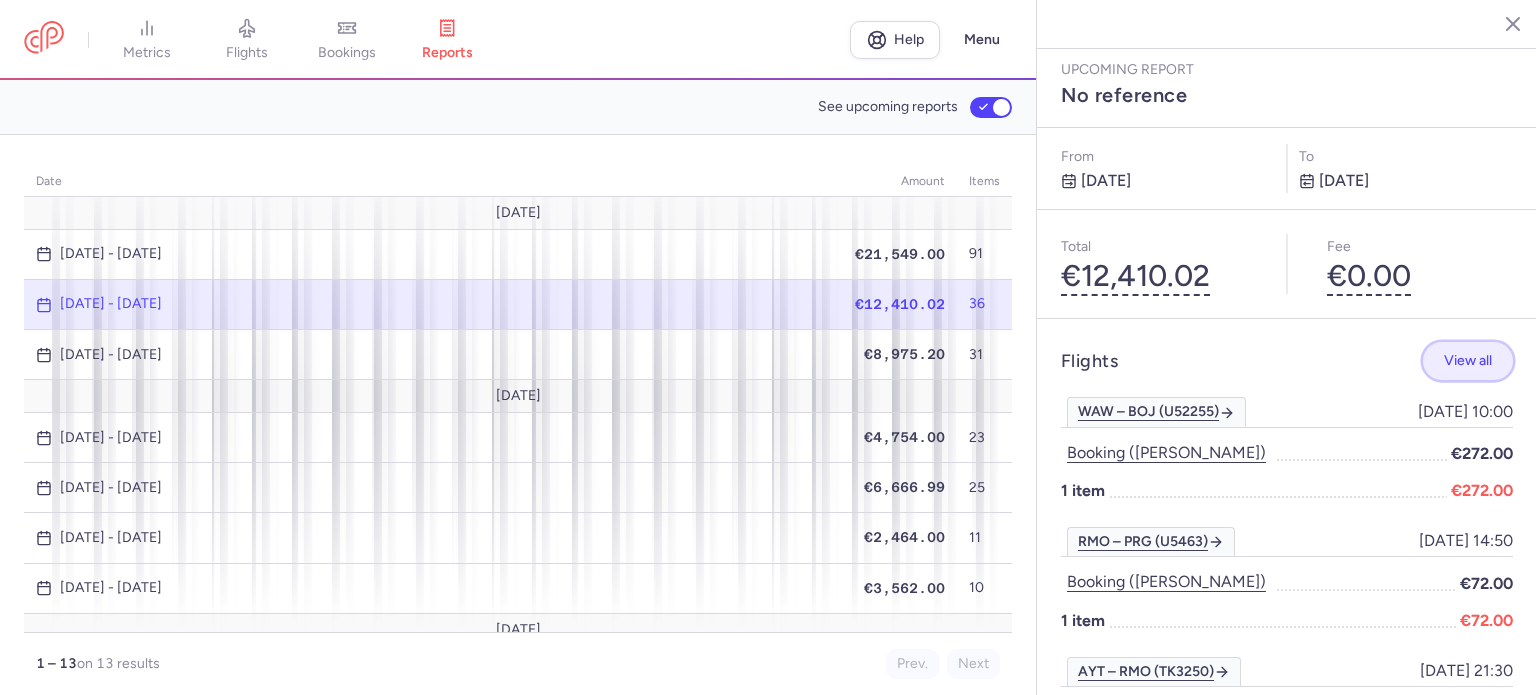 click on "View all" at bounding box center [1468, 361] 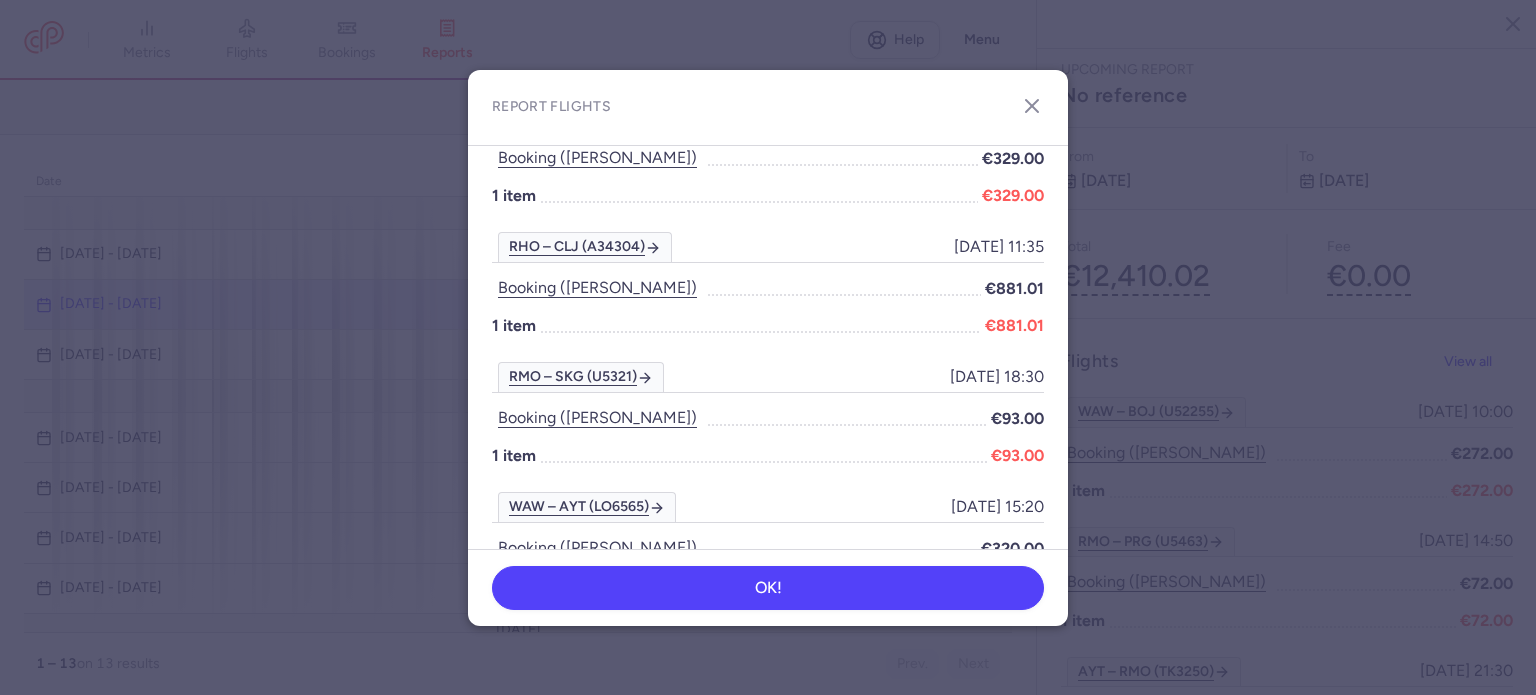 scroll, scrollTop: 900, scrollLeft: 0, axis: vertical 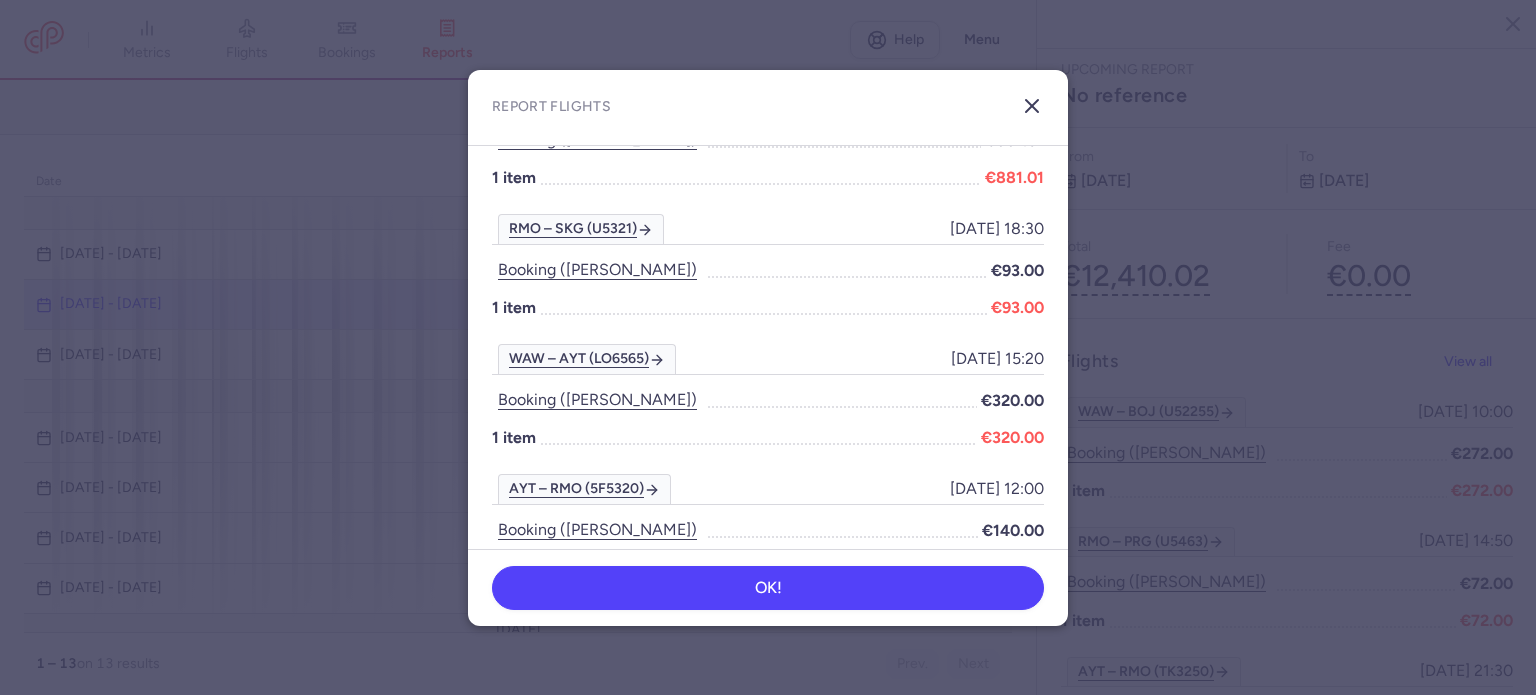 click 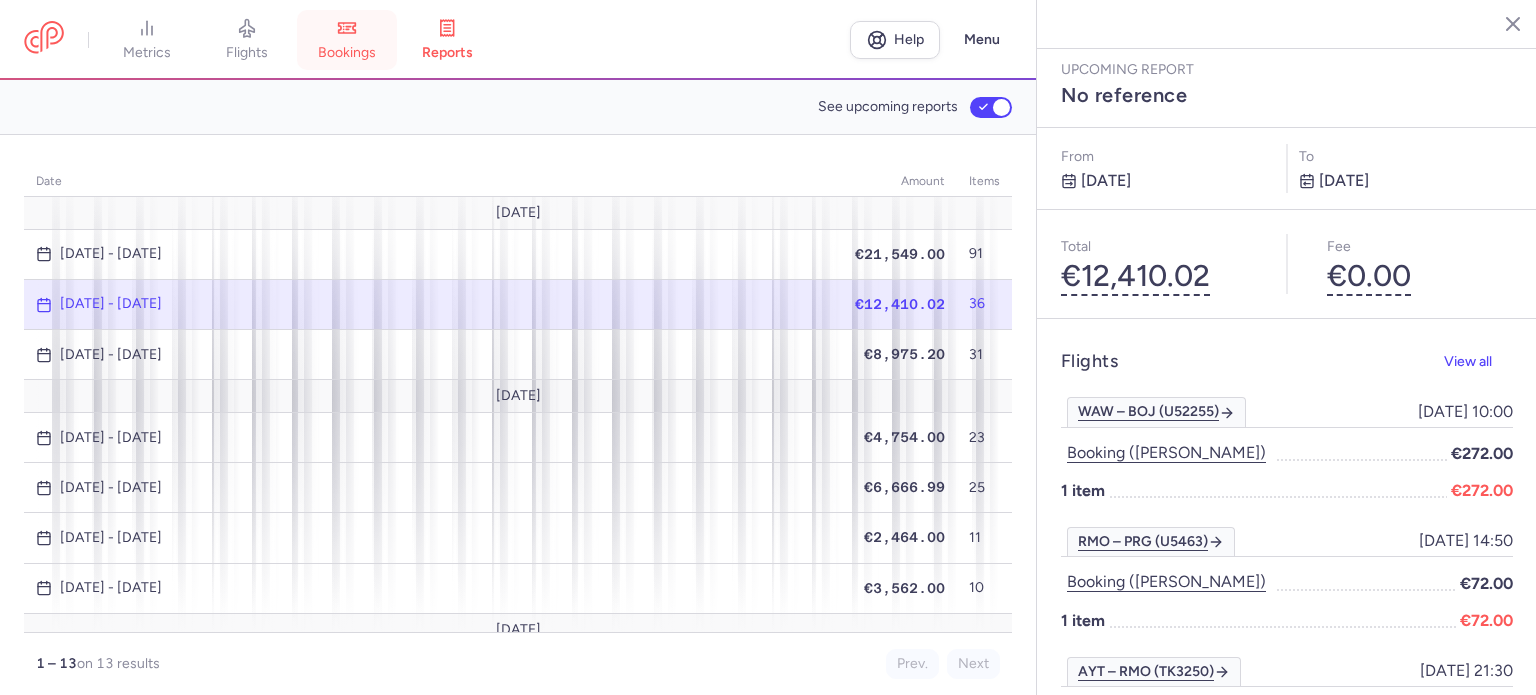 click on "bookings" at bounding box center (347, 40) 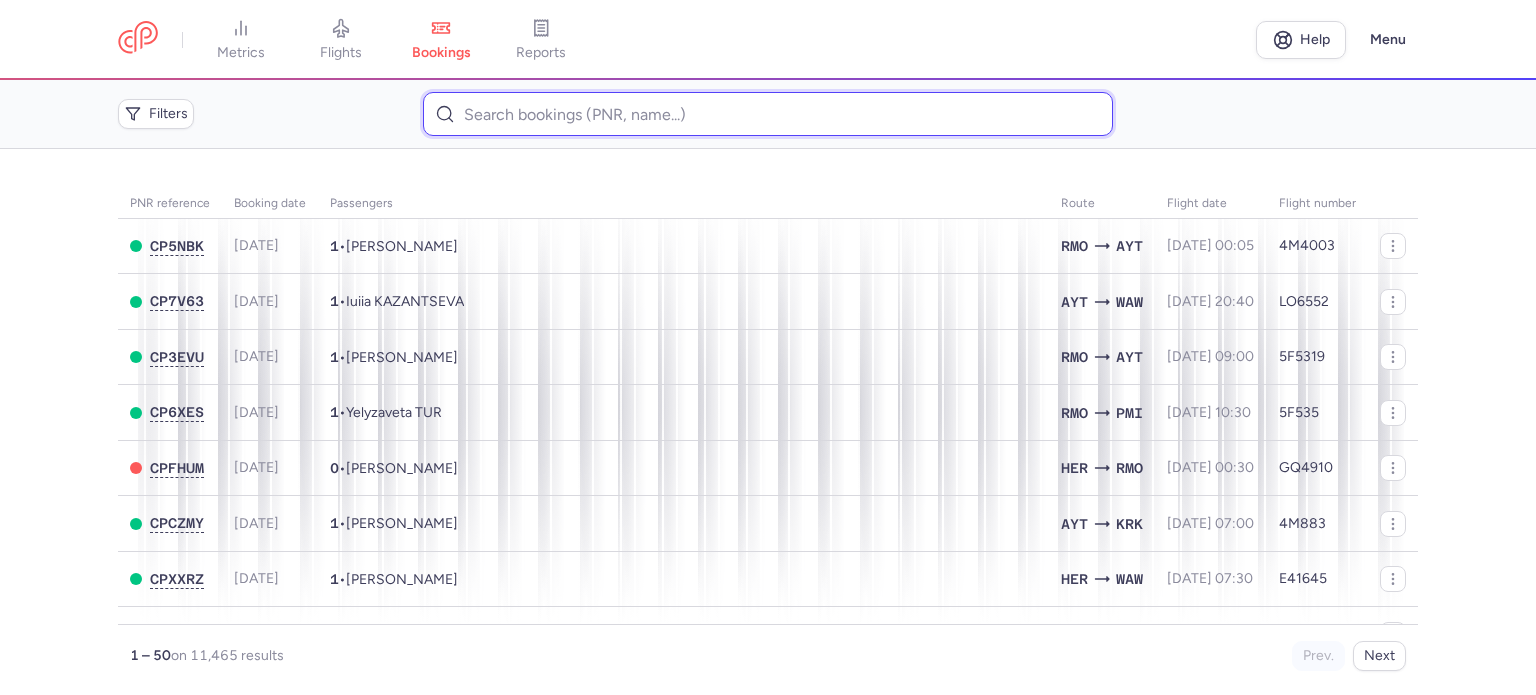 click at bounding box center (767, 114) 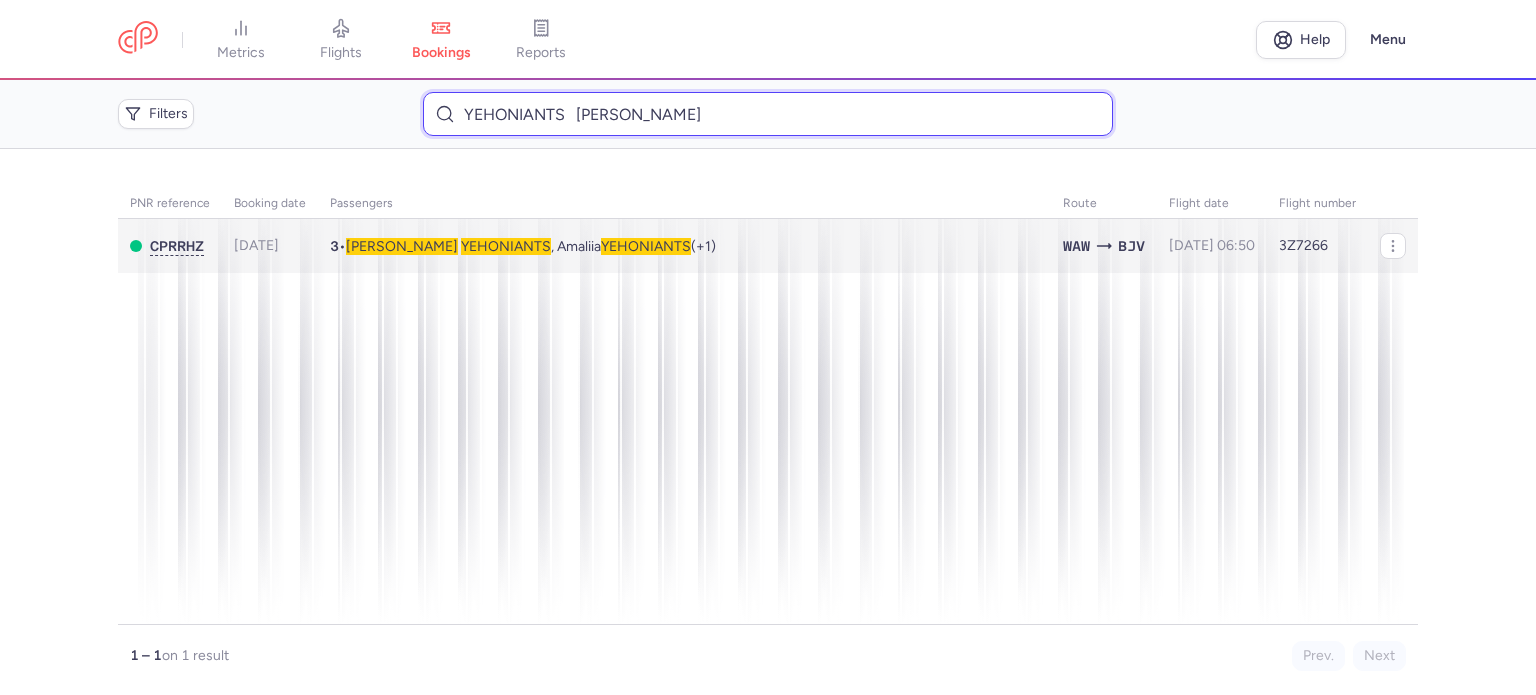 type on "YEHONIANTS 	[PERSON_NAME]" 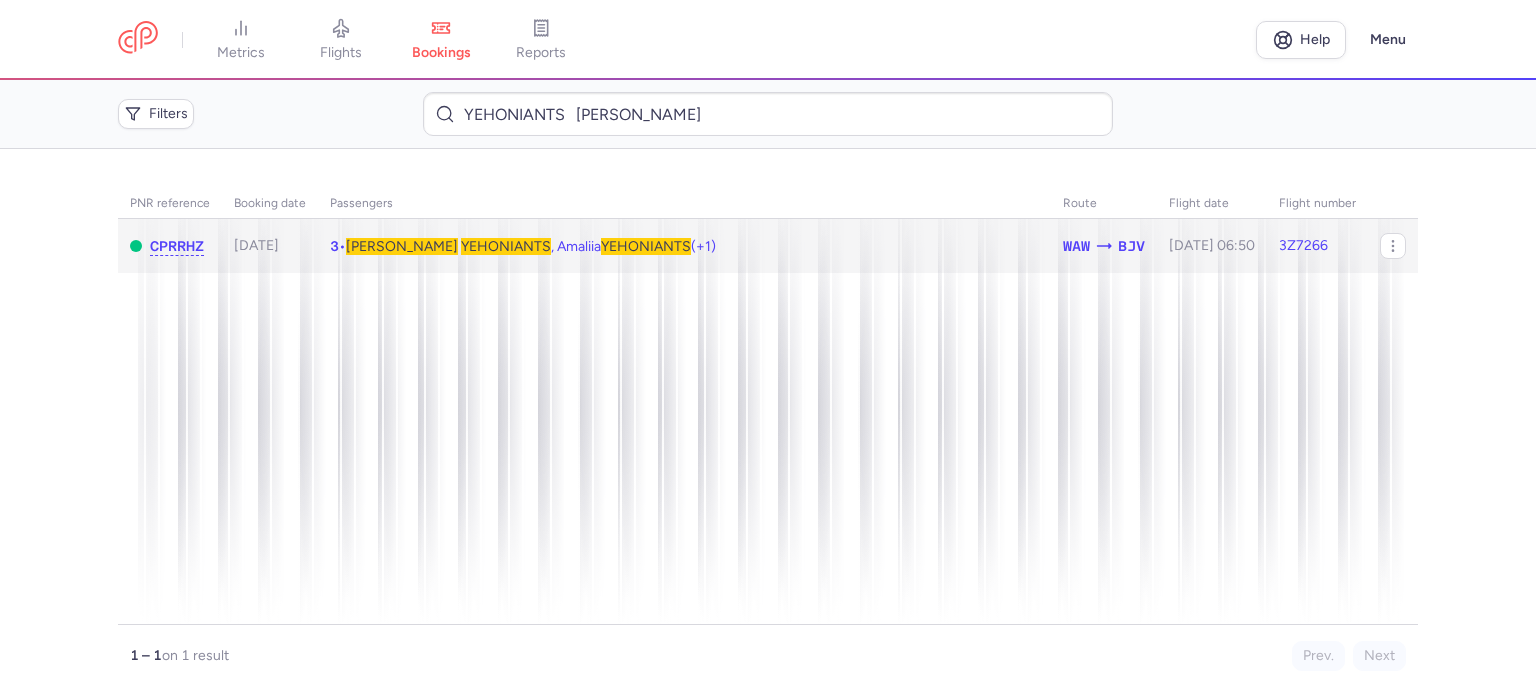 click on "YEHONIANTS" at bounding box center [506, 246] 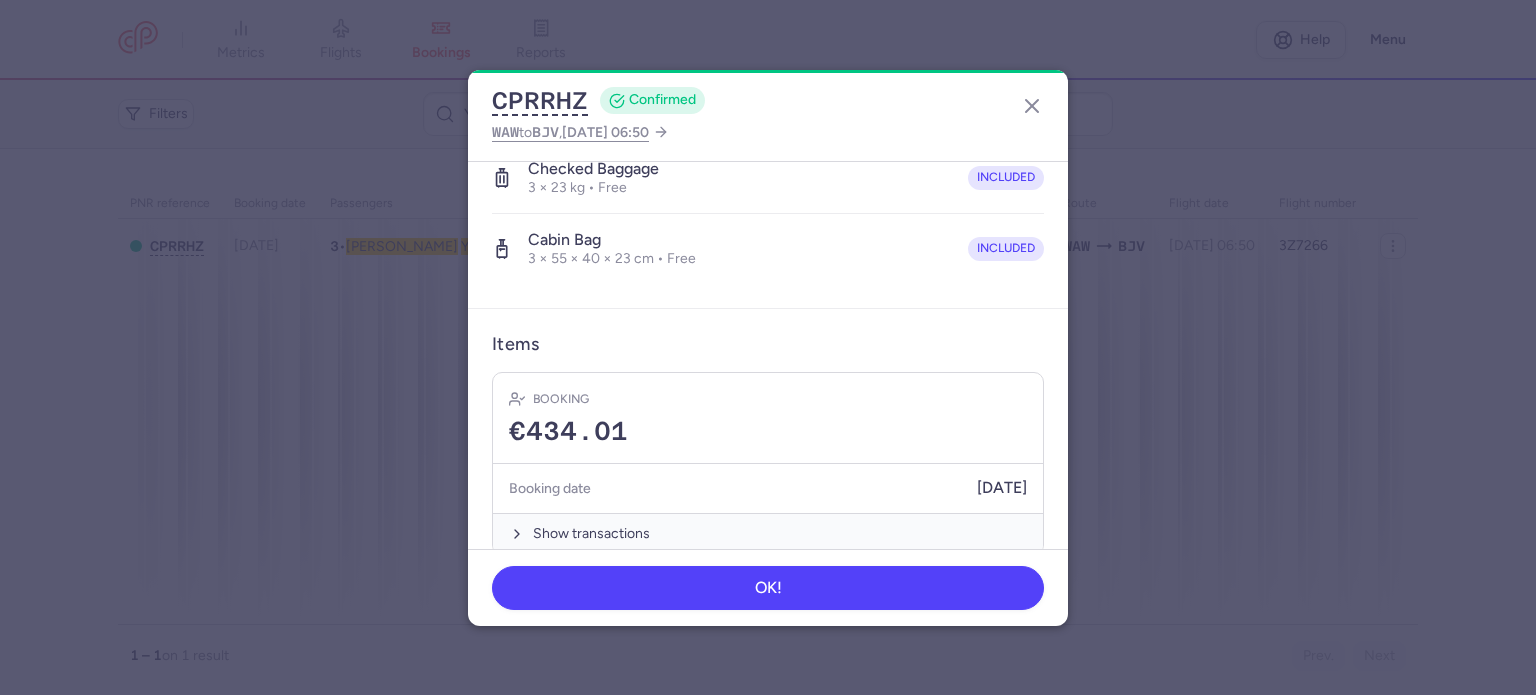 scroll, scrollTop: 561, scrollLeft: 0, axis: vertical 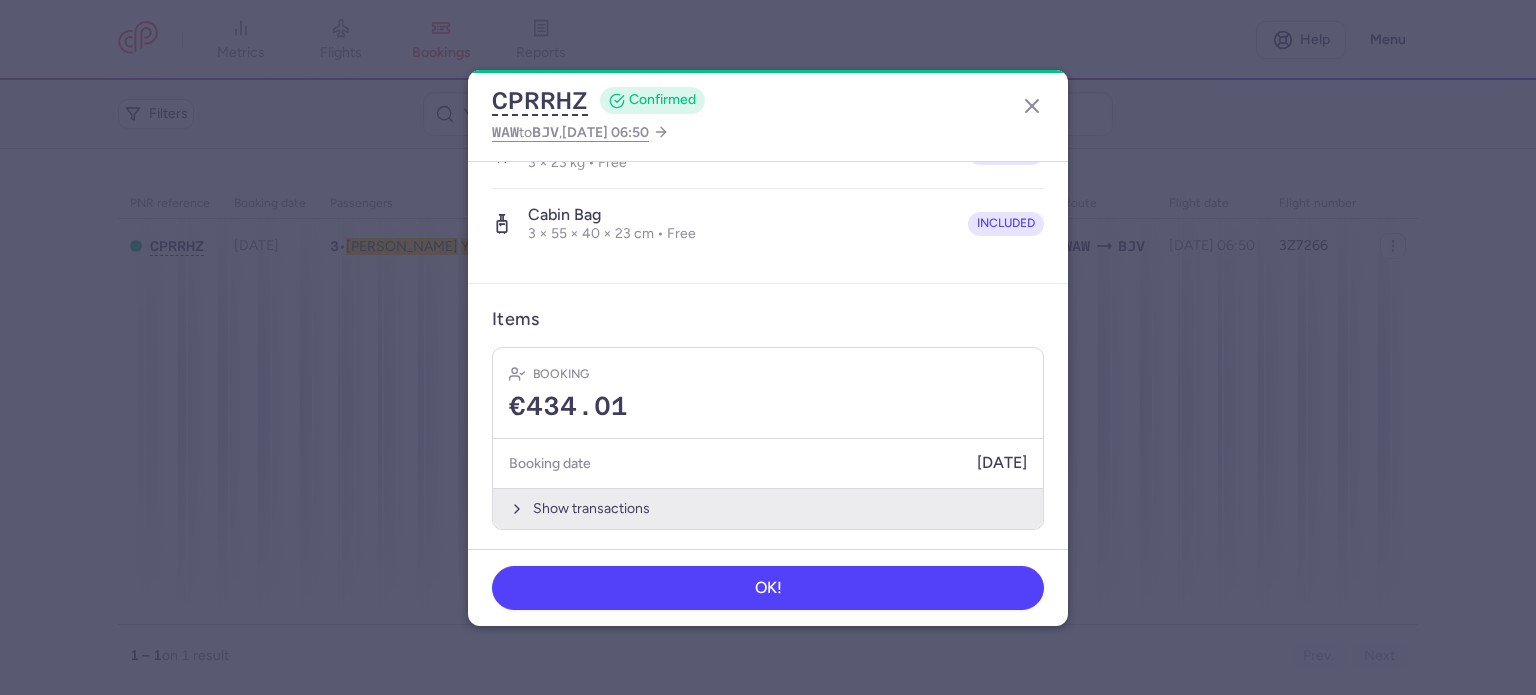 click on "Show transactions" at bounding box center (768, 508) 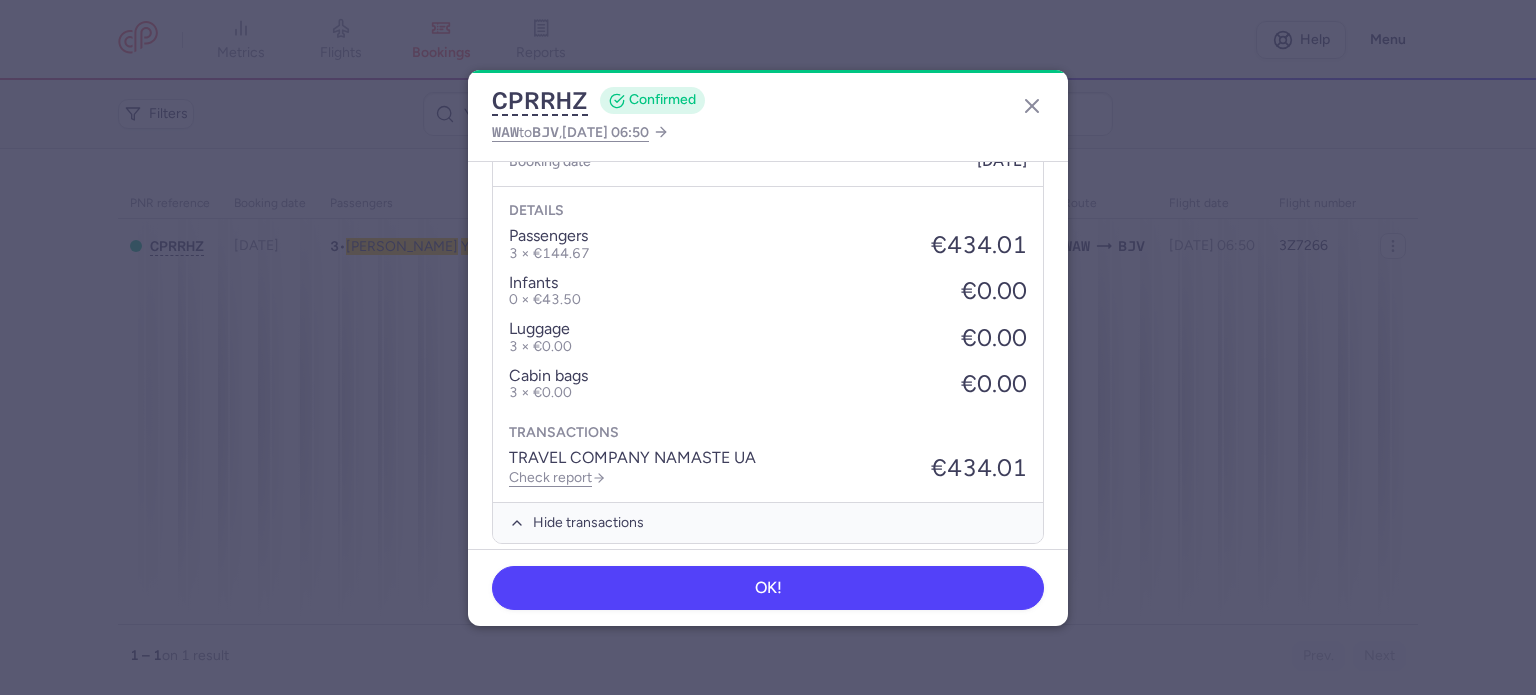 scroll, scrollTop: 876, scrollLeft: 0, axis: vertical 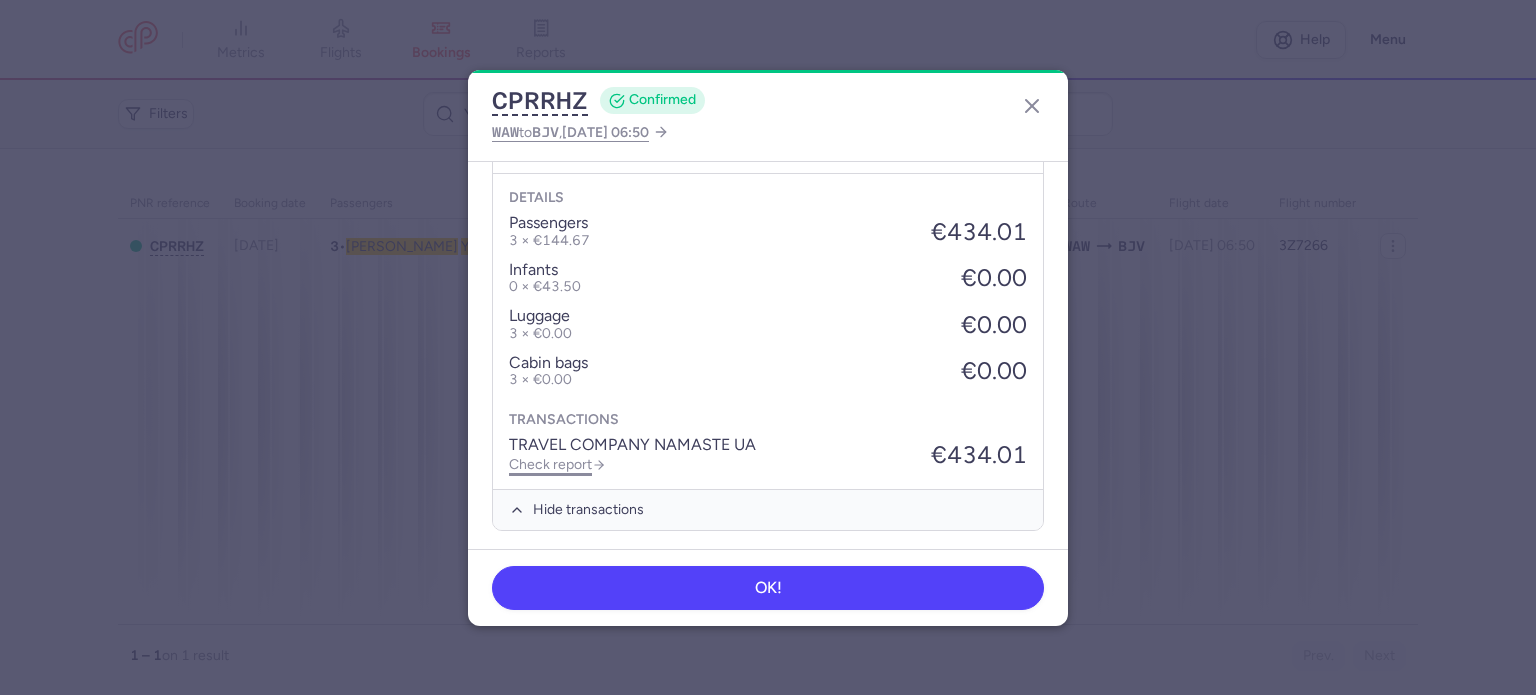 click on "Check report" 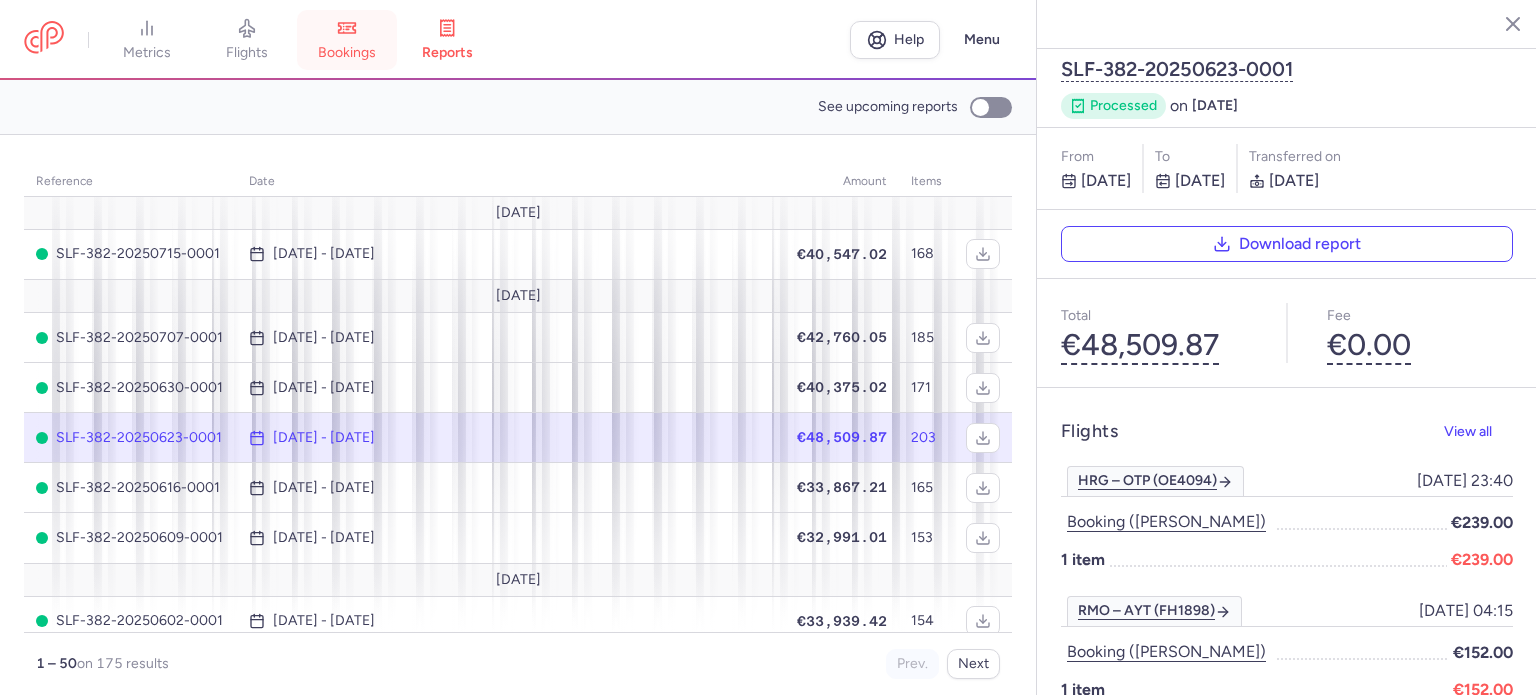 click on "bookings" at bounding box center [347, 53] 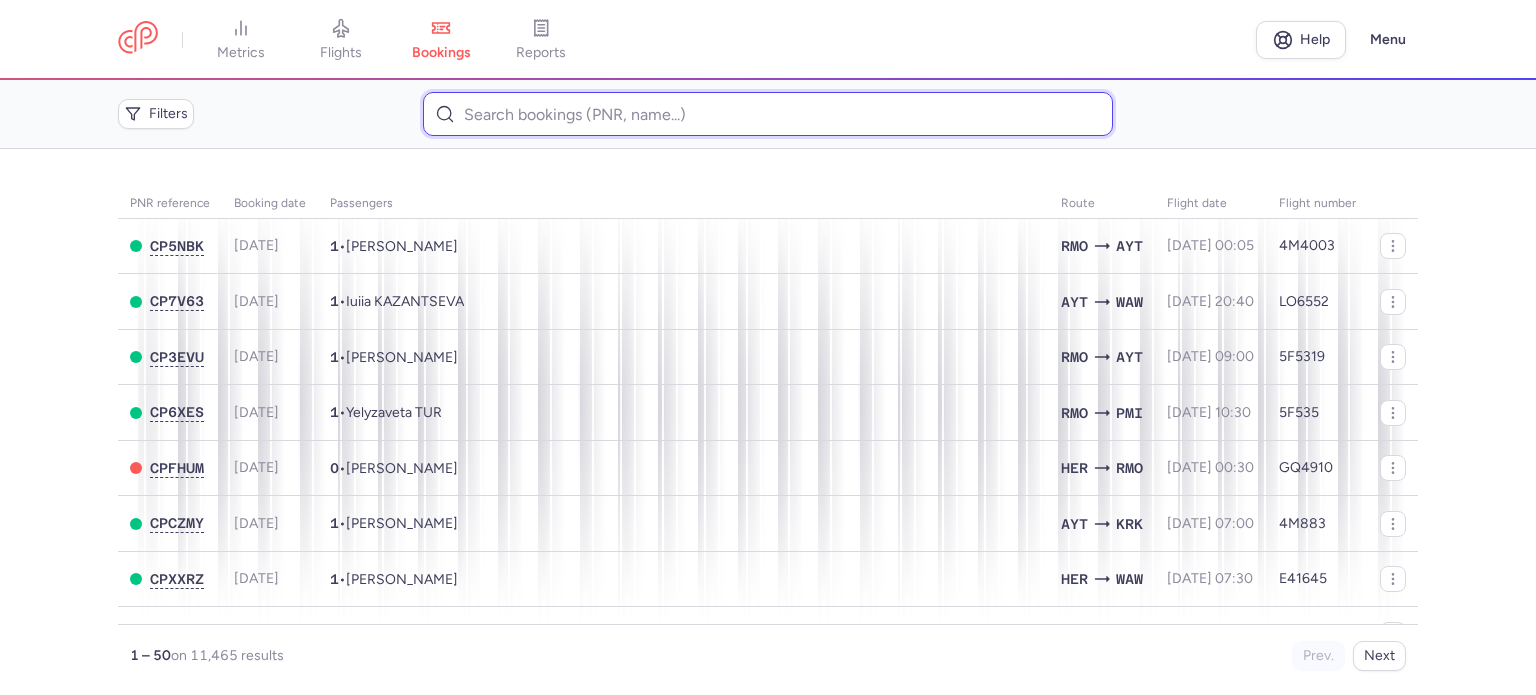 paste on "PARFONOVA 	ALLA" 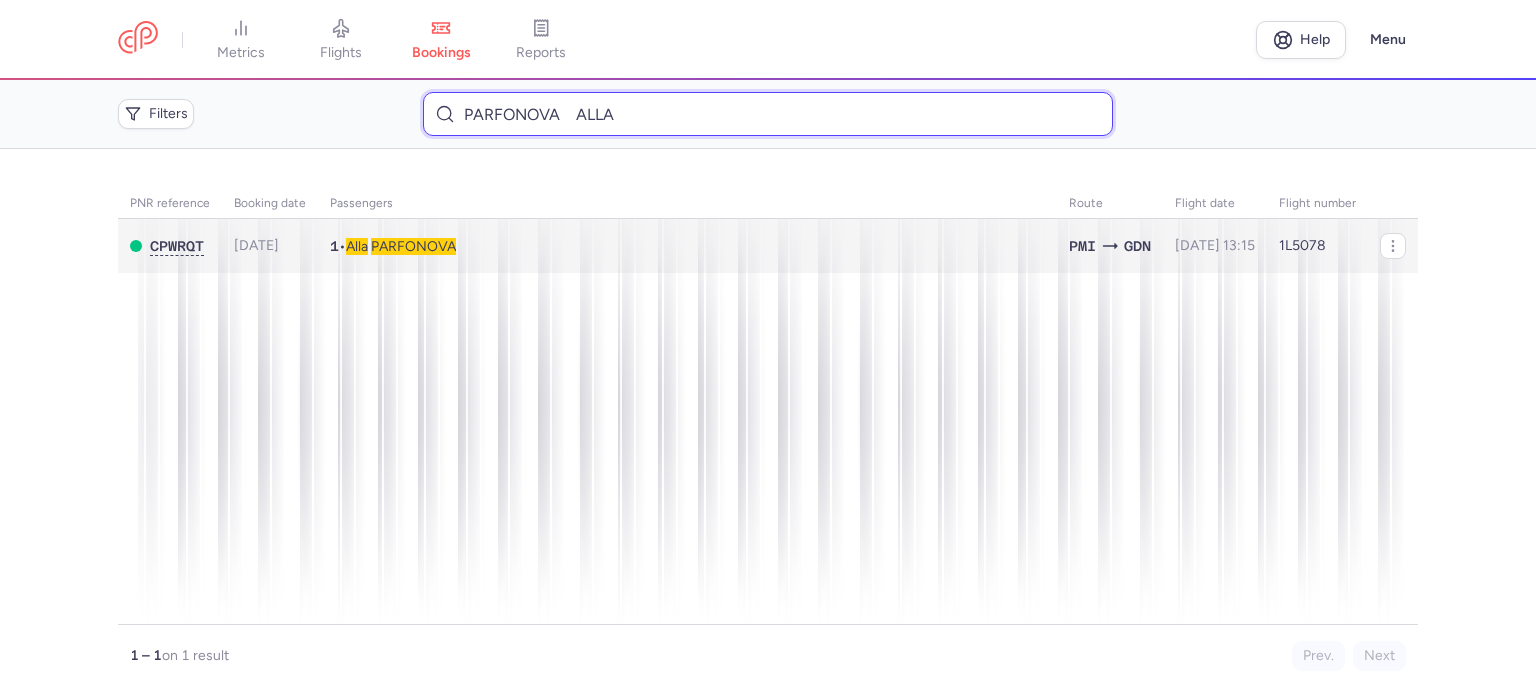 type on "PARFONOVA 	ALLA" 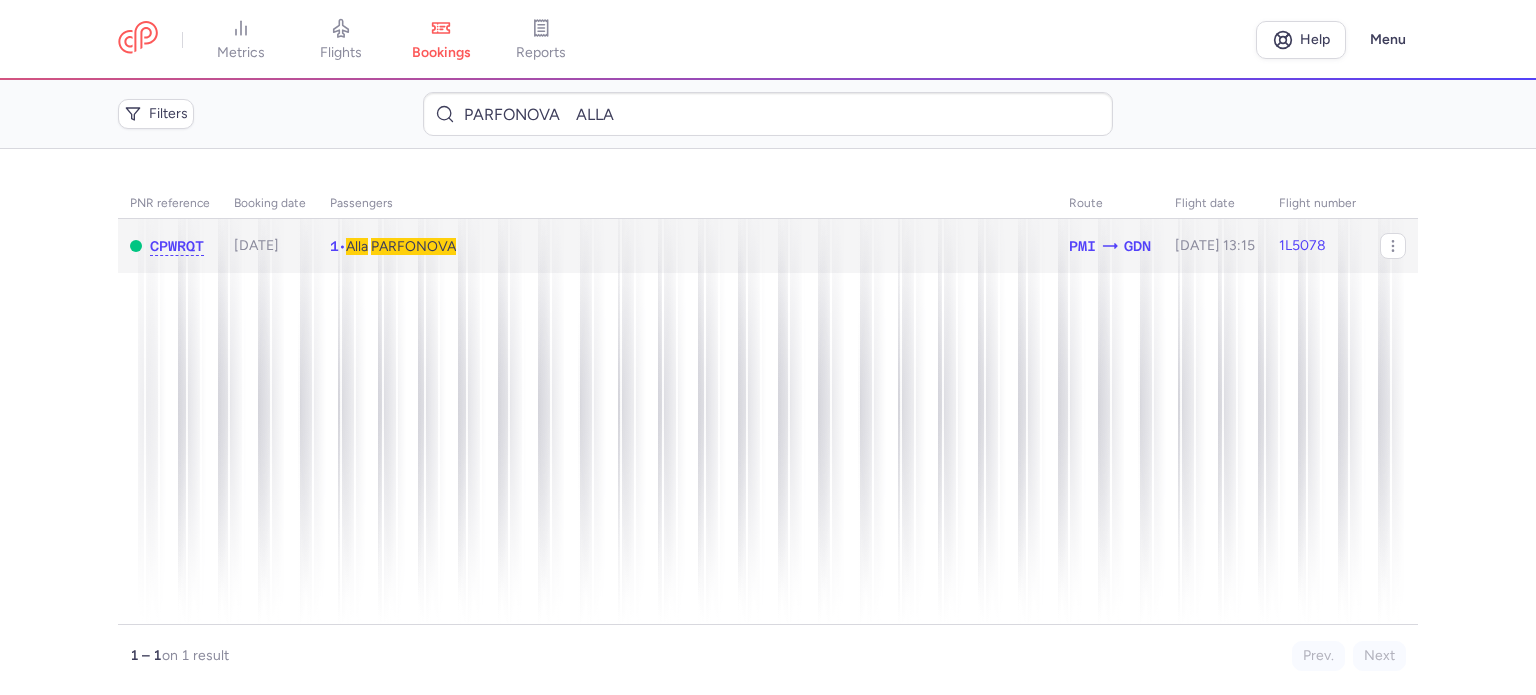 click on "PARFONOVA" at bounding box center (413, 246) 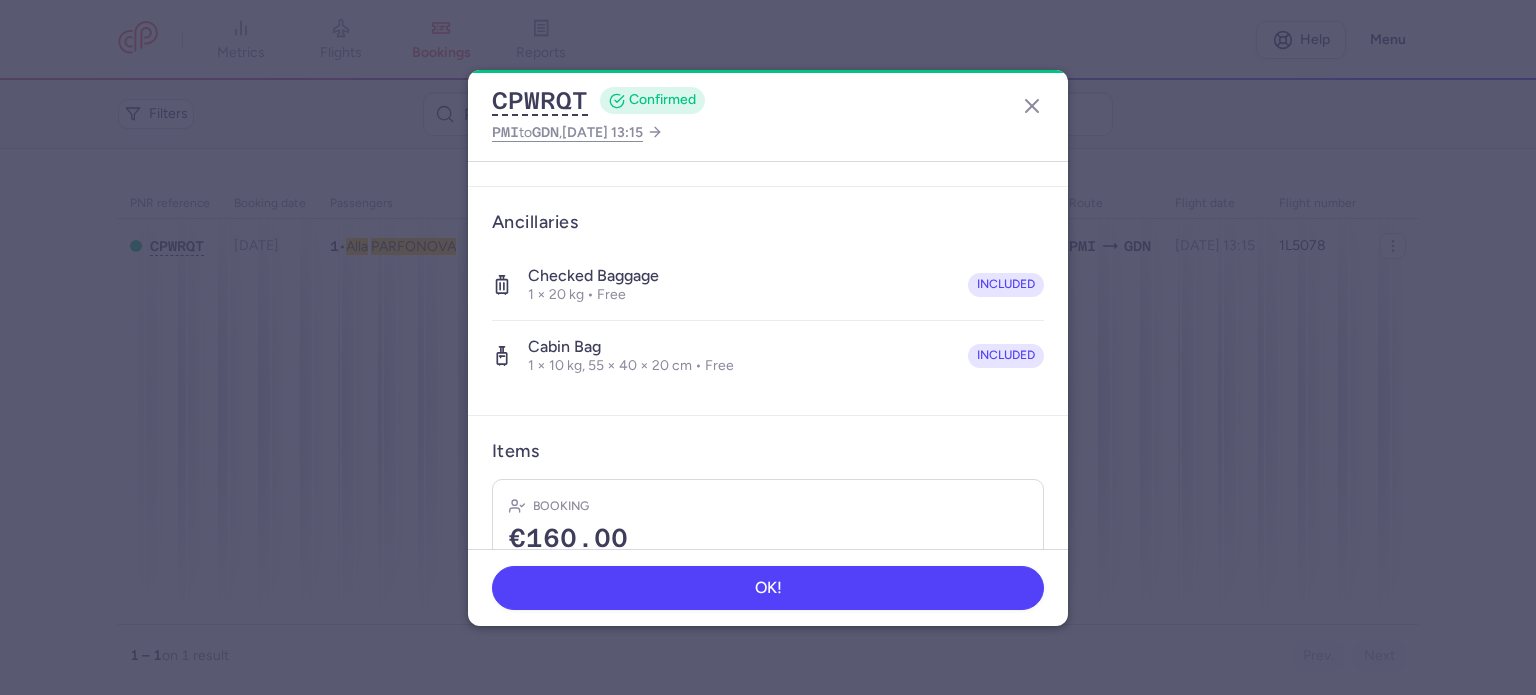 scroll, scrollTop: 423, scrollLeft: 0, axis: vertical 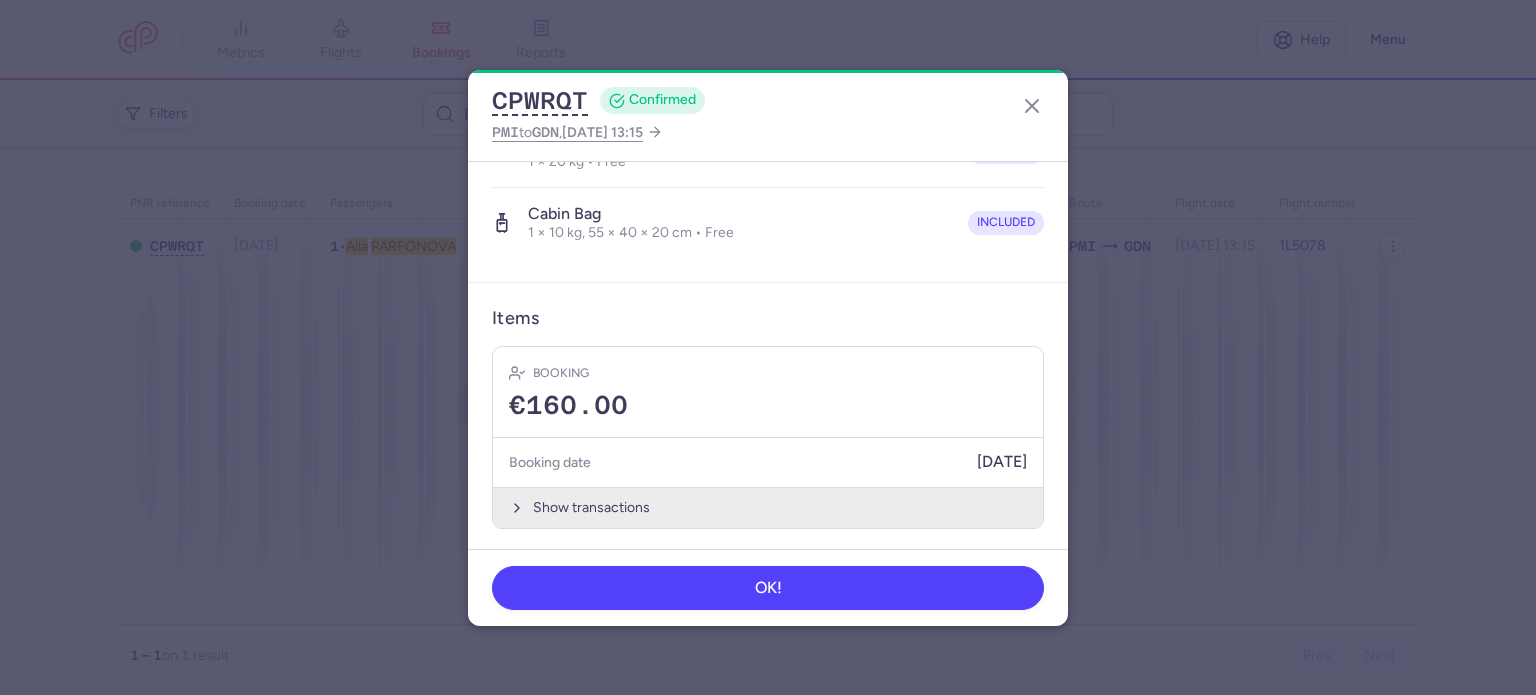 click on "Show transactions" at bounding box center (768, 507) 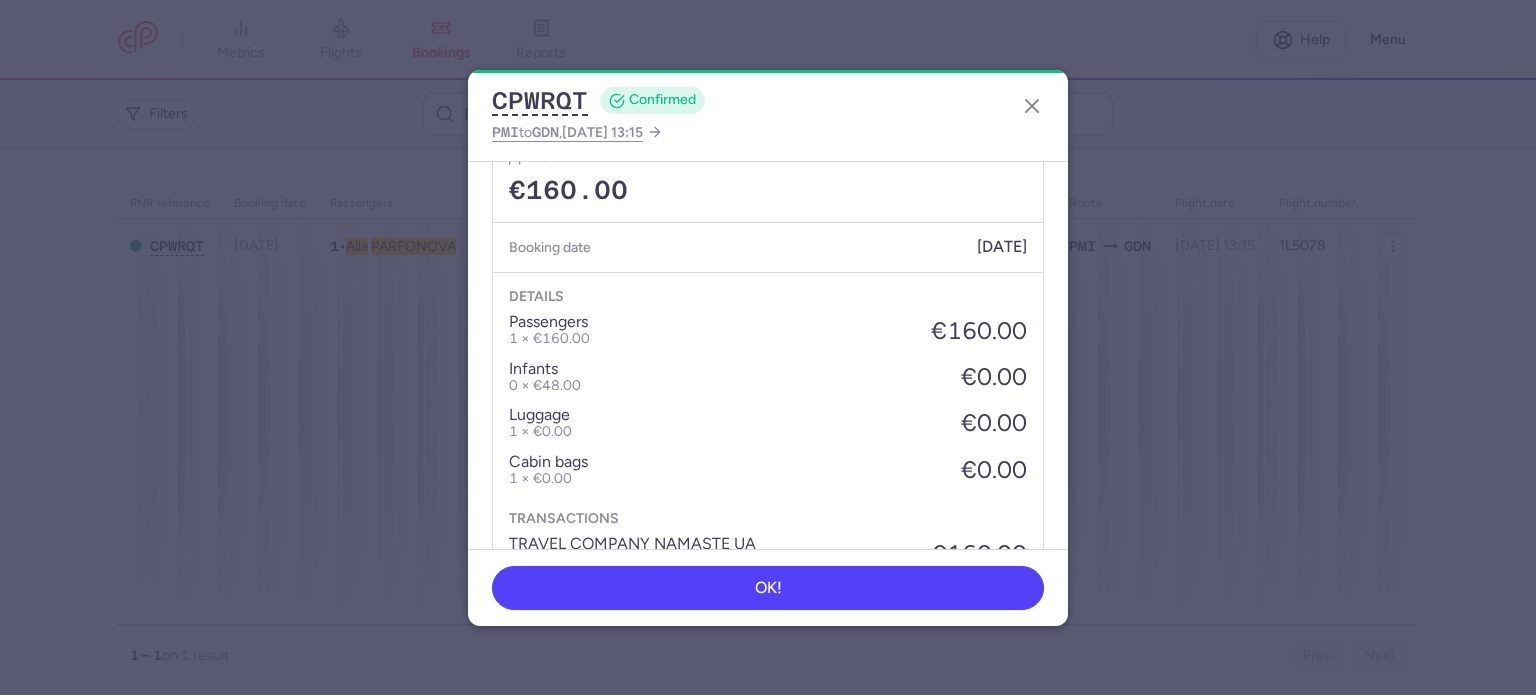 scroll, scrollTop: 739, scrollLeft: 0, axis: vertical 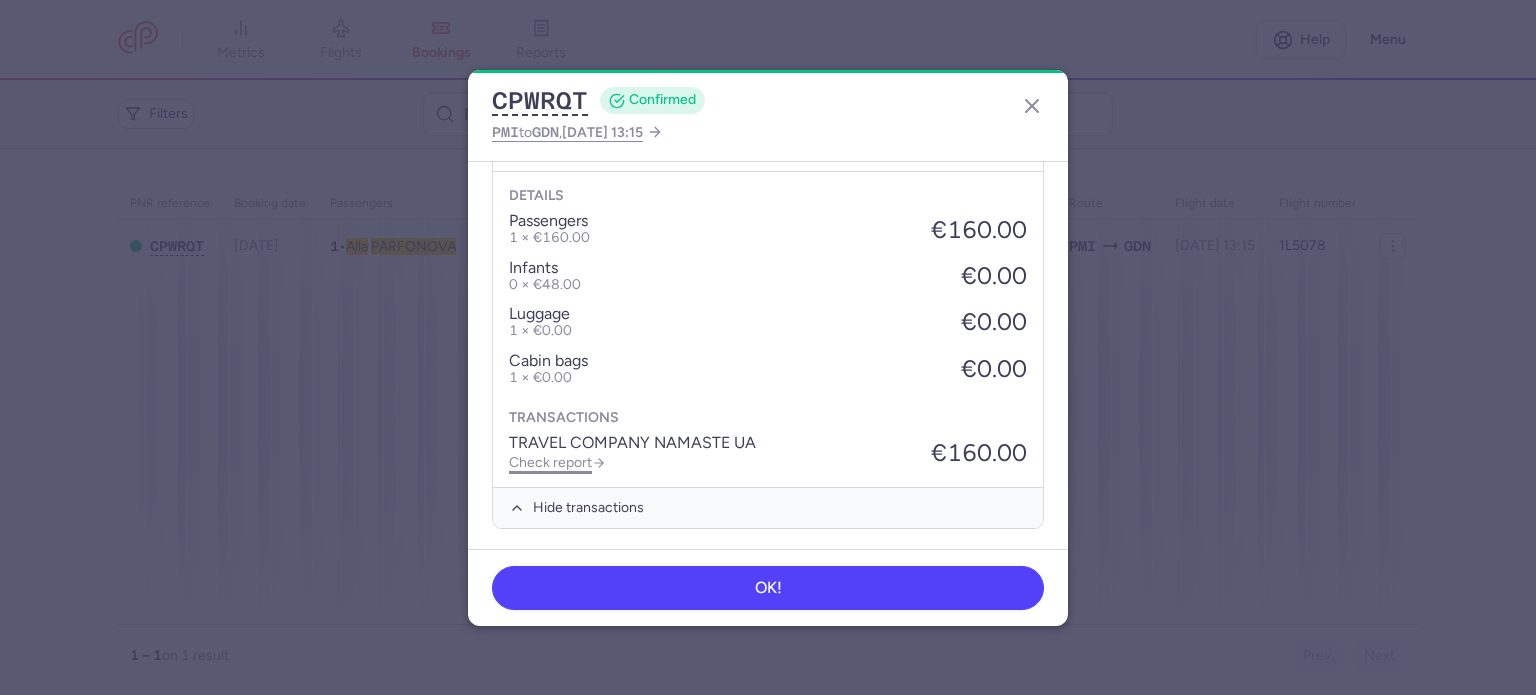 click on "Check report" 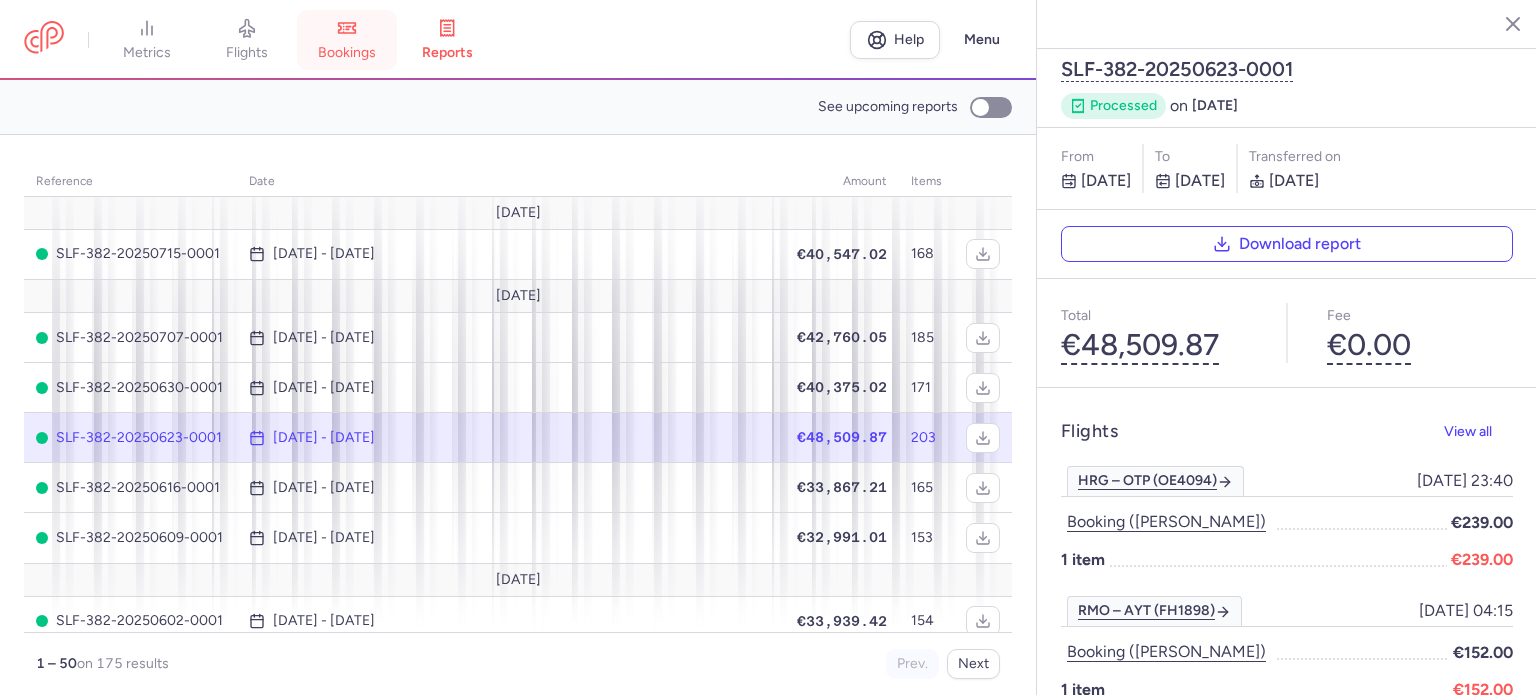 click on "bookings" at bounding box center [347, 53] 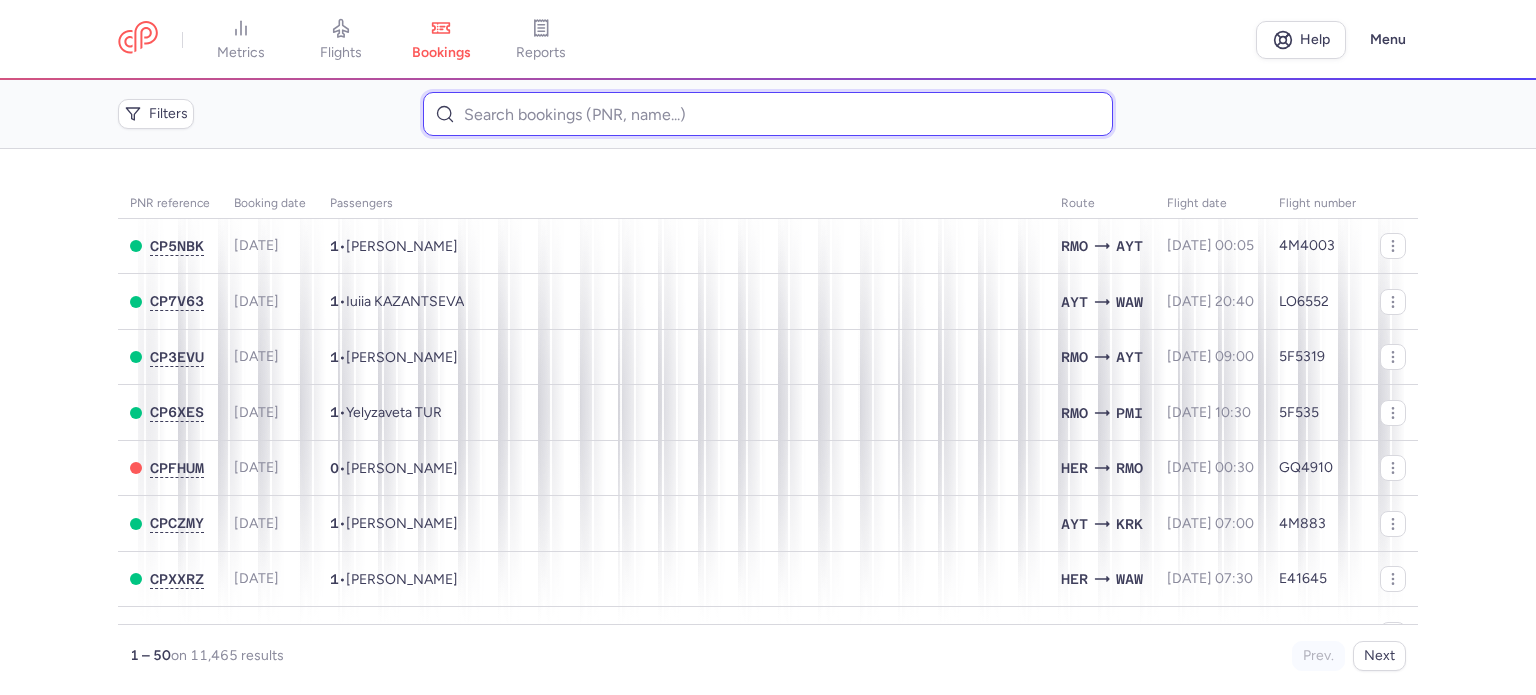 paste on "[PERSON_NAME] [PERSON_NAME]" 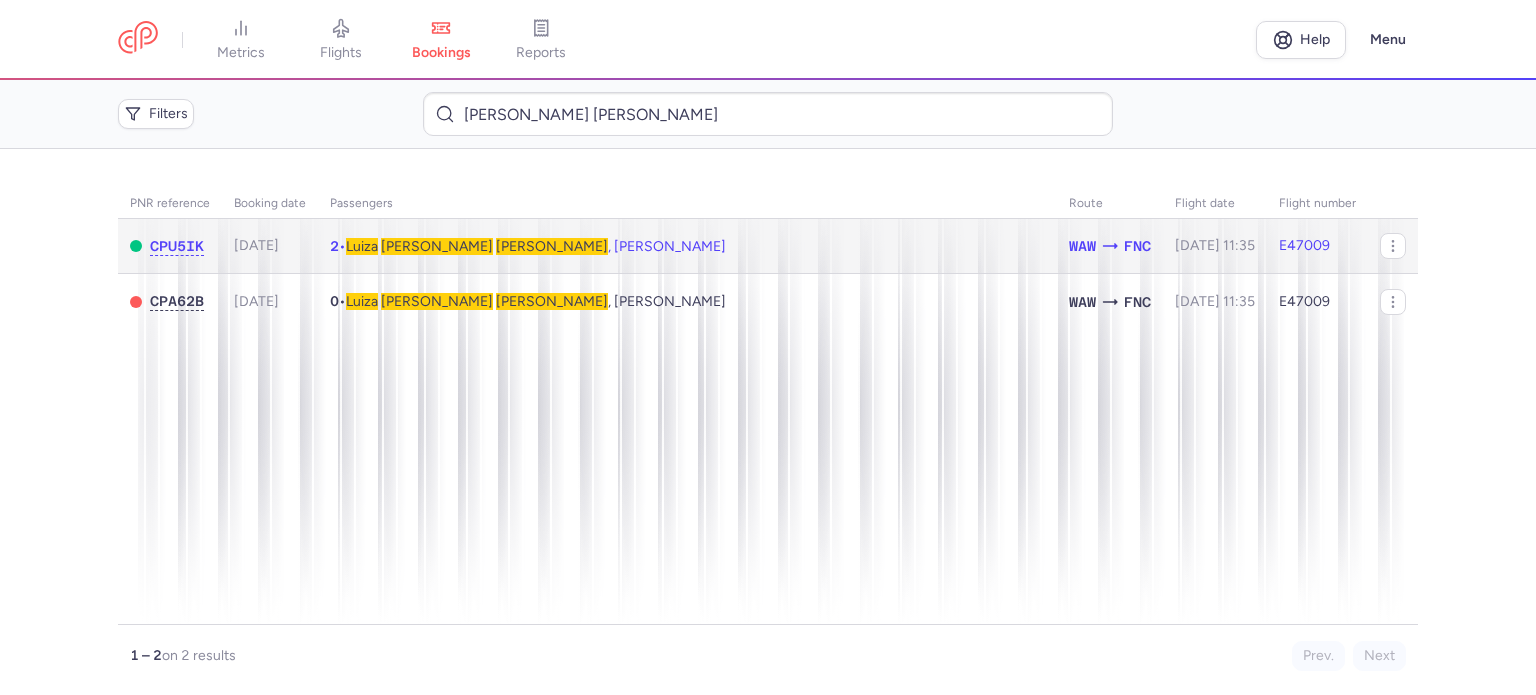 click on "[PERSON_NAME]" at bounding box center (437, 246) 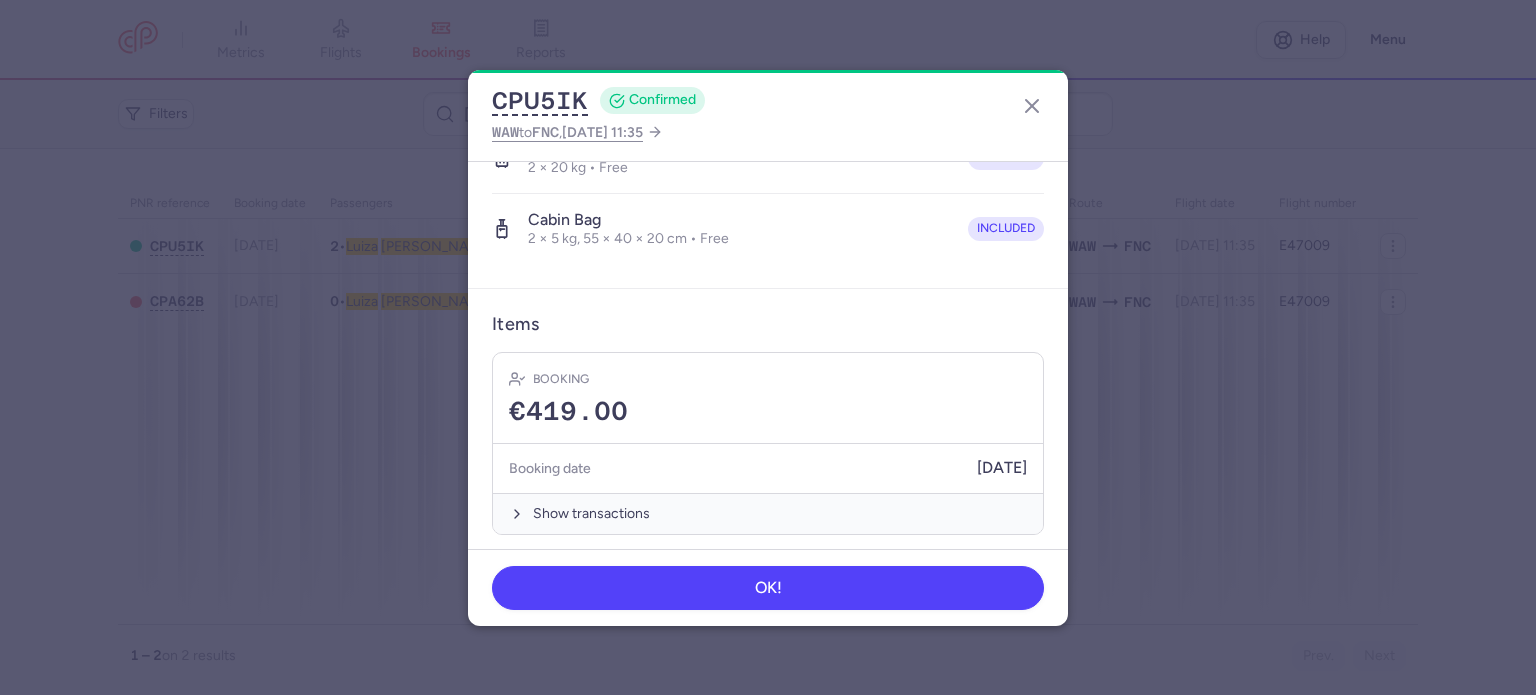 scroll, scrollTop: 492, scrollLeft: 0, axis: vertical 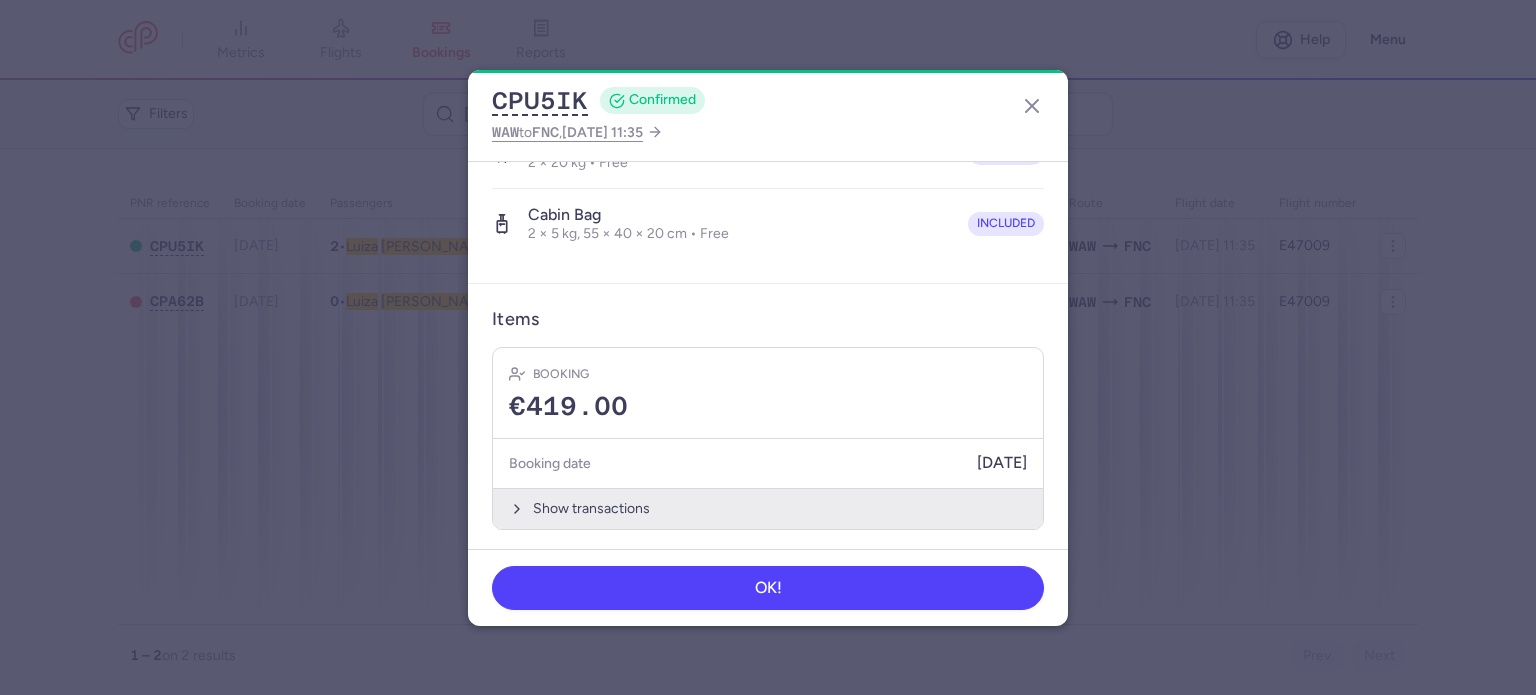 click on "Show transactions" at bounding box center [768, 508] 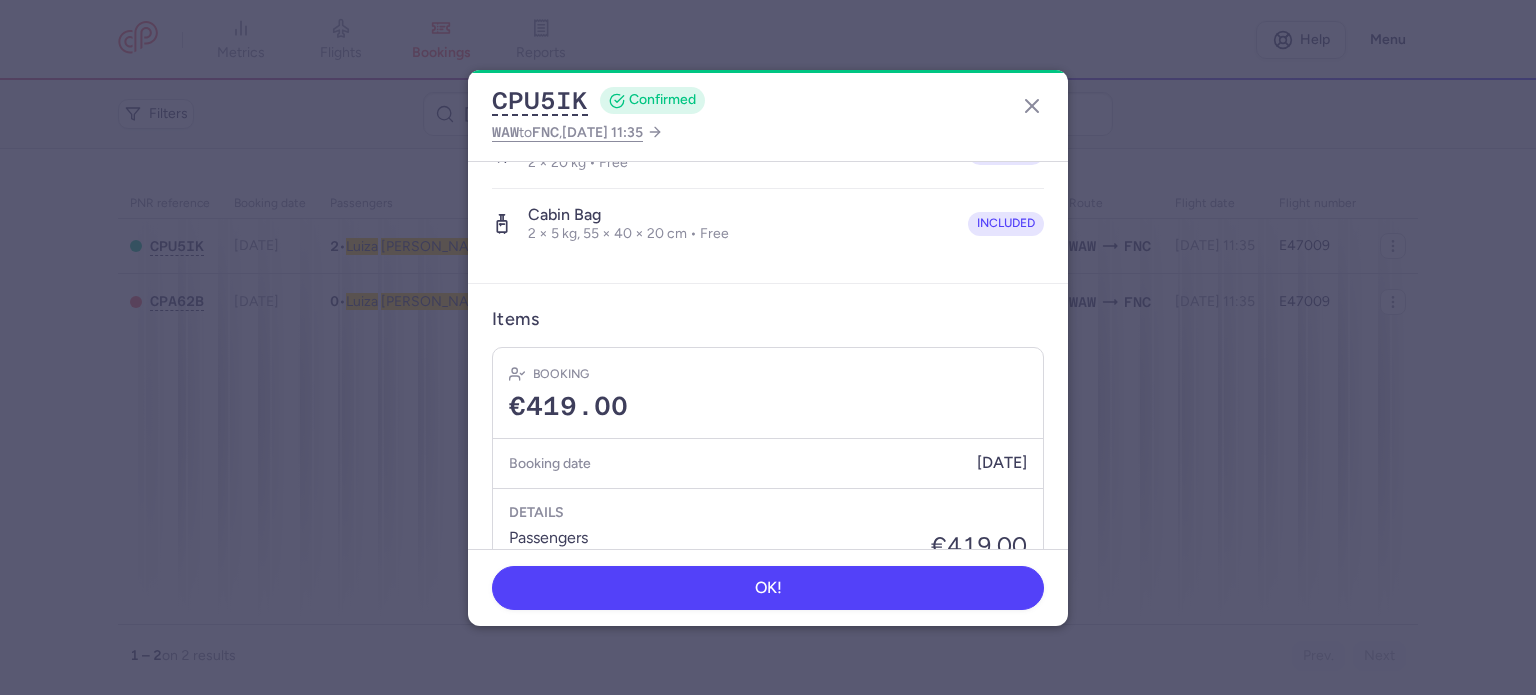 drag, startPoint x: 1033, startPoint y: 113, endPoint x: 744, endPoint y: 105, distance: 289.11072 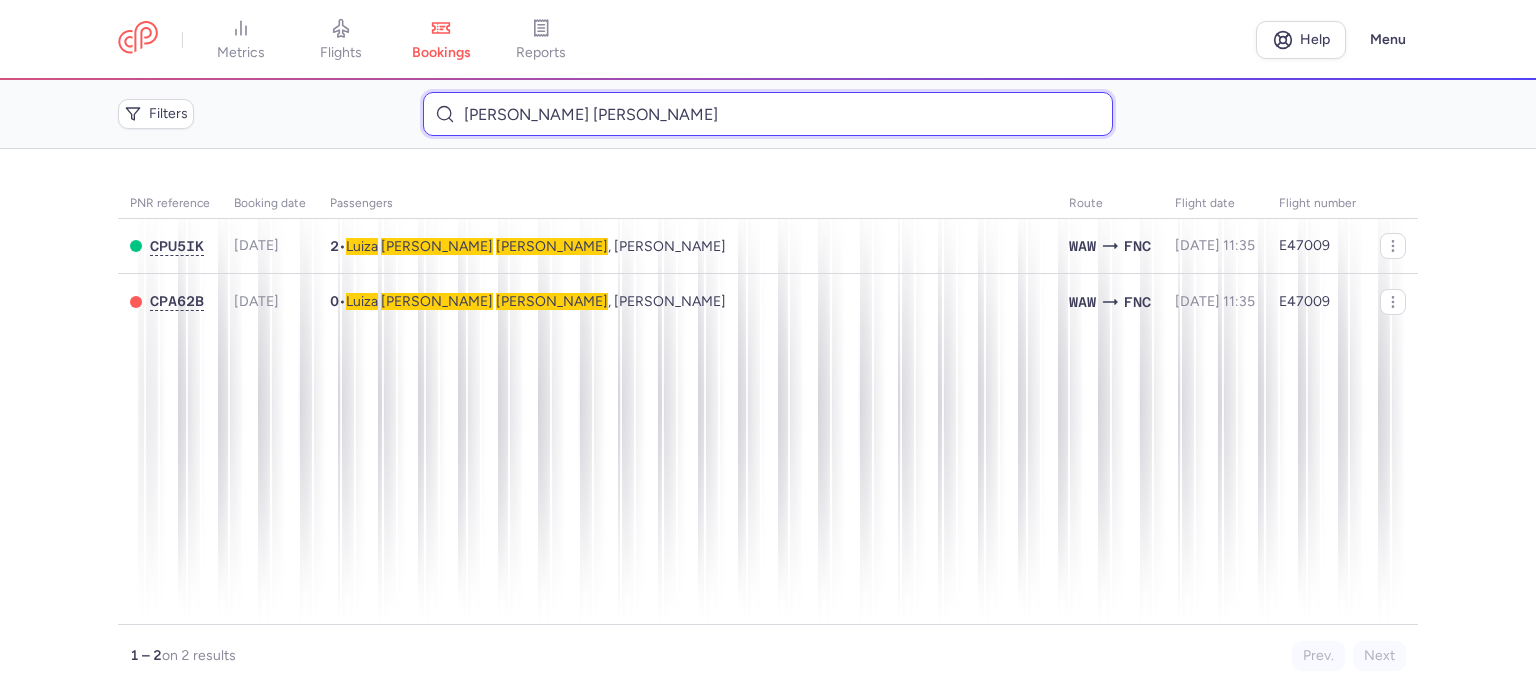 drag, startPoint x: 703, startPoint y: 119, endPoint x: 481, endPoint y: 115, distance: 222.03603 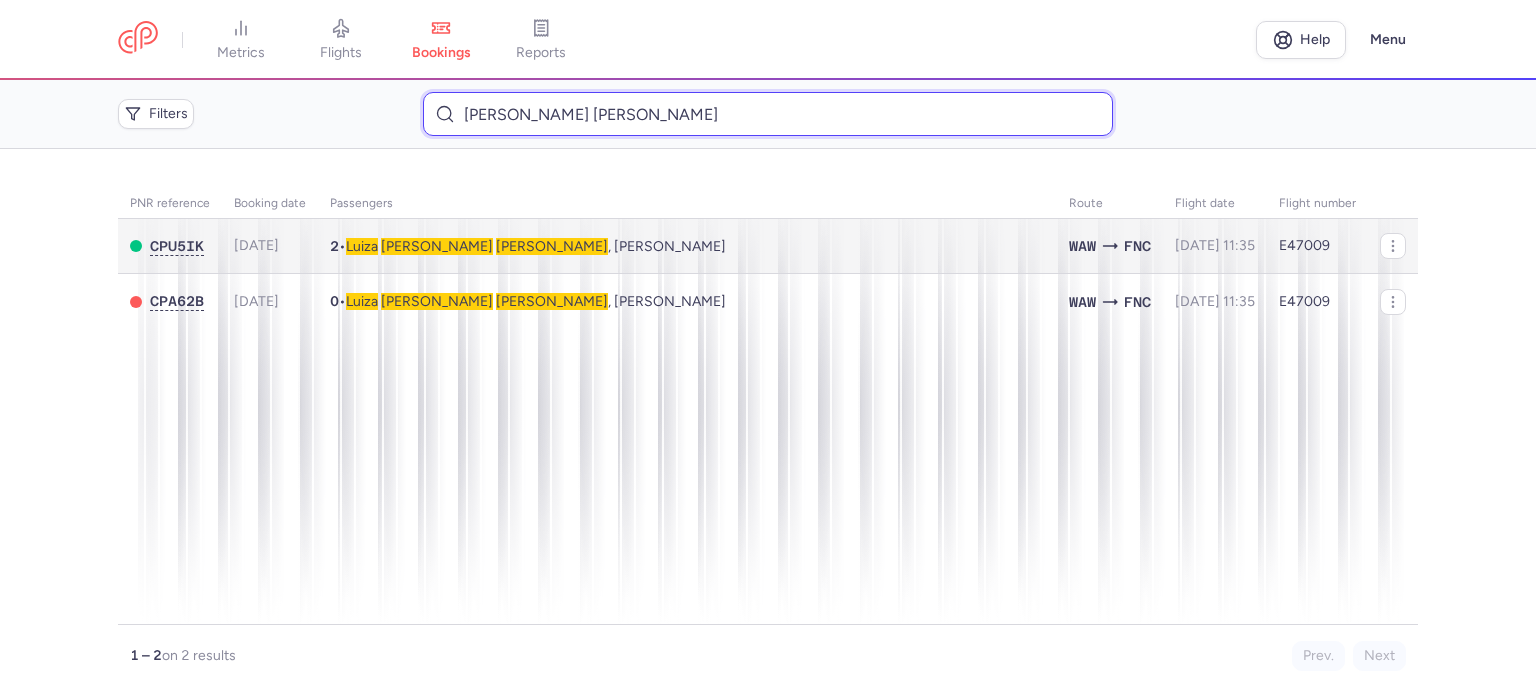 type on "[PERSON_NAME] [PERSON_NAME]" 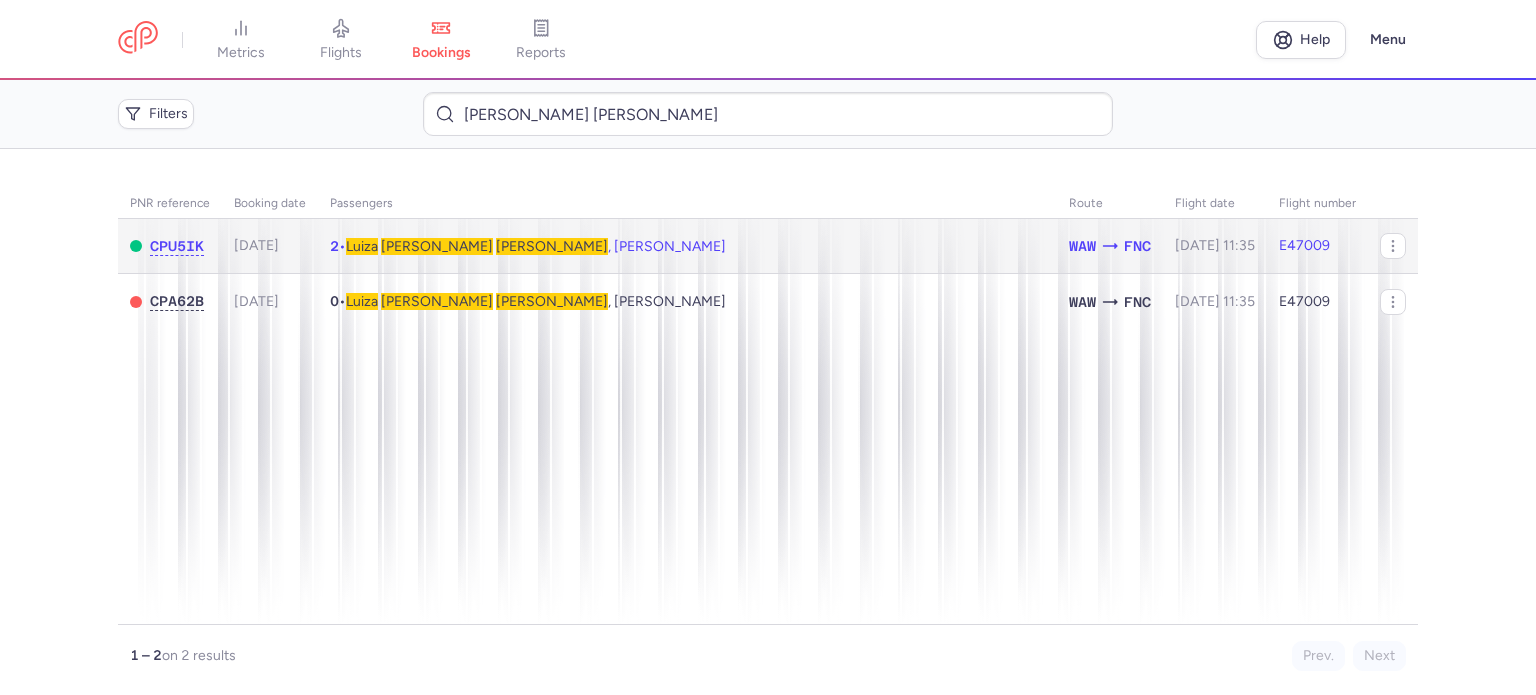 click on "[PERSON_NAME]" at bounding box center [552, 246] 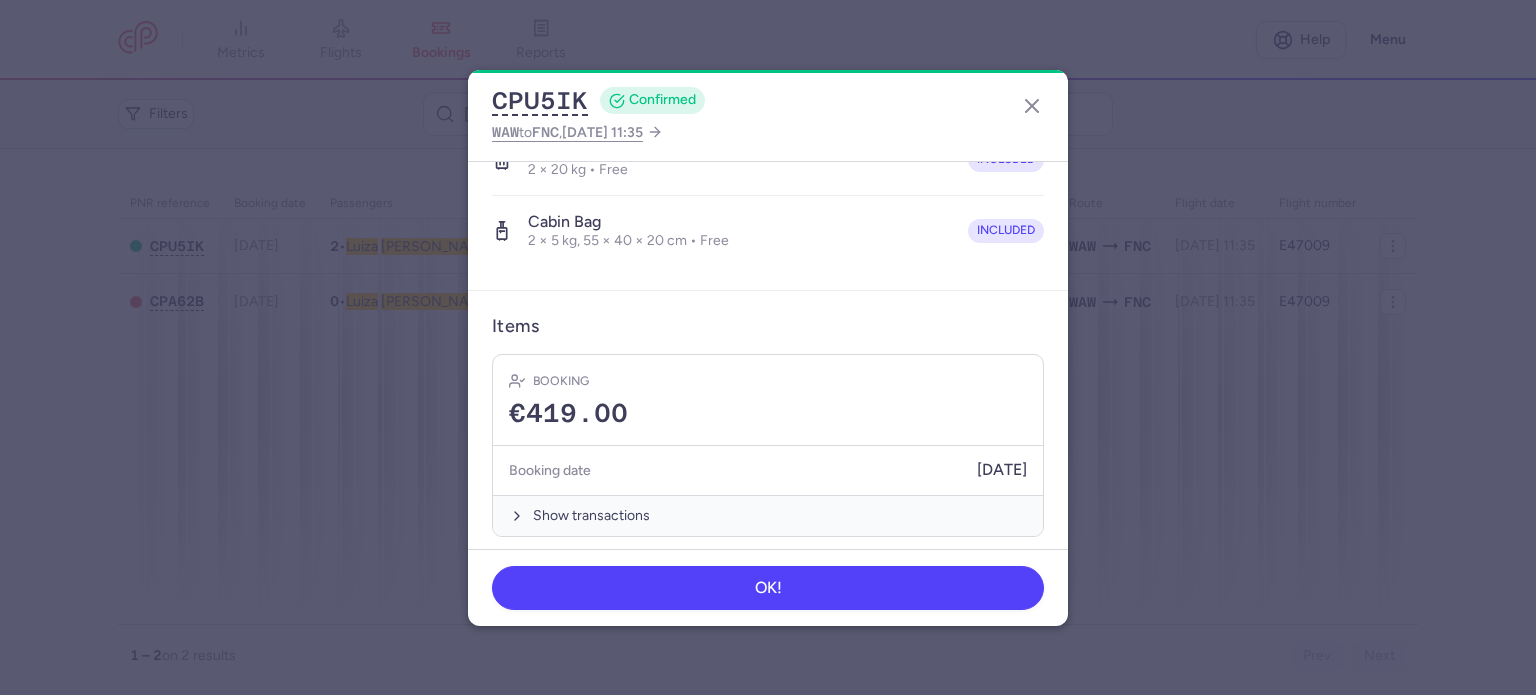 scroll, scrollTop: 492, scrollLeft: 0, axis: vertical 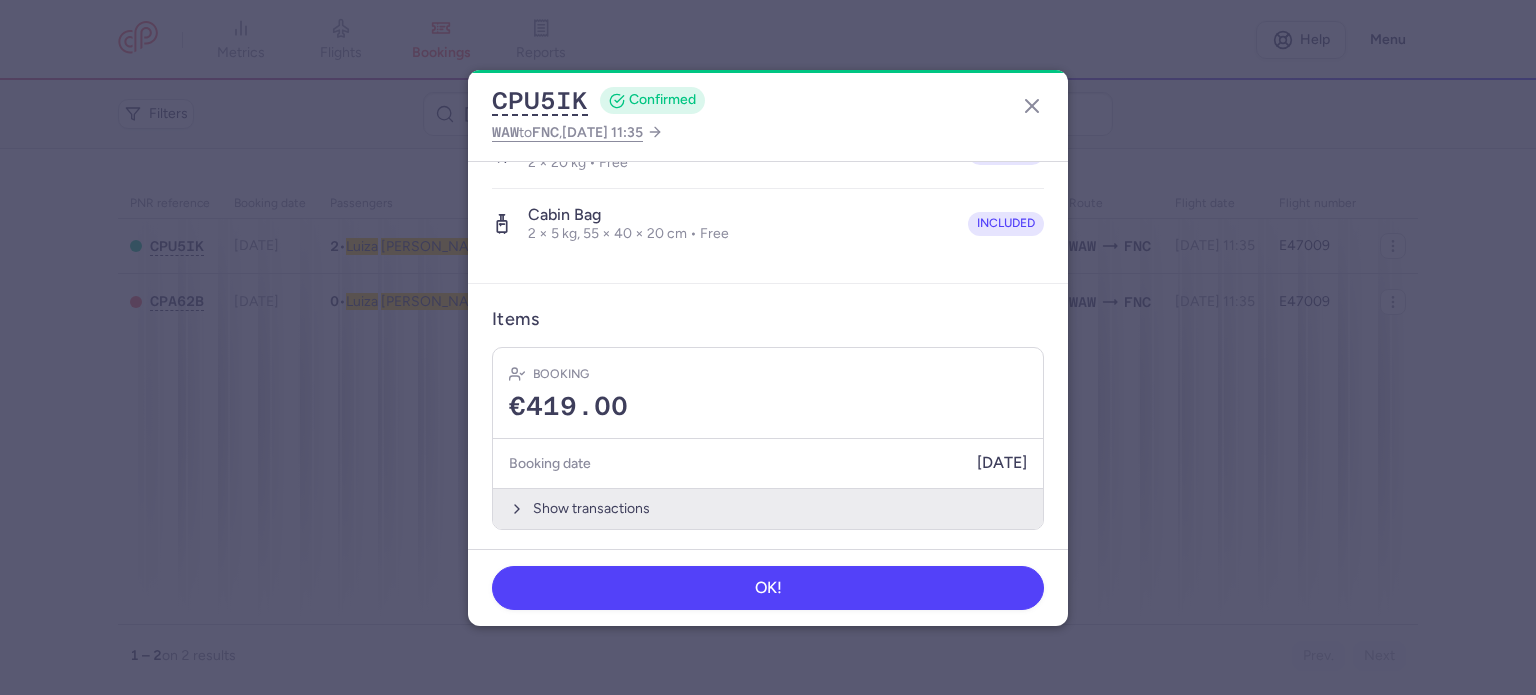 click on "Show transactions" at bounding box center (768, 508) 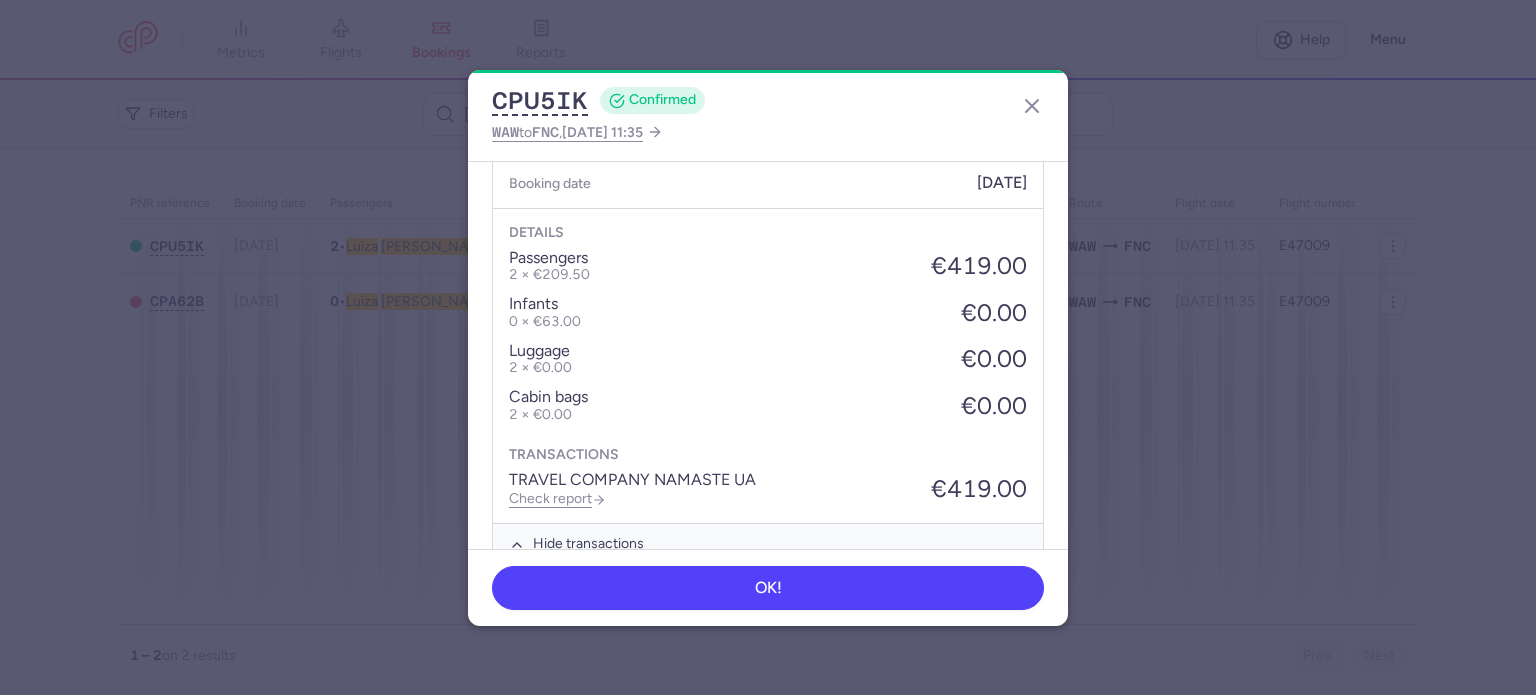 scroll, scrollTop: 808, scrollLeft: 0, axis: vertical 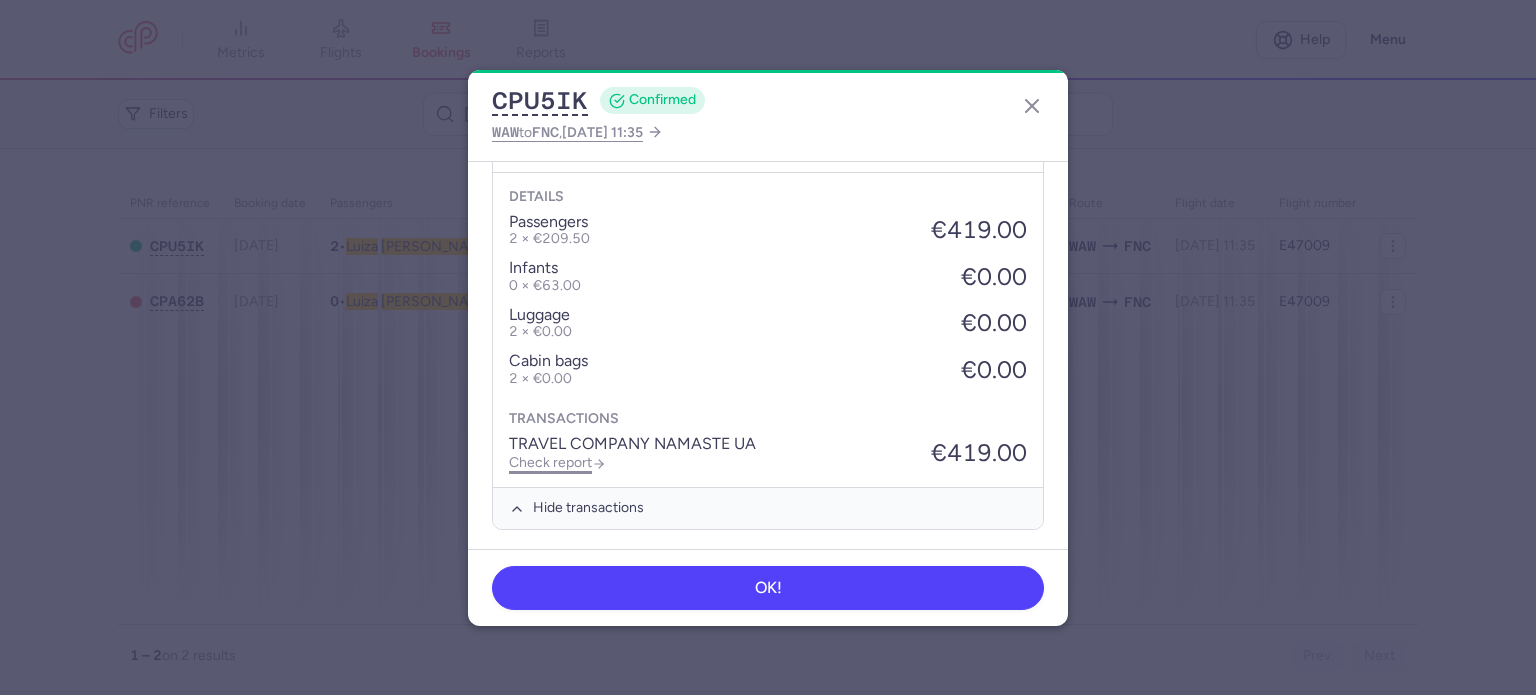 click on "Check report" 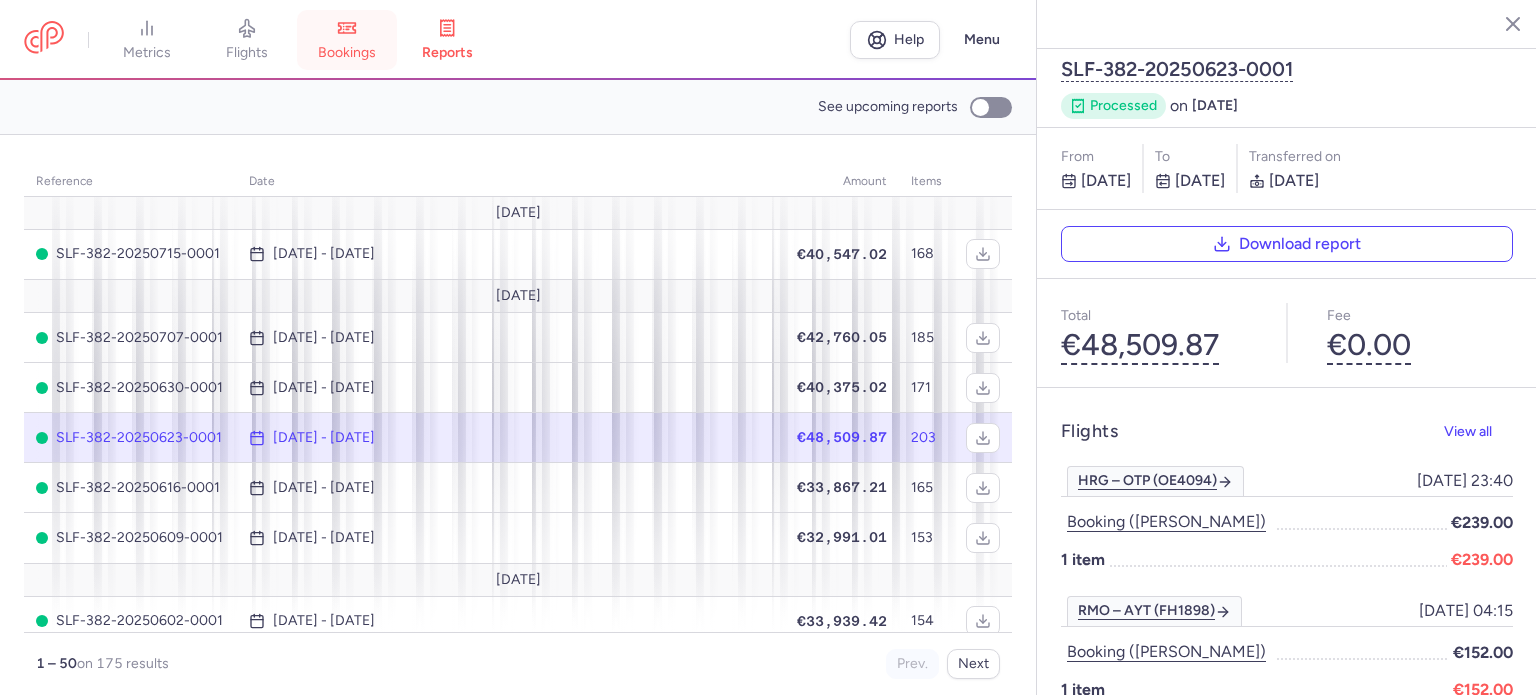click on "bookings" at bounding box center [347, 53] 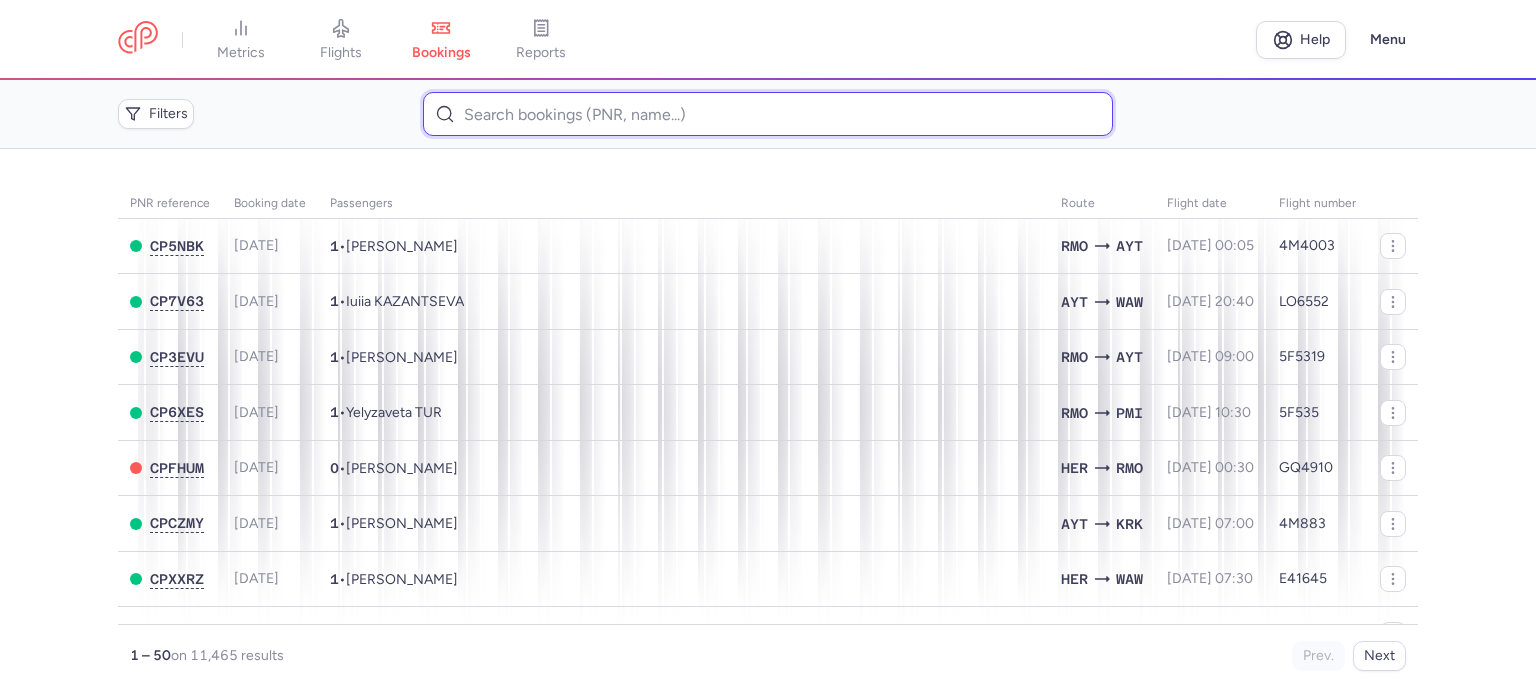 paste on "[PERSON_NAME]" 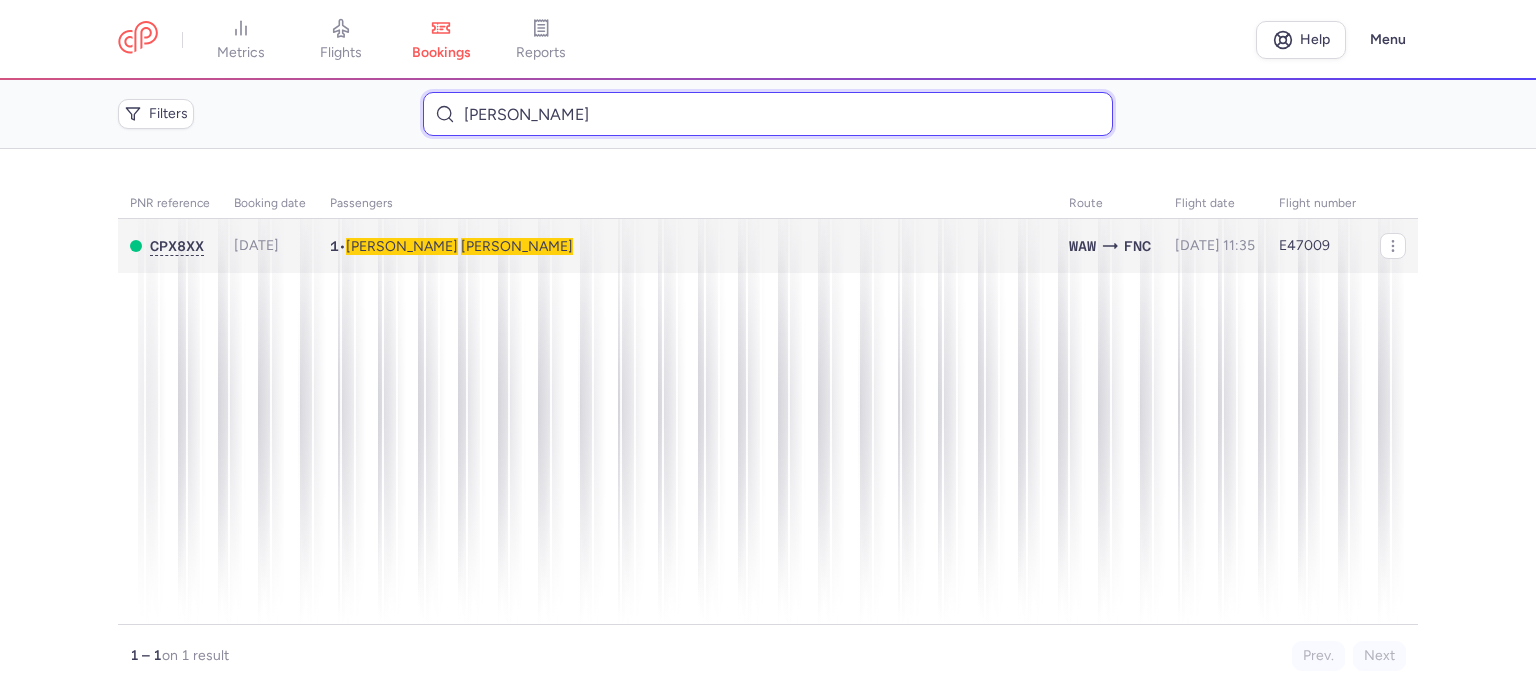 type on "[PERSON_NAME]" 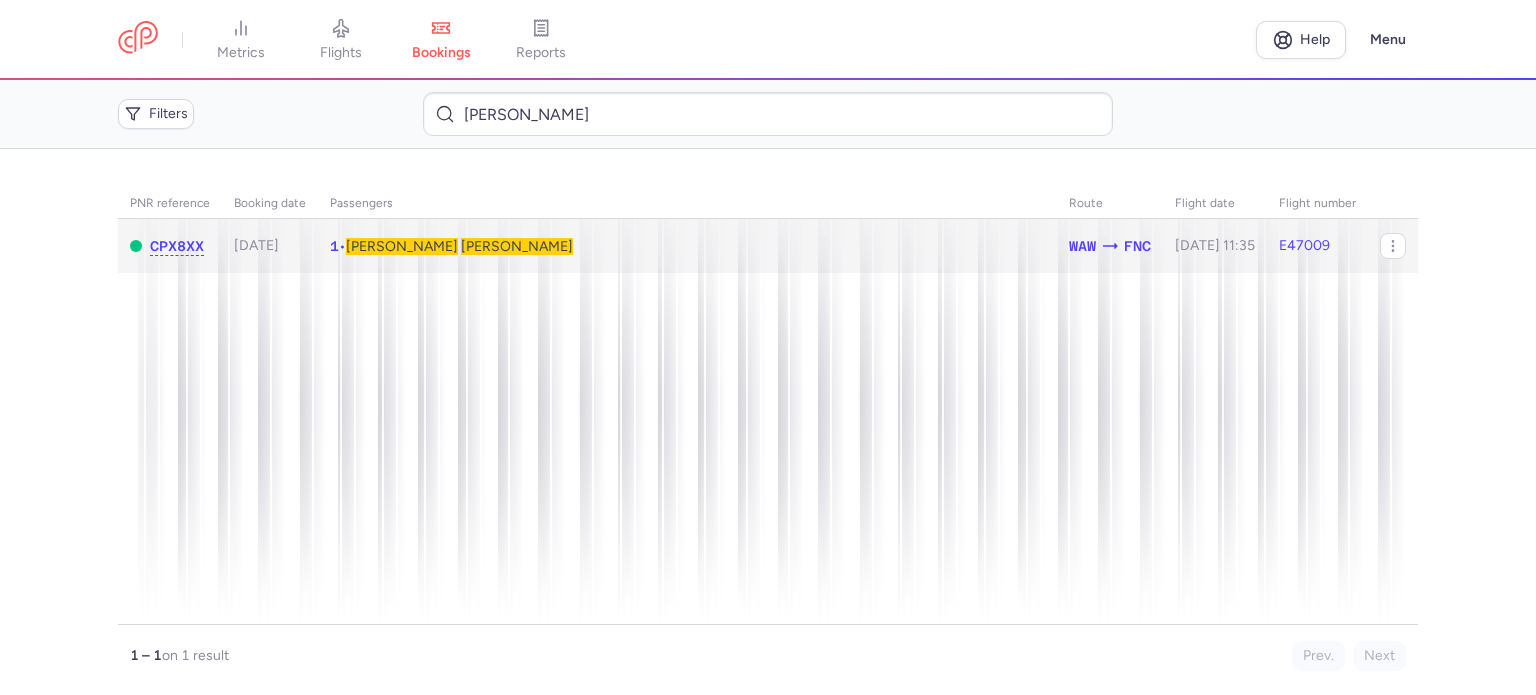 click on "[PERSON_NAME]" at bounding box center [517, 246] 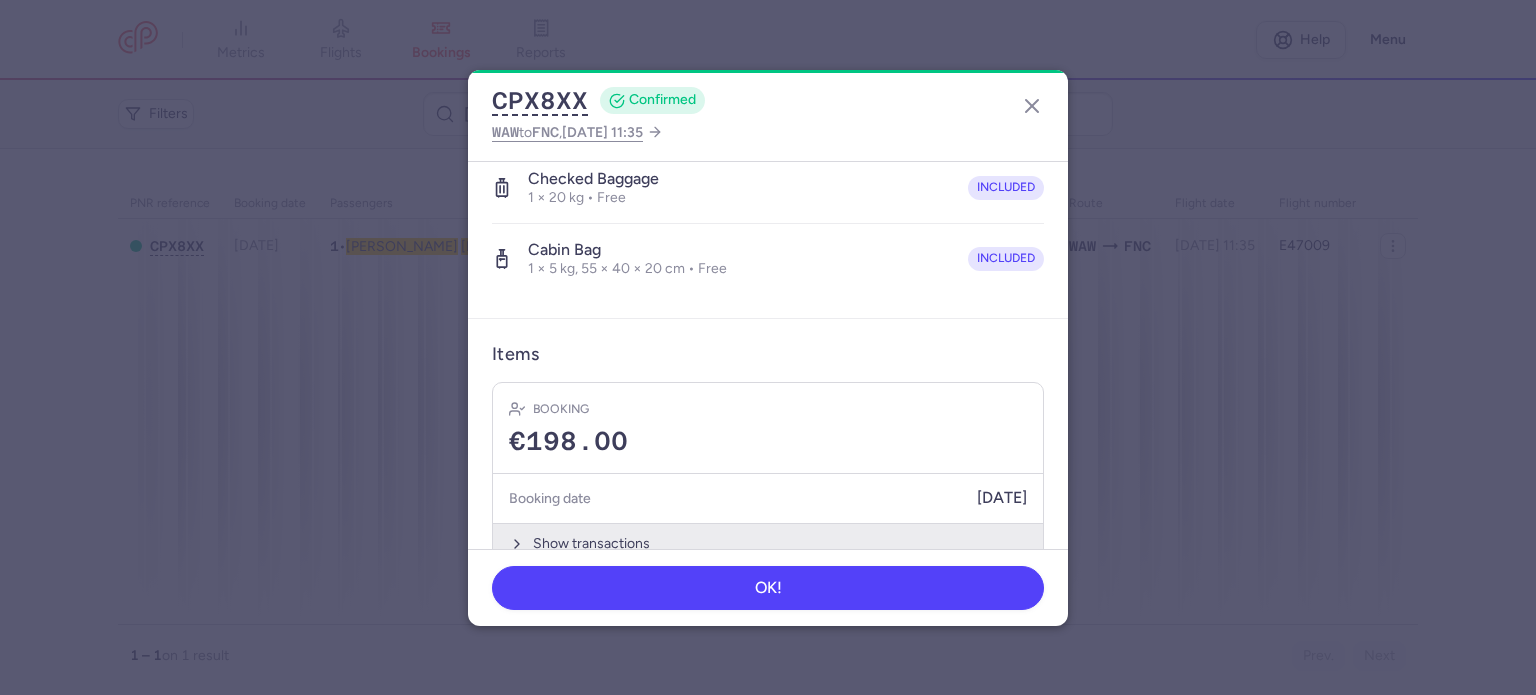 scroll, scrollTop: 423, scrollLeft: 0, axis: vertical 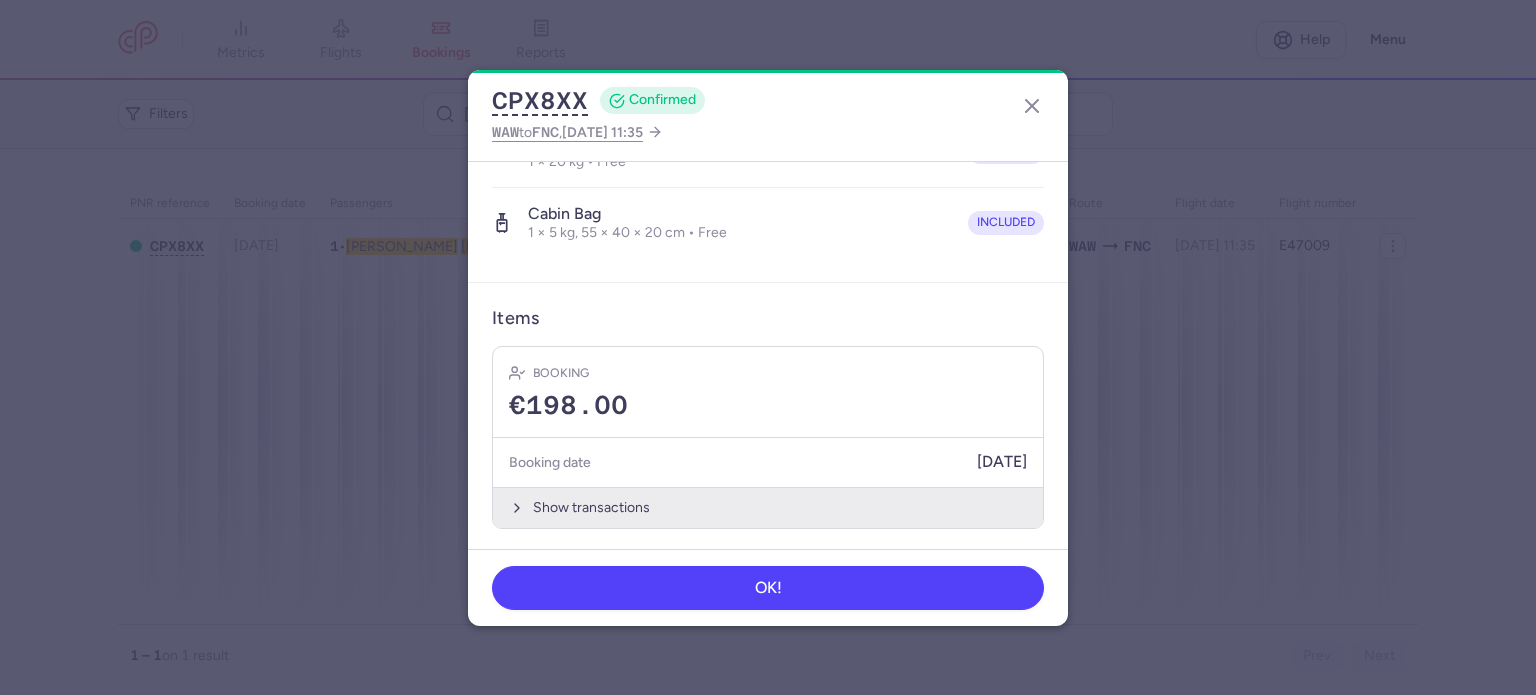click on "Show transactions" at bounding box center [768, 507] 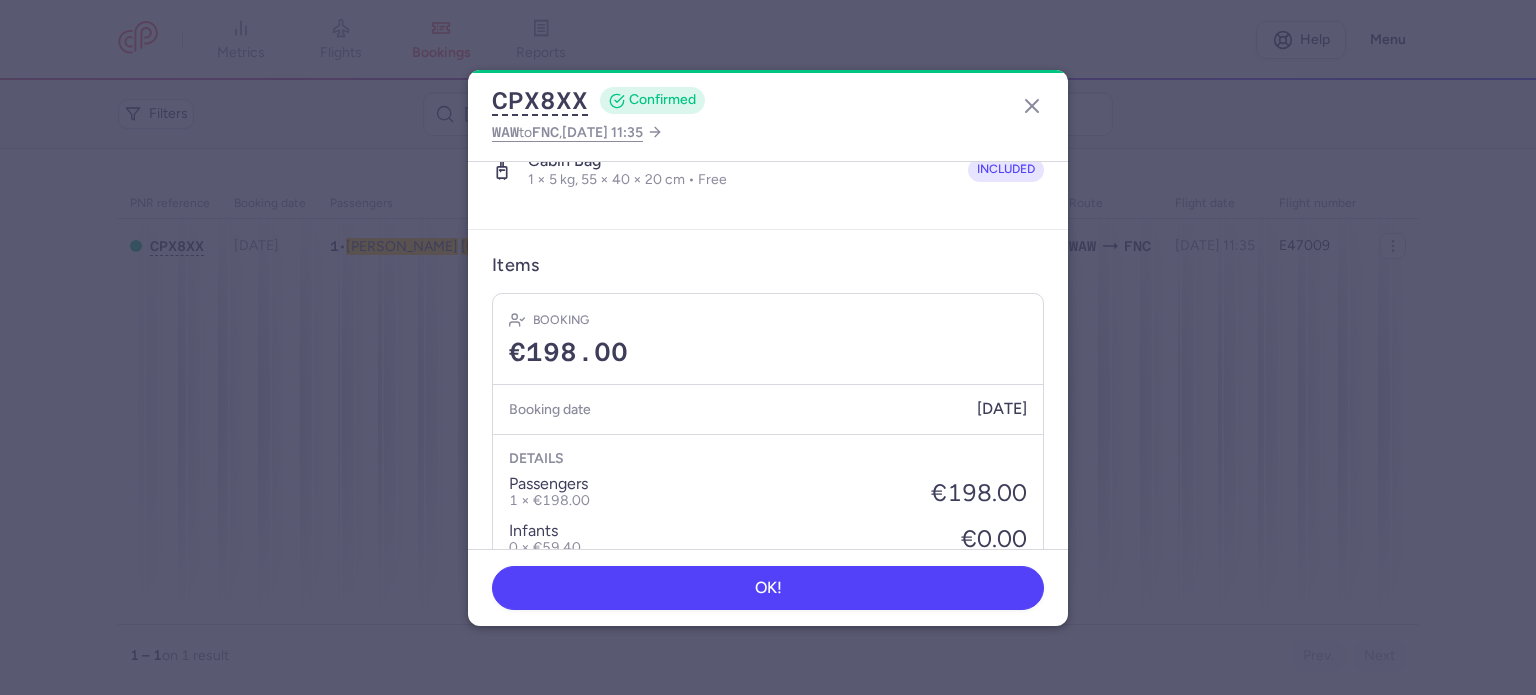 scroll, scrollTop: 723, scrollLeft: 0, axis: vertical 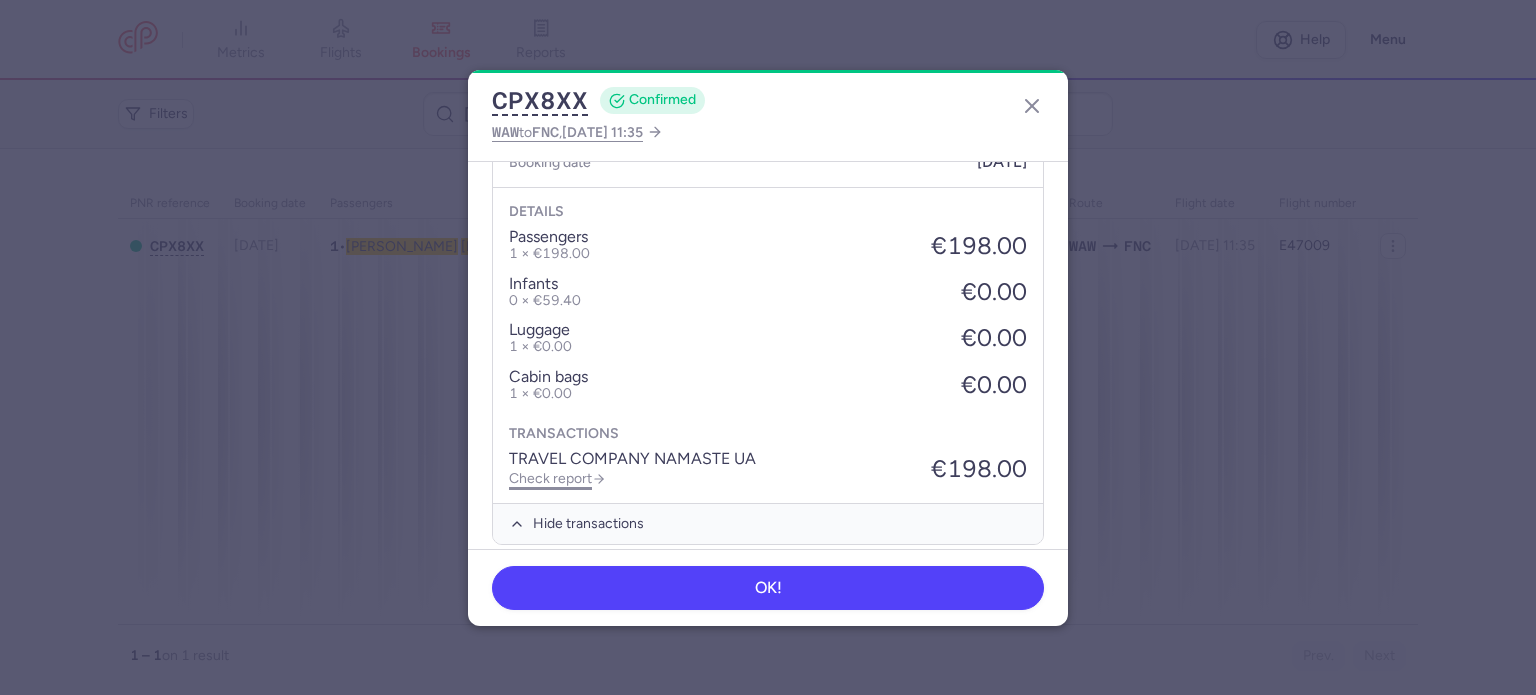 click on "Check report" 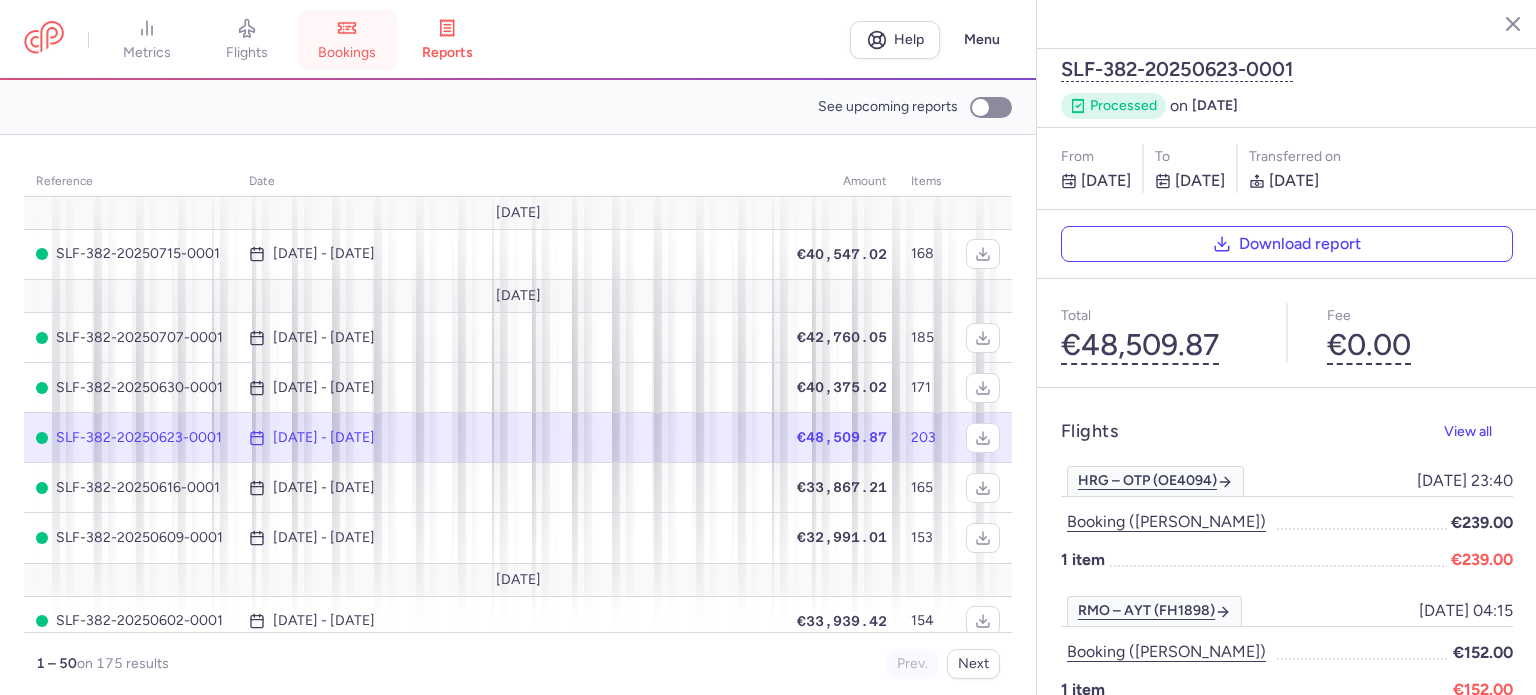 click on "bookings" at bounding box center (347, 53) 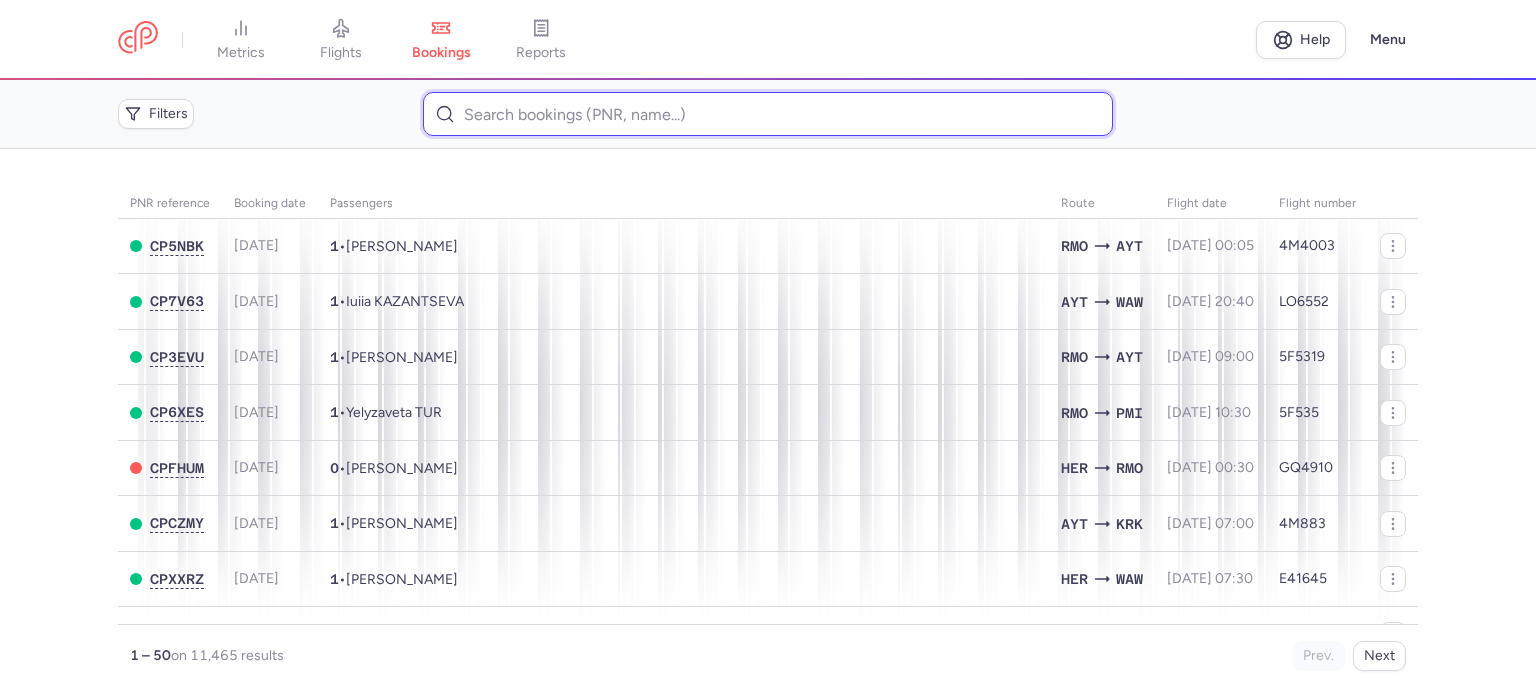 paste on "YONOVSKI 	IVAYLO" 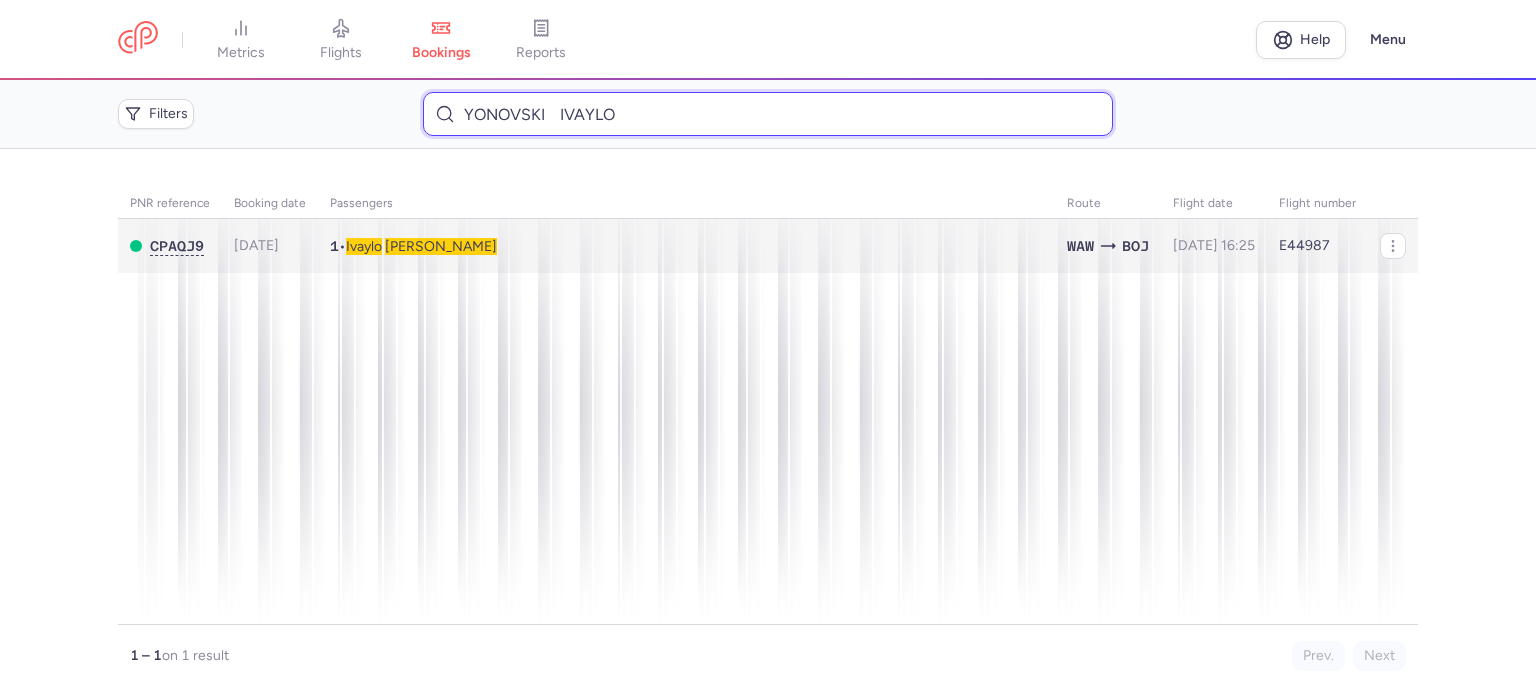 type on "YONOVSKI 	IVAYLO" 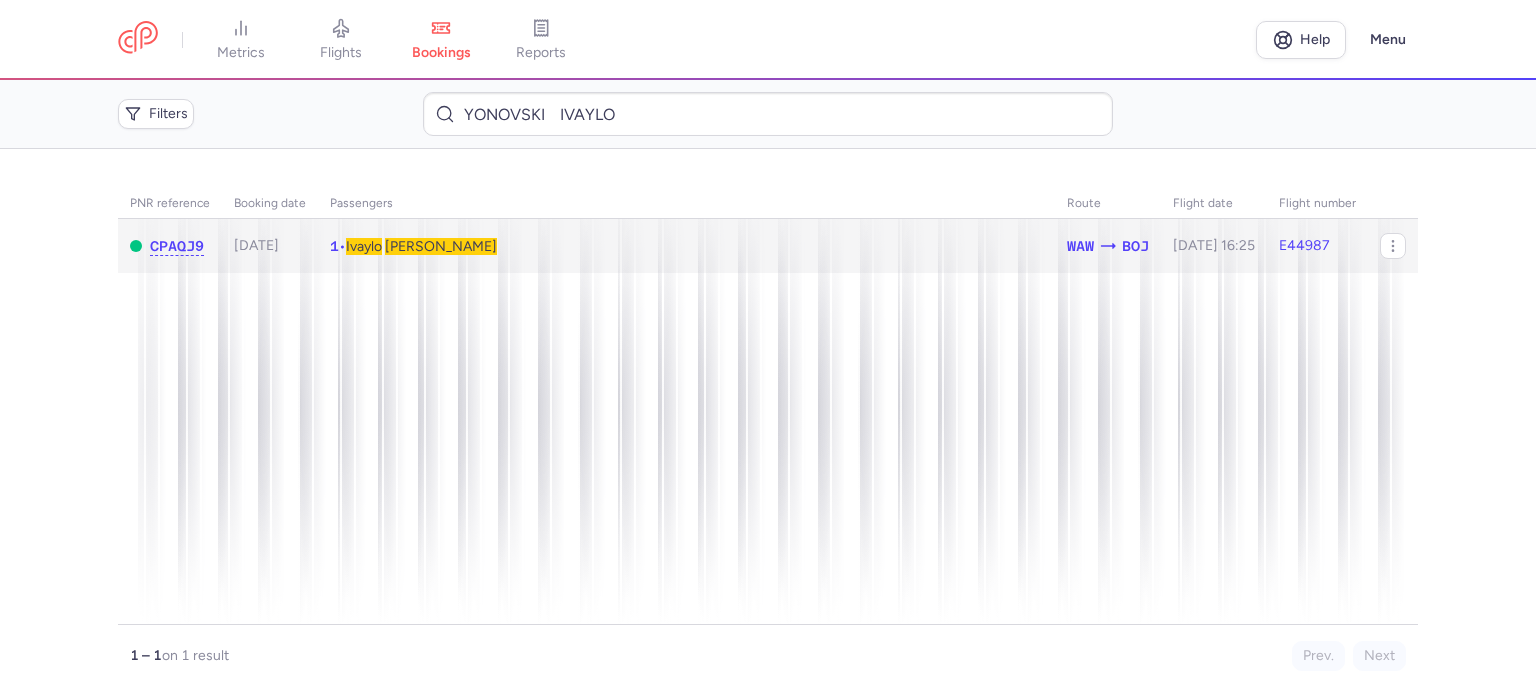 click on "[PERSON_NAME]" at bounding box center (441, 246) 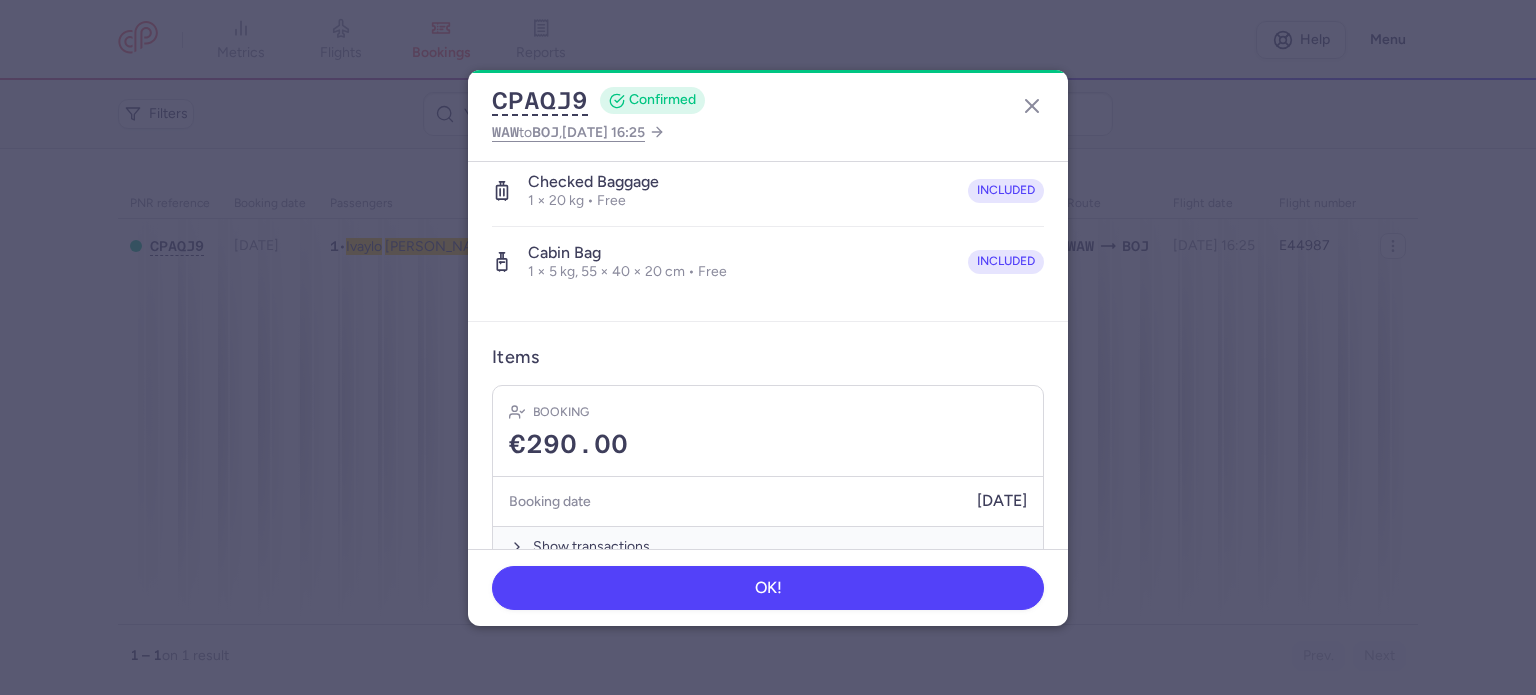 scroll, scrollTop: 423, scrollLeft: 0, axis: vertical 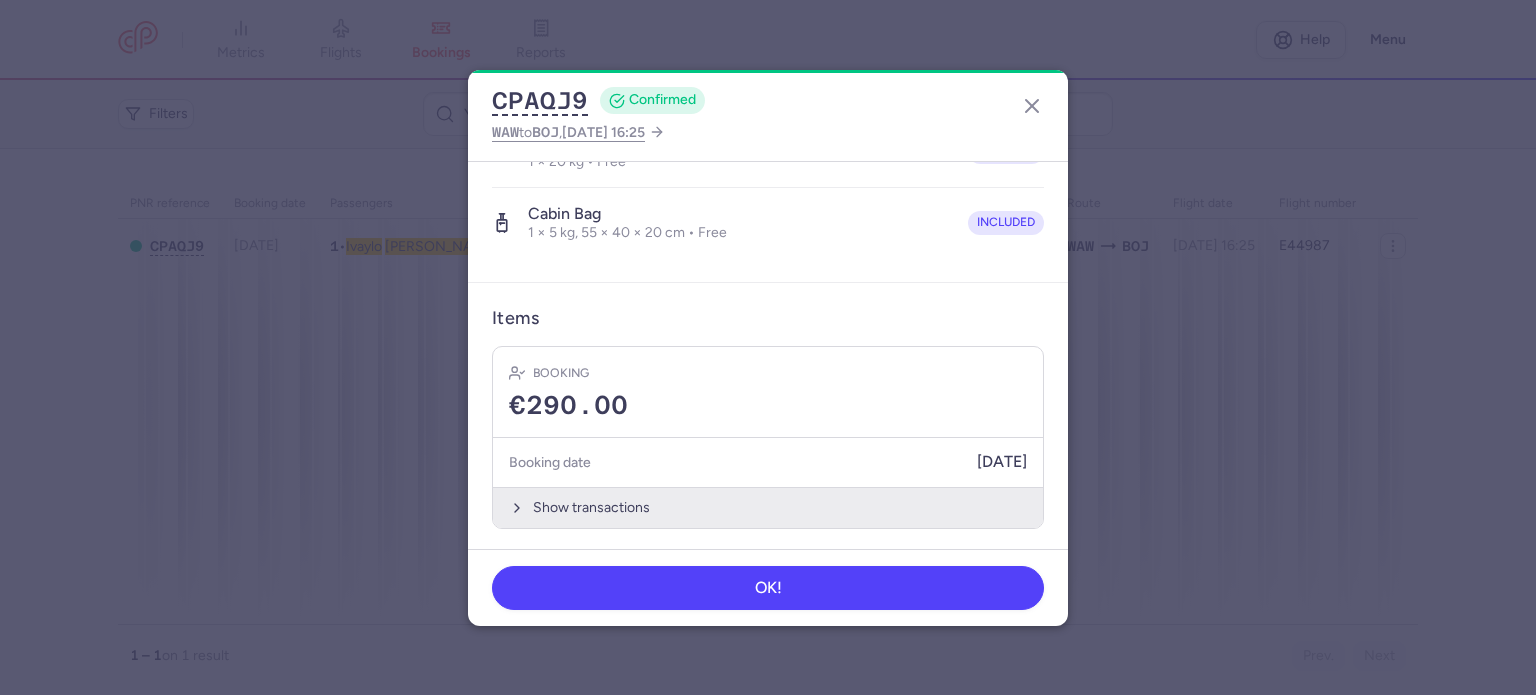 click on "Show transactions" at bounding box center [768, 507] 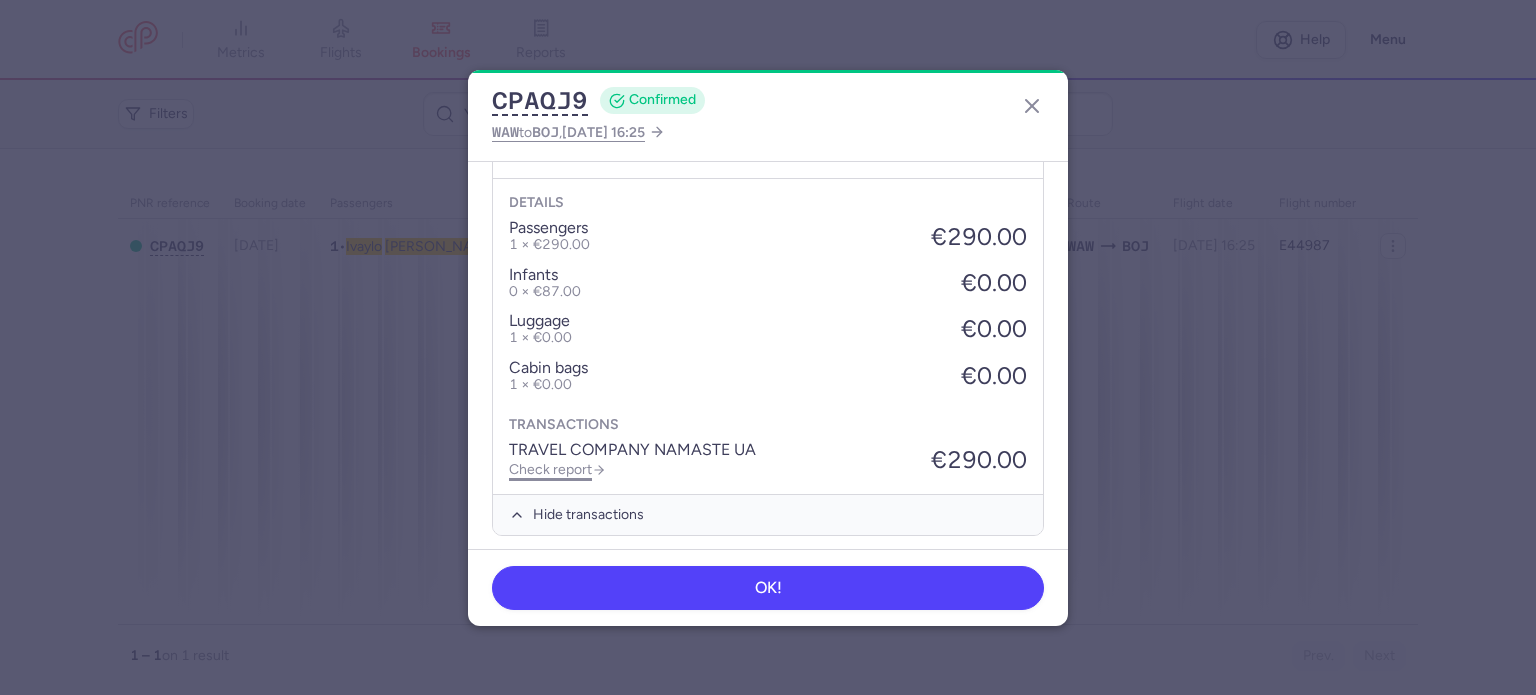 scroll, scrollTop: 739, scrollLeft: 0, axis: vertical 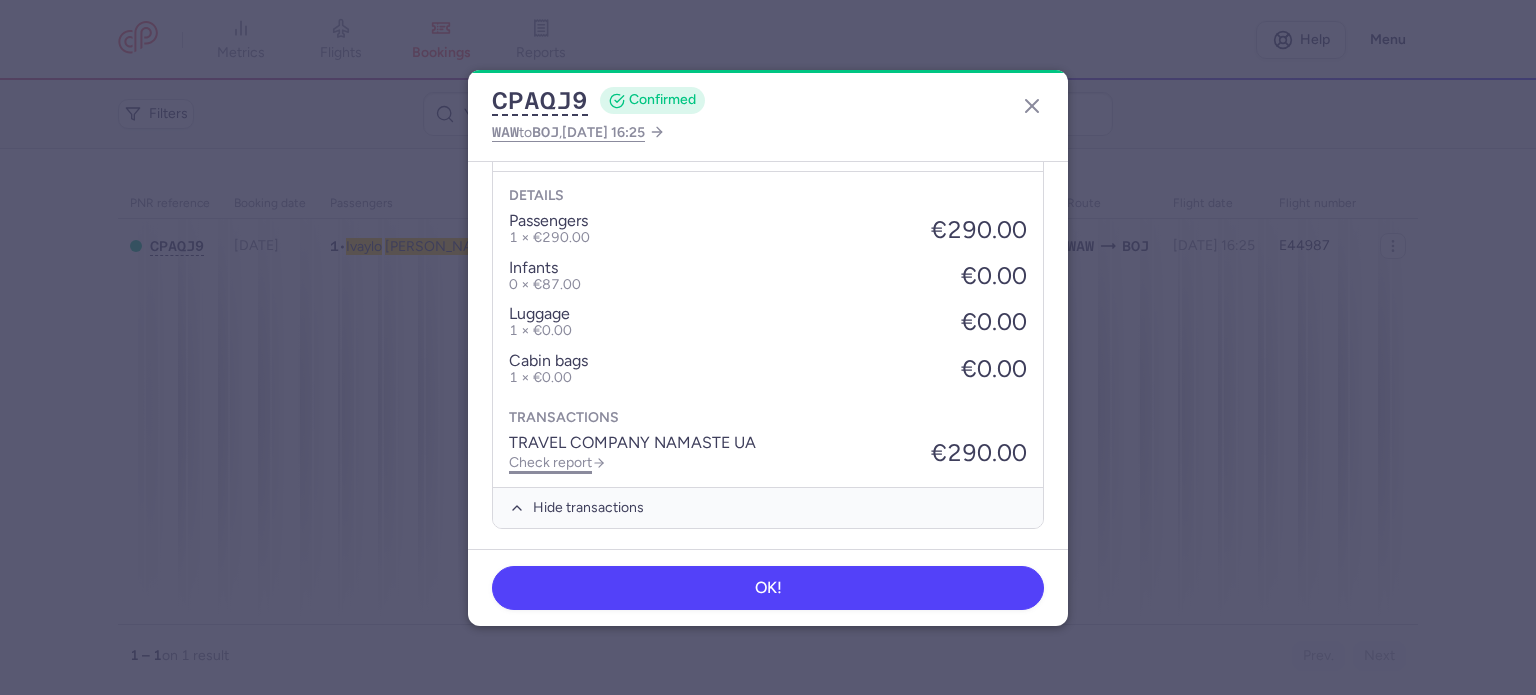 click on "Check report" 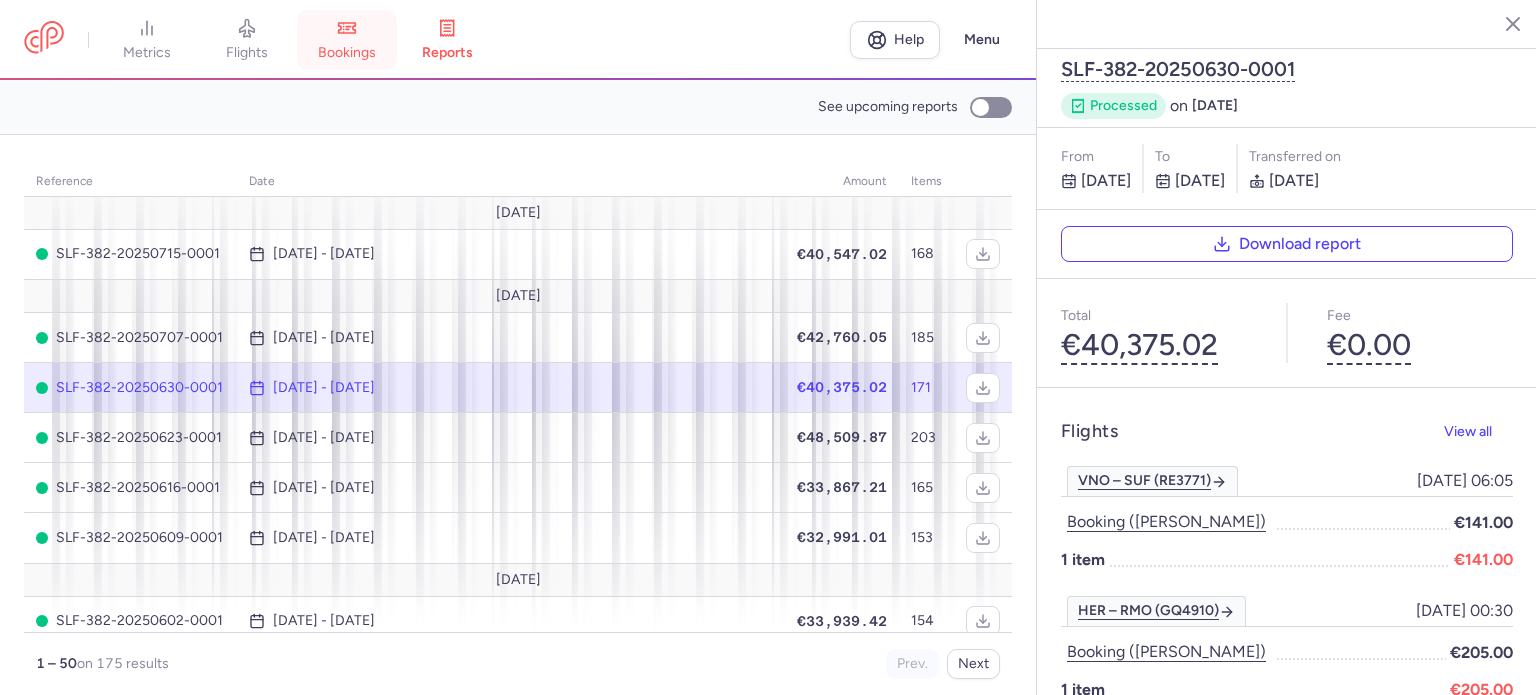click on "bookings" at bounding box center [347, 53] 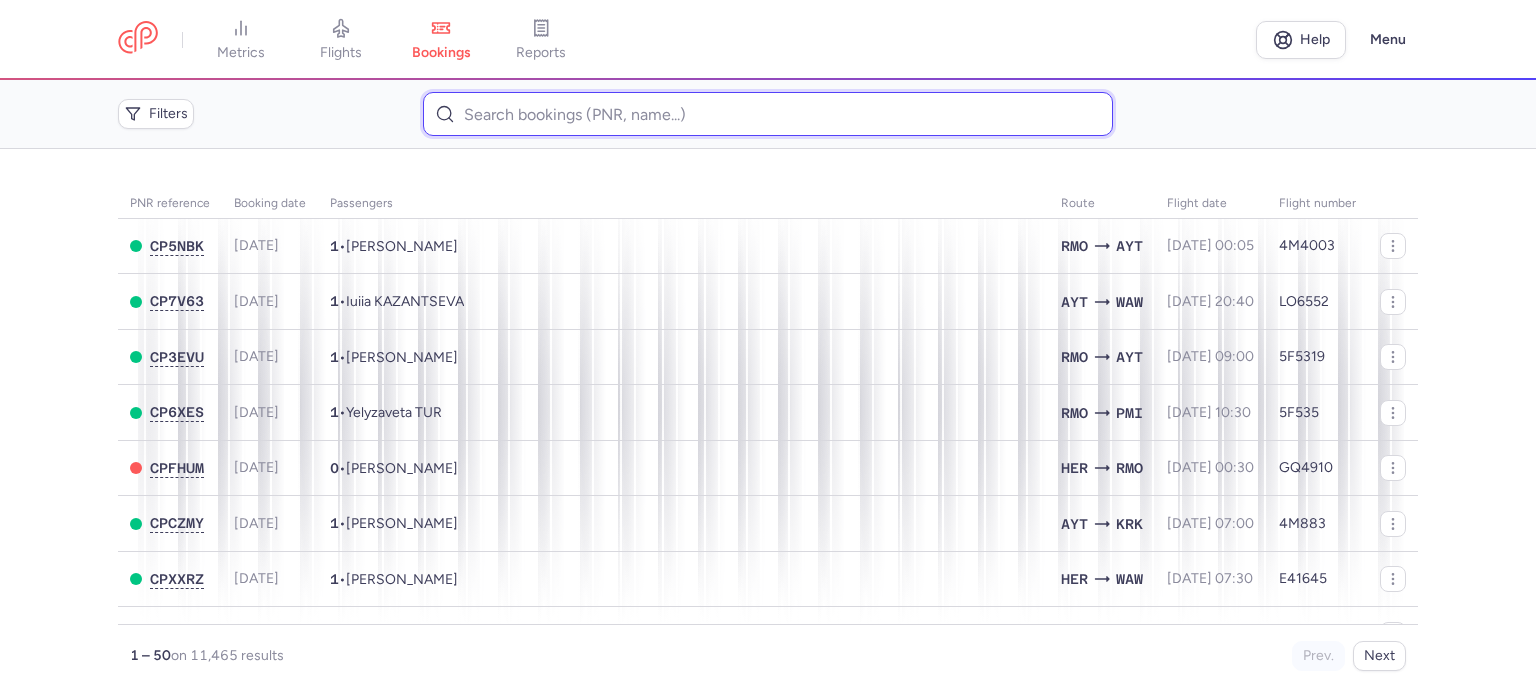 paste on "[PERSON_NAME]" 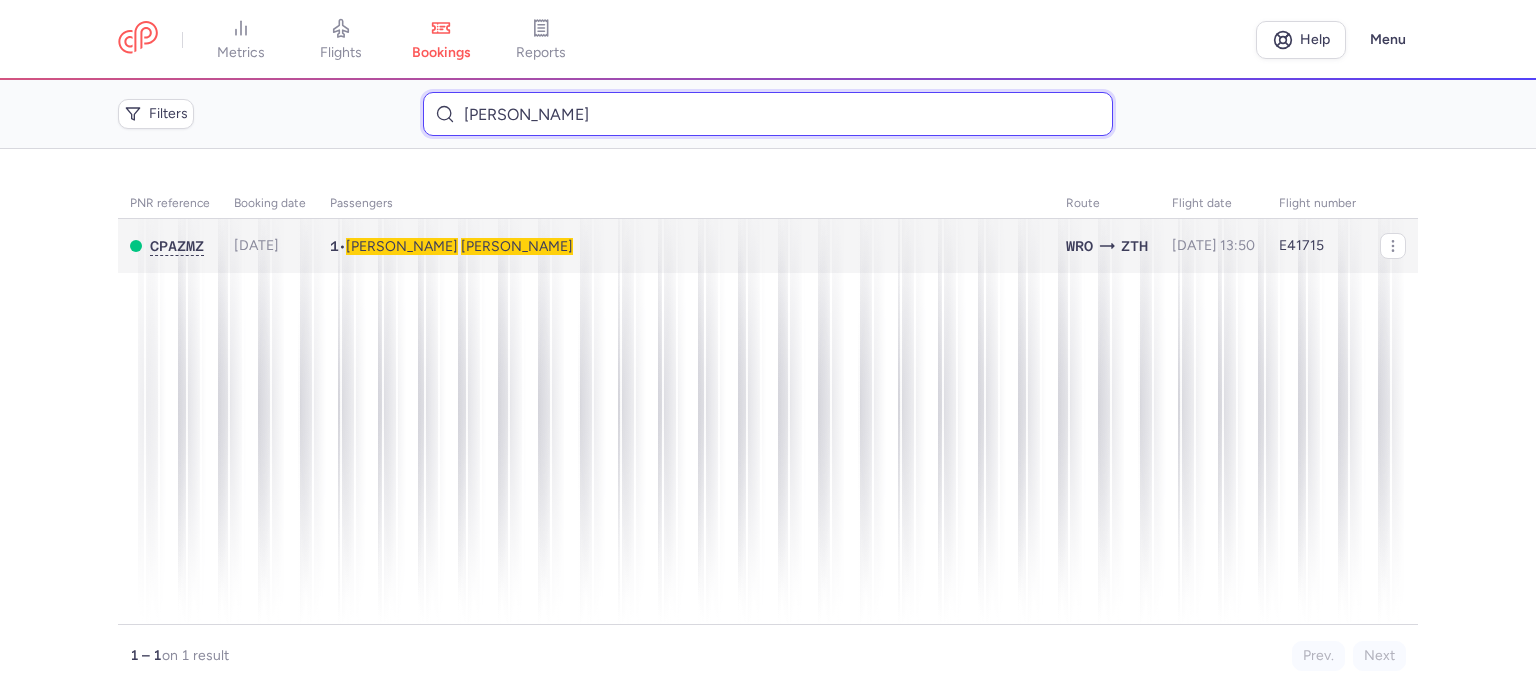 type on "[PERSON_NAME]" 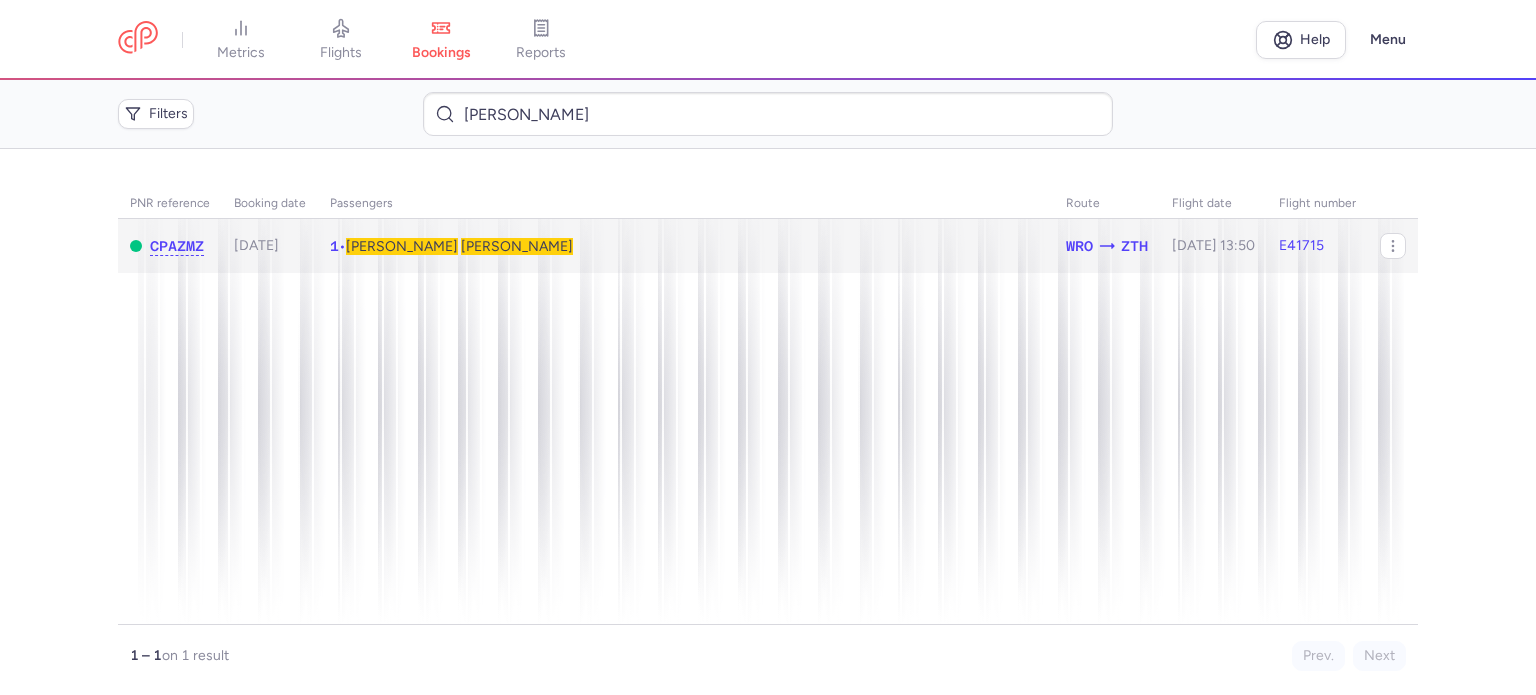 click on "[PERSON_NAME]" at bounding box center (517, 246) 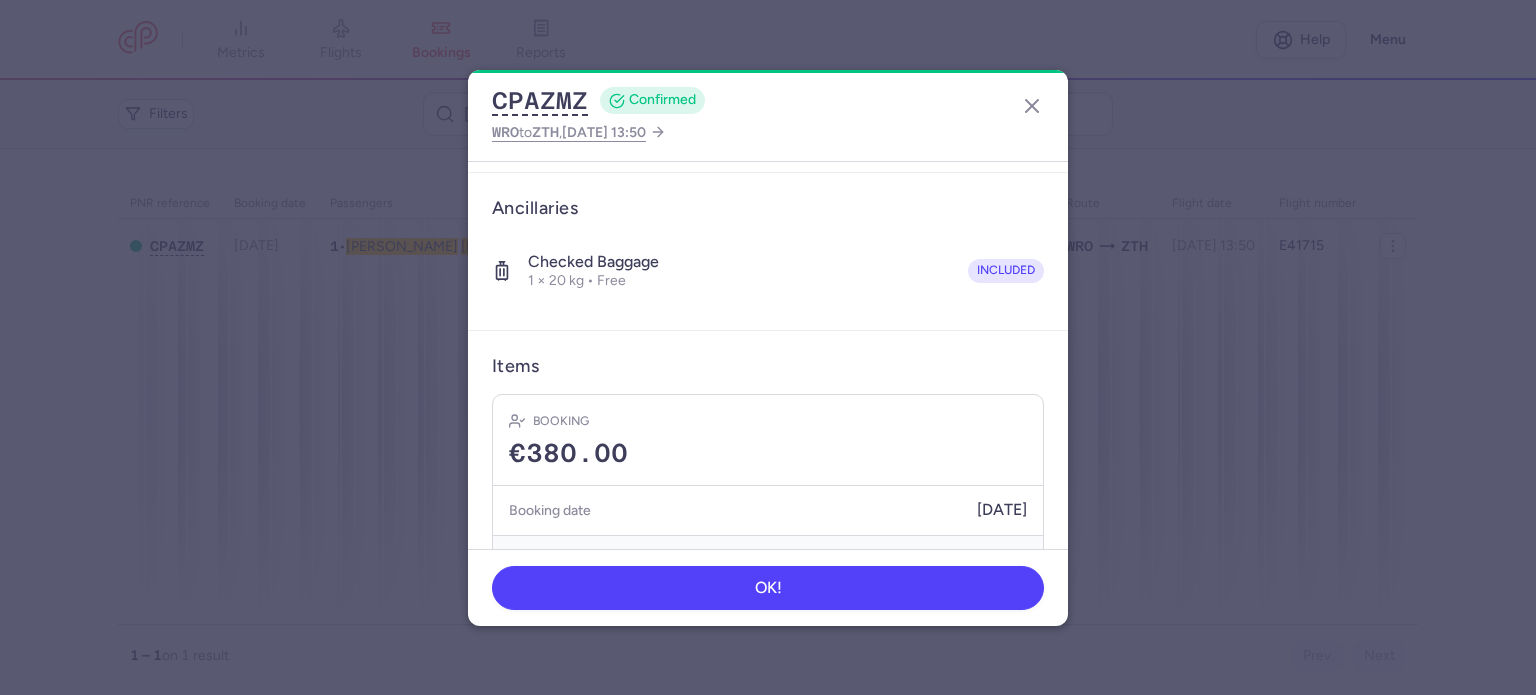 scroll, scrollTop: 352, scrollLeft: 0, axis: vertical 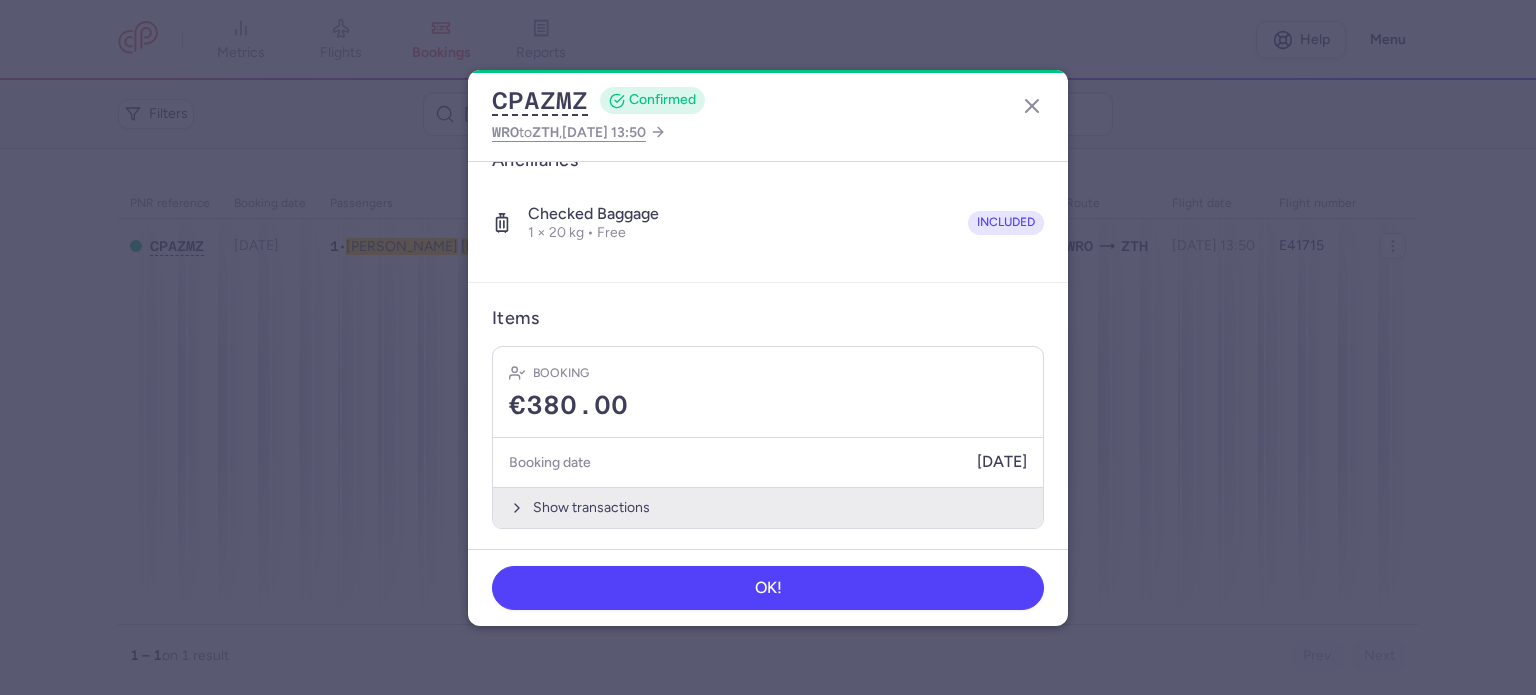 click on "Show transactions" at bounding box center [768, 507] 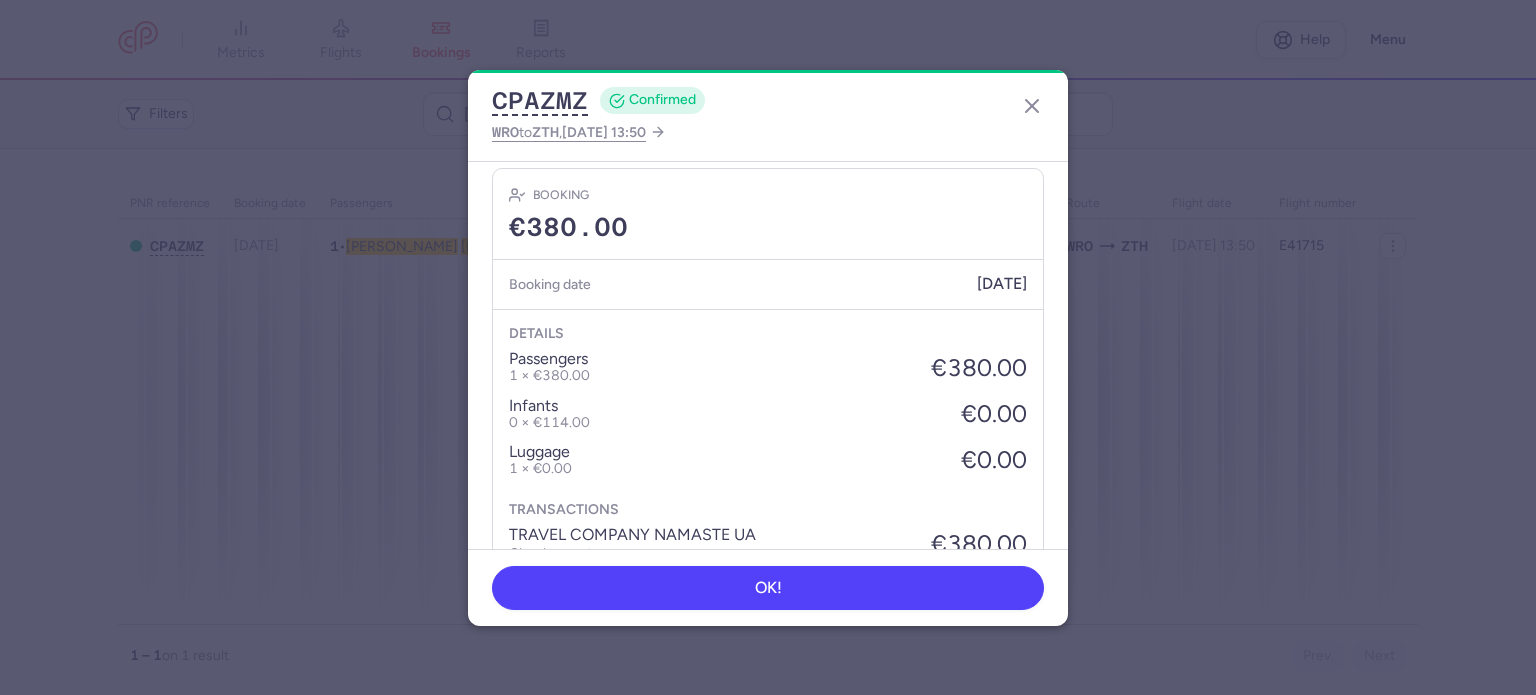 scroll, scrollTop: 621, scrollLeft: 0, axis: vertical 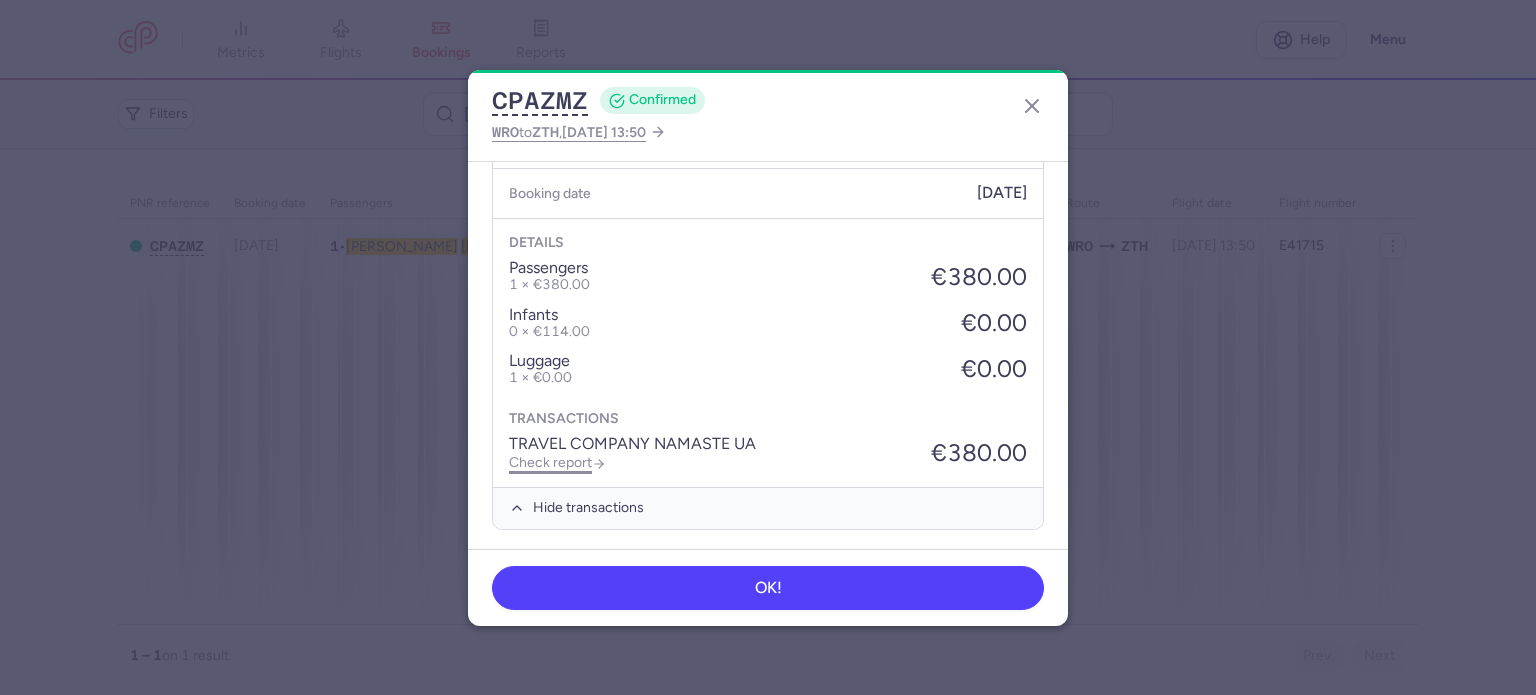 click on "Check report" 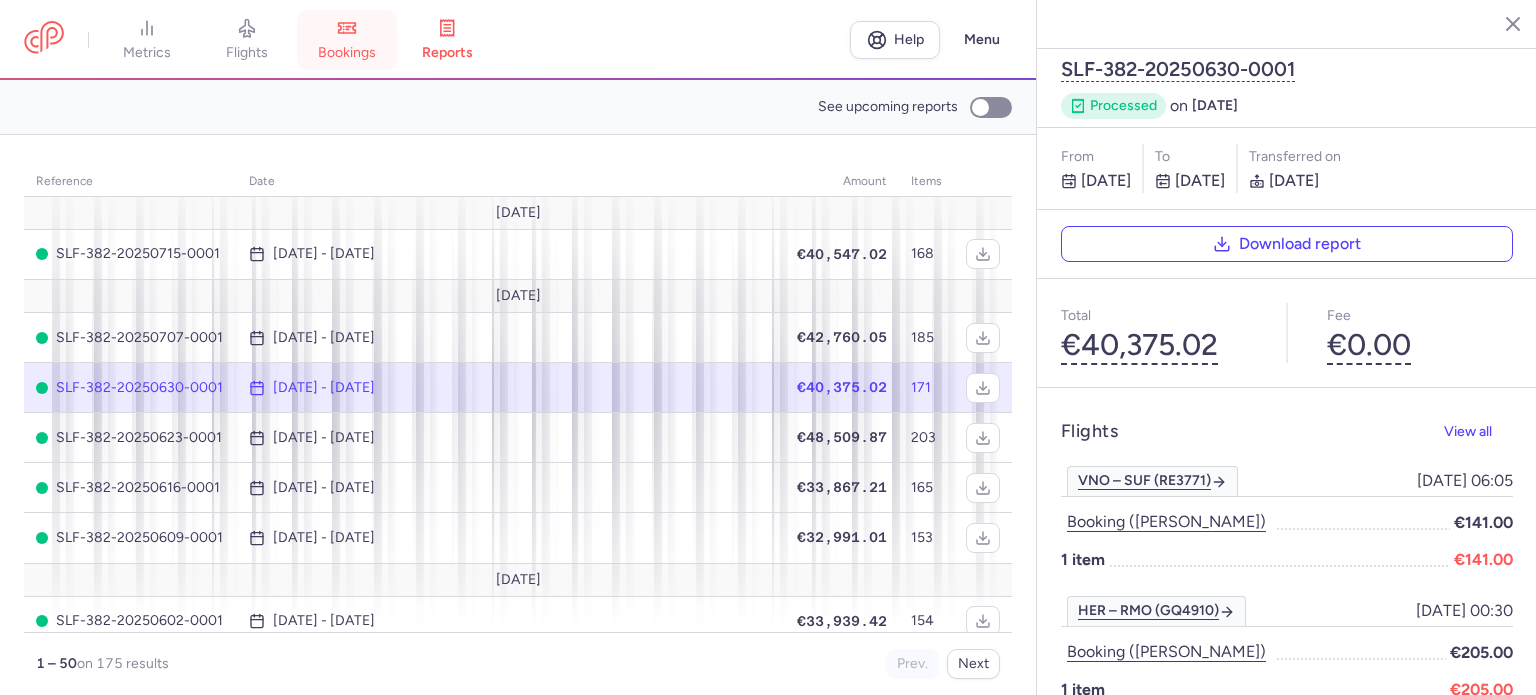 click on "bookings" at bounding box center [347, 40] 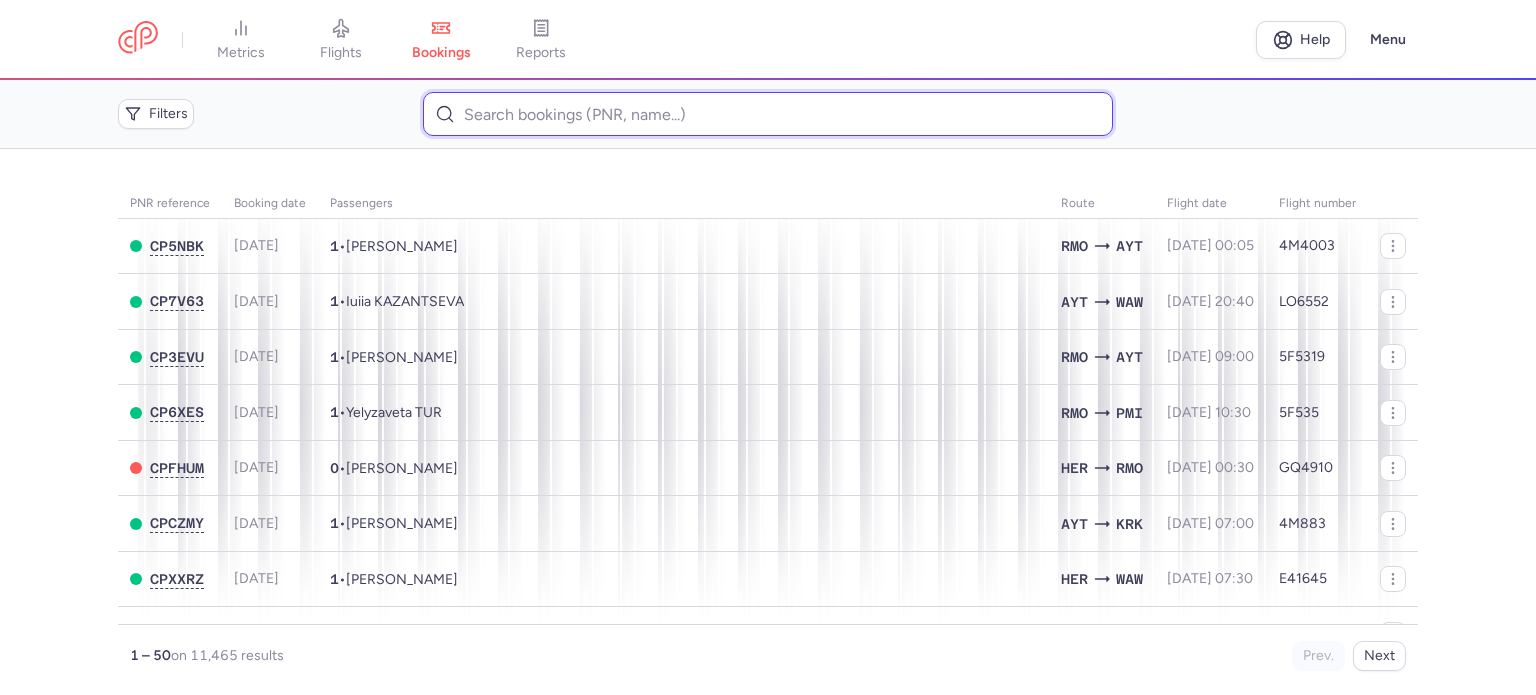 paste on "RYBACKA 	EWELINA" 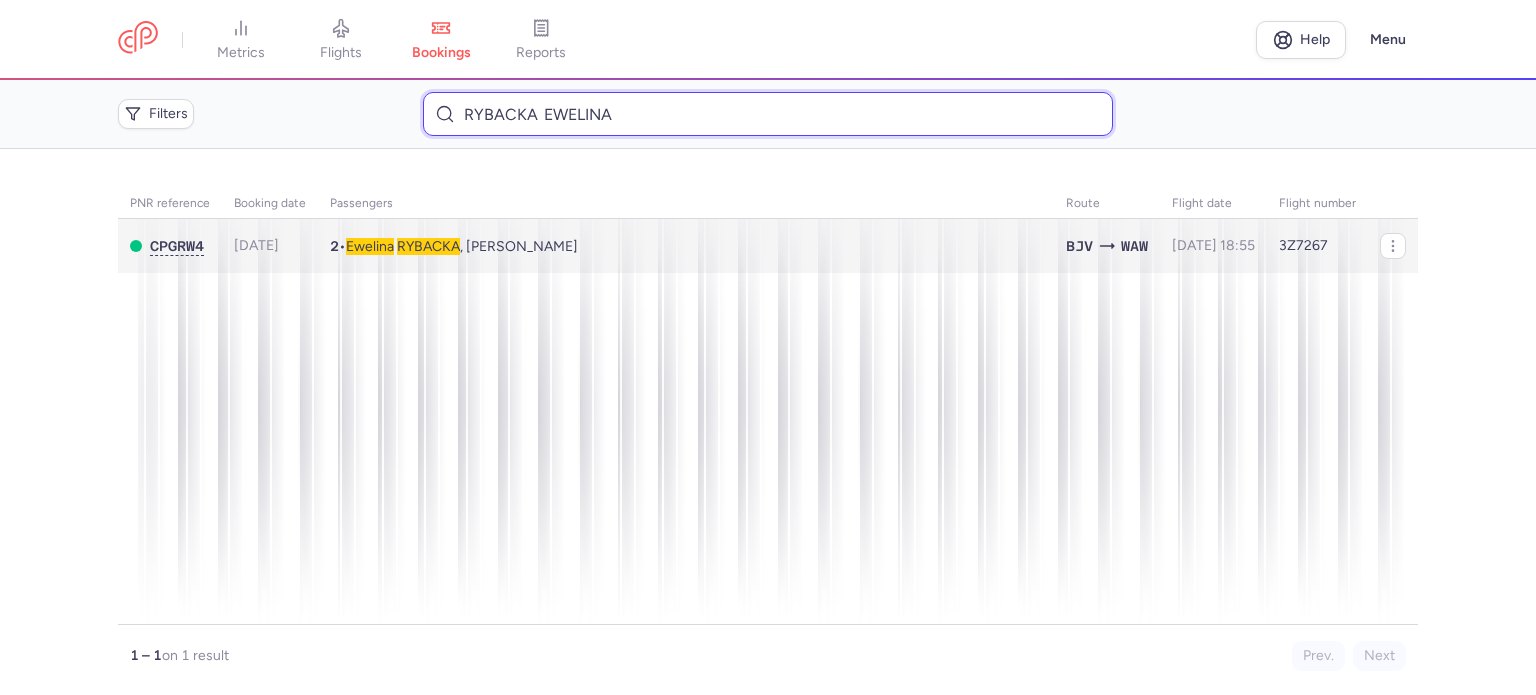 type on "RYBACKA 	EWELINA" 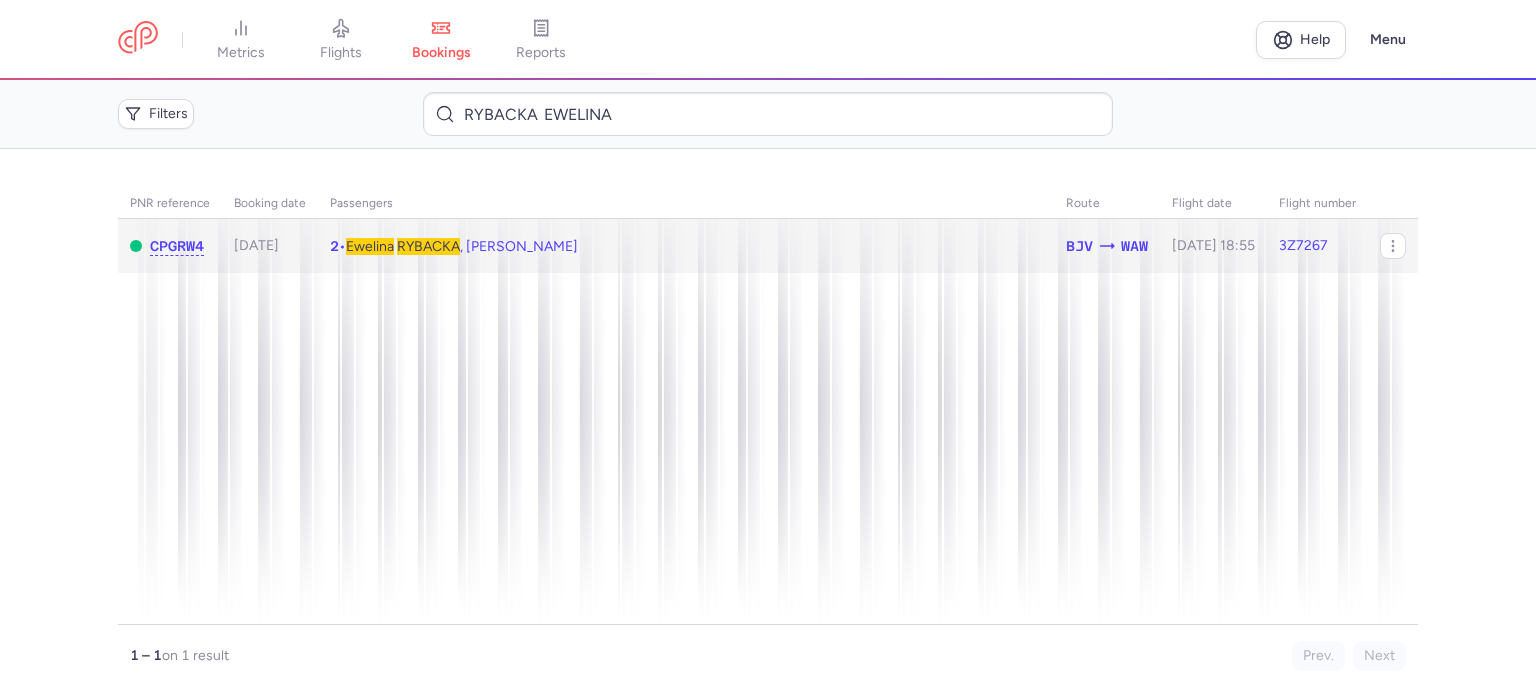 click on "RYBACKA" at bounding box center [428, 246] 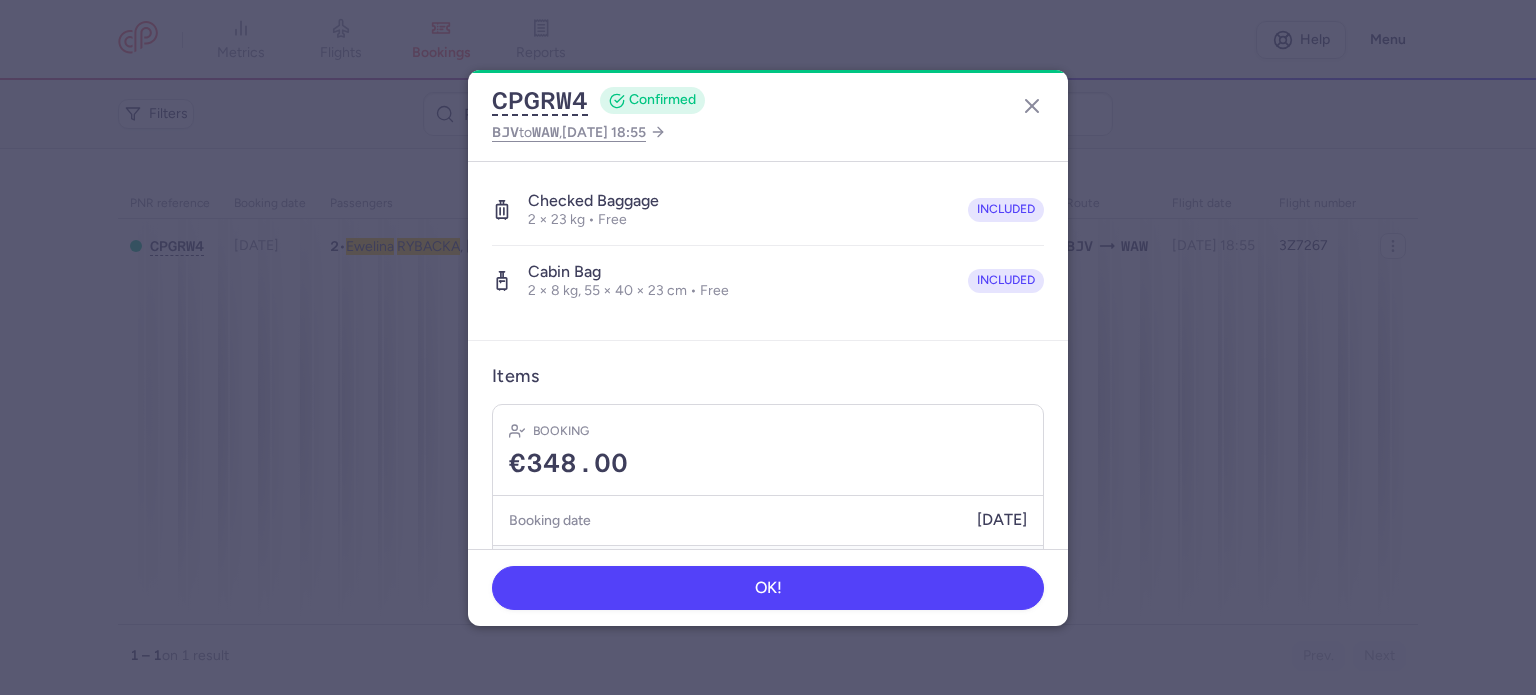 scroll, scrollTop: 492, scrollLeft: 0, axis: vertical 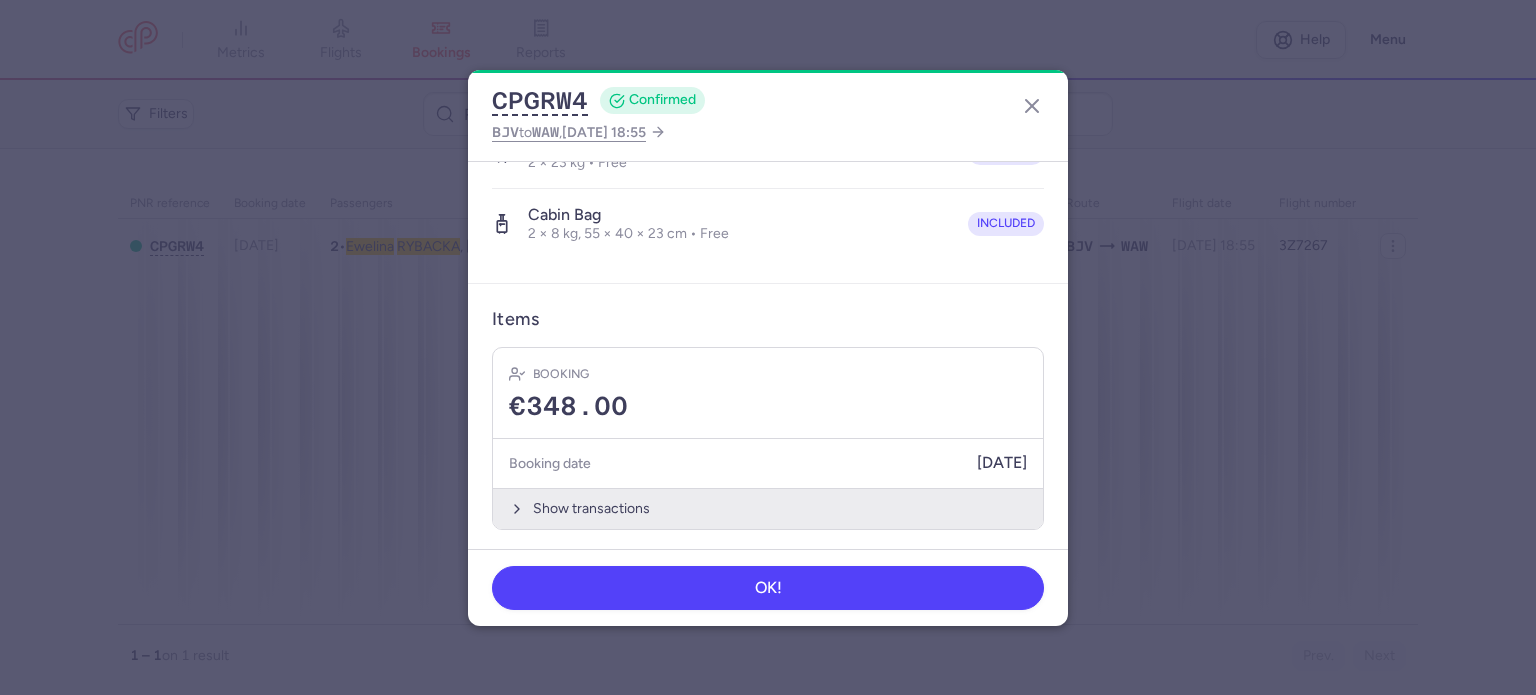 click on "Show transactions" at bounding box center (768, 508) 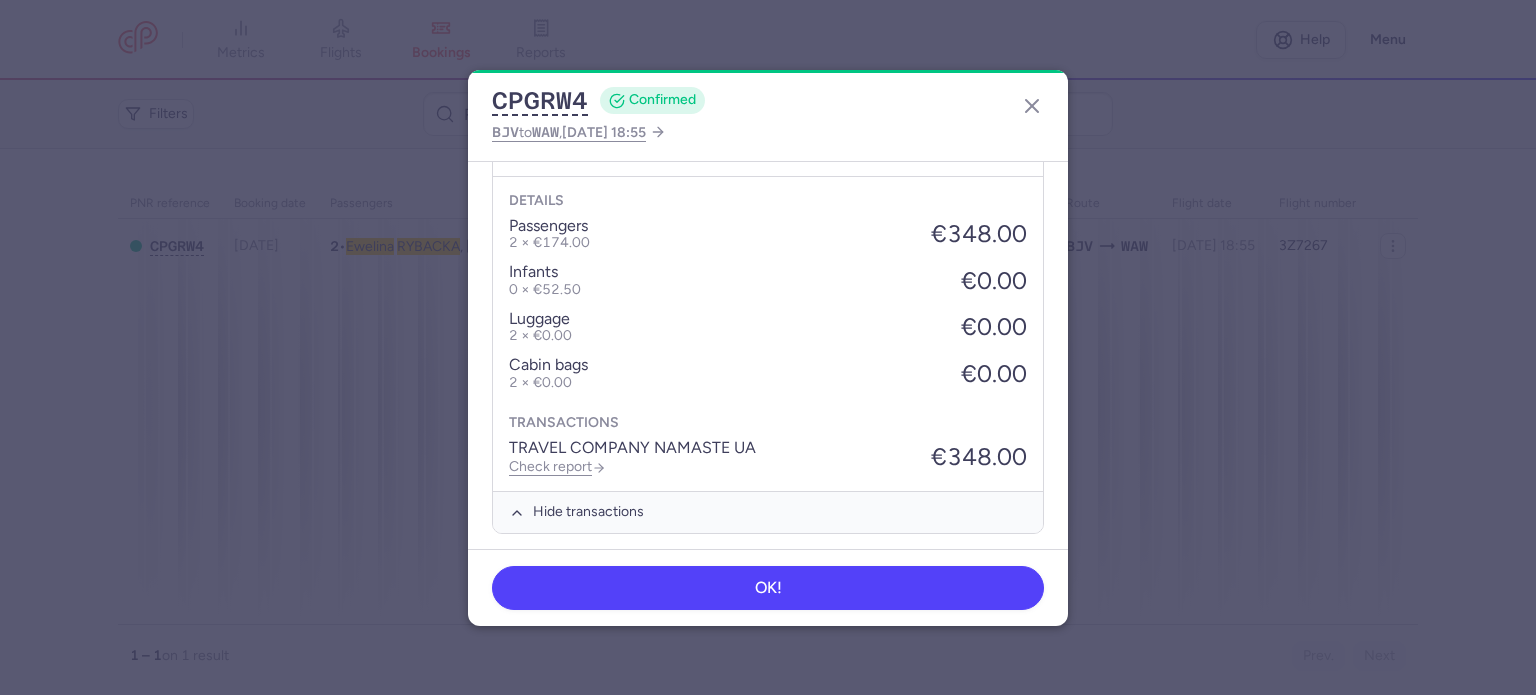 scroll, scrollTop: 808, scrollLeft: 0, axis: vertical 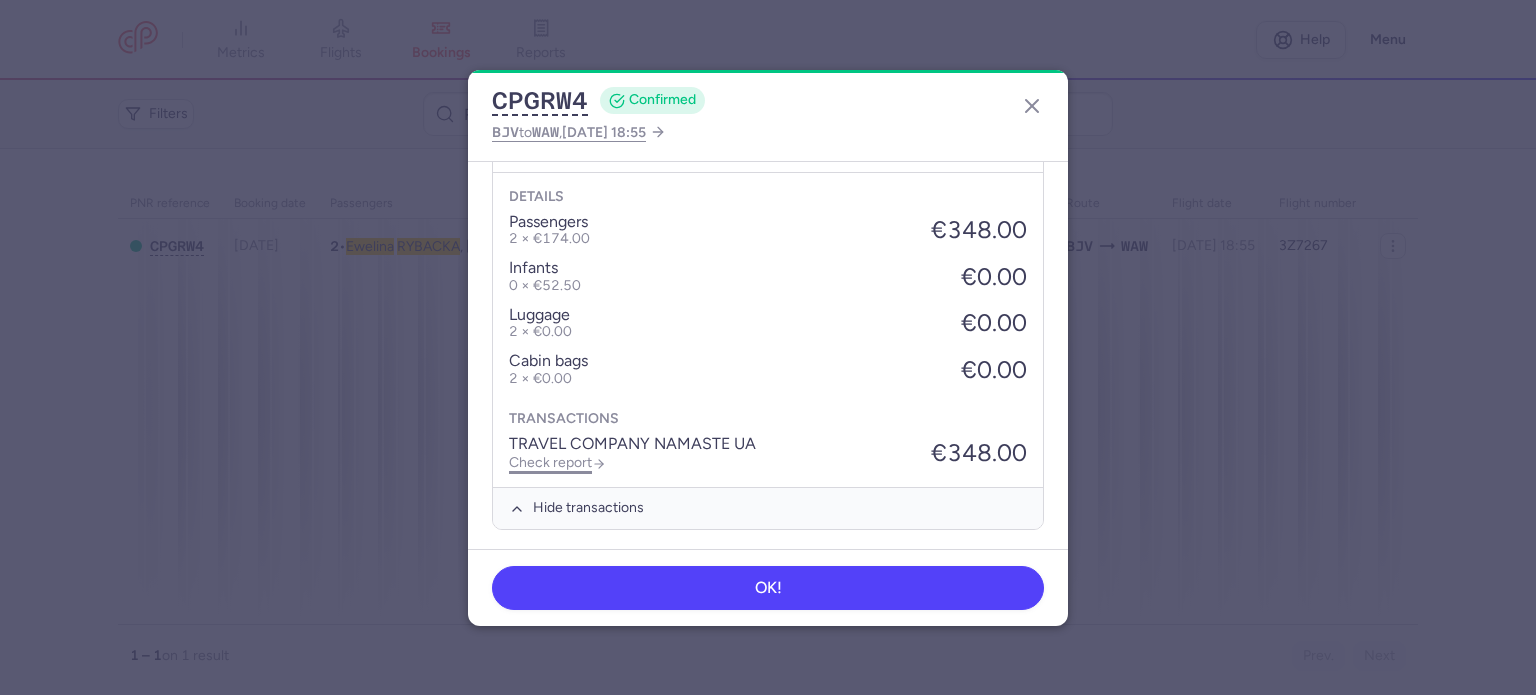 click on "Check report" 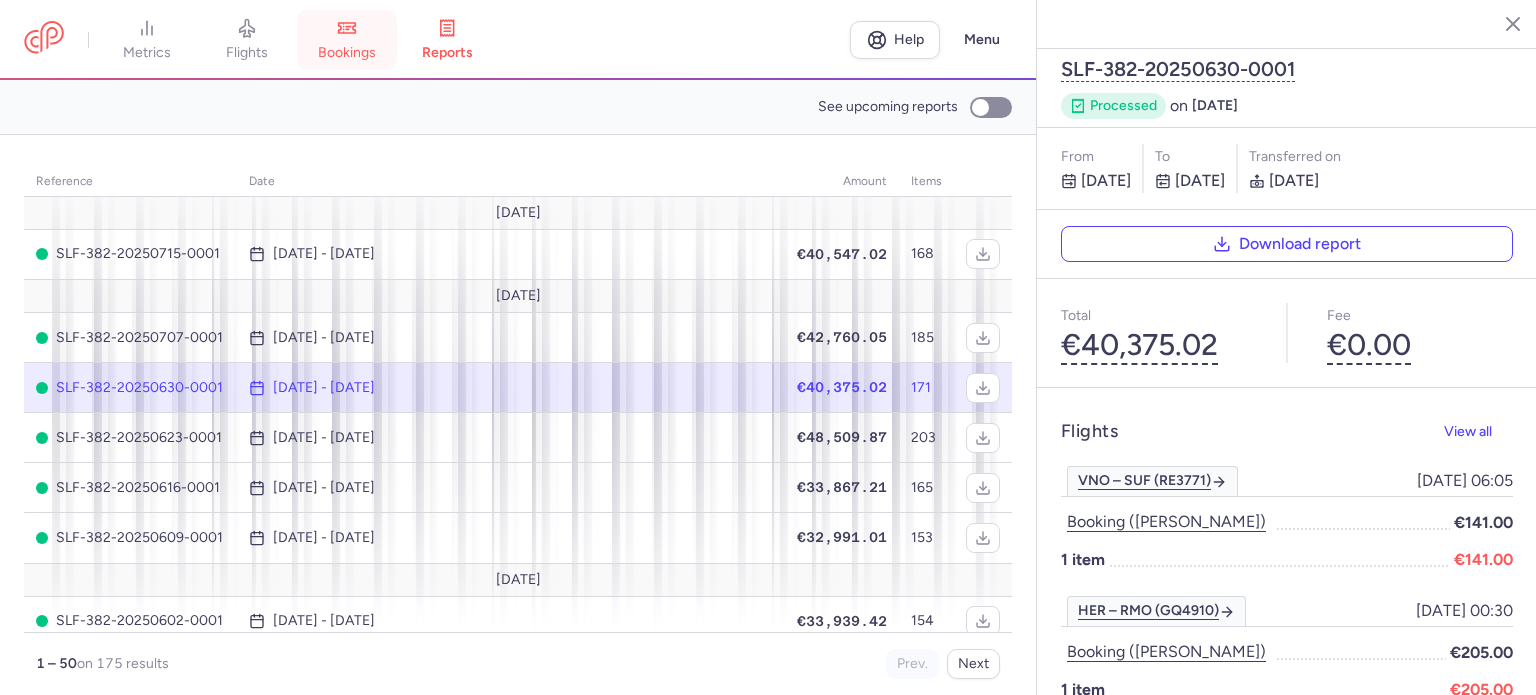 click on "bookings" at bounding box center (347, 53) 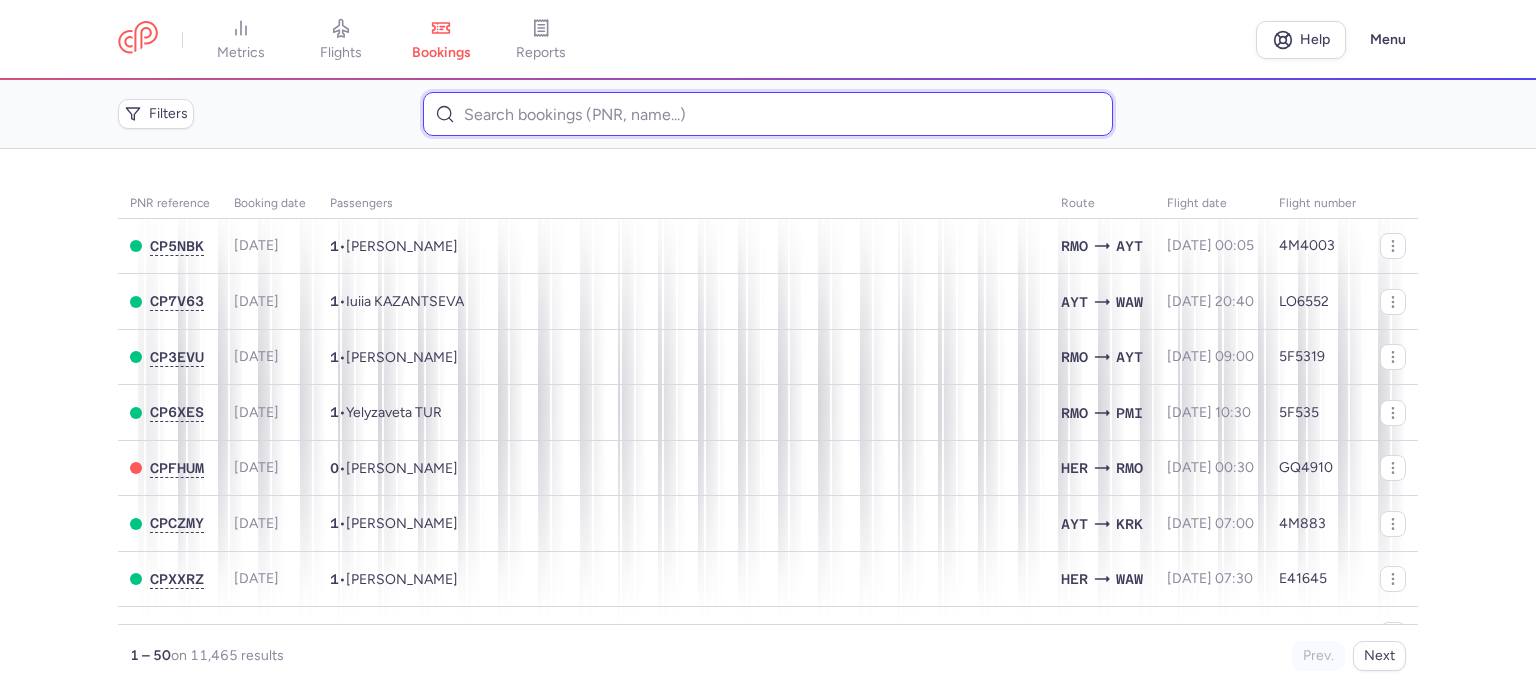 paste on "[PERSON_NAME]" 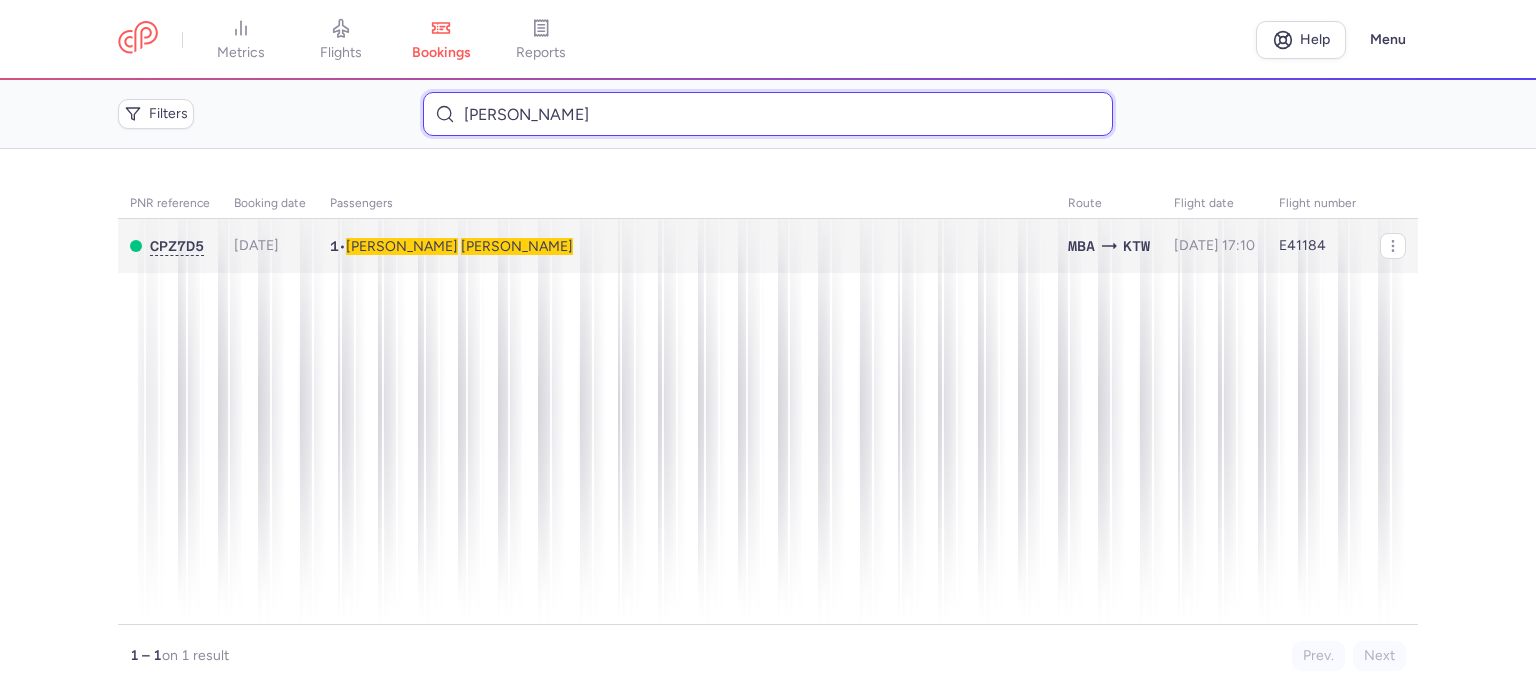 type on "[PERSON_NAME]" 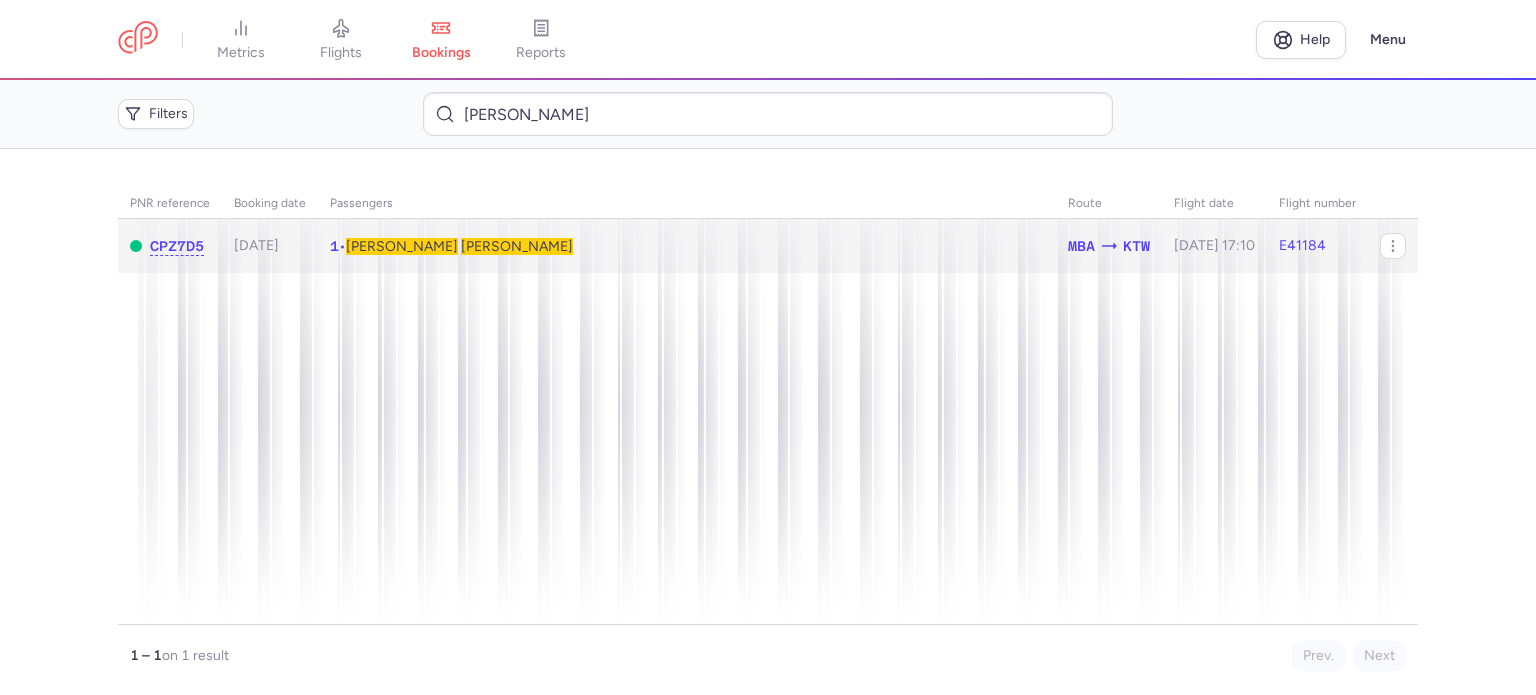 click on "[PERSON_NAME]" at bounding box center [517, 246] 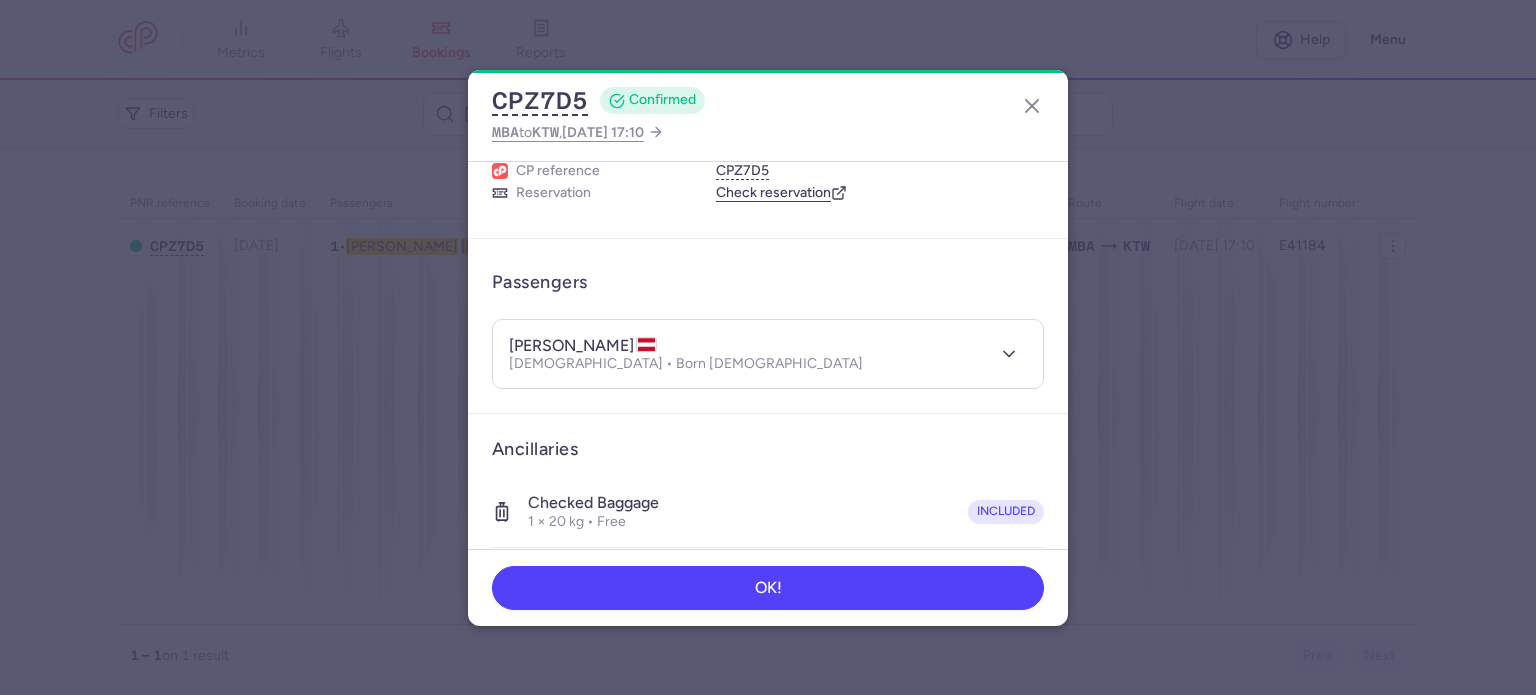 scroll, scrollTop: 423, scrollLeft: 0, axis: vertical 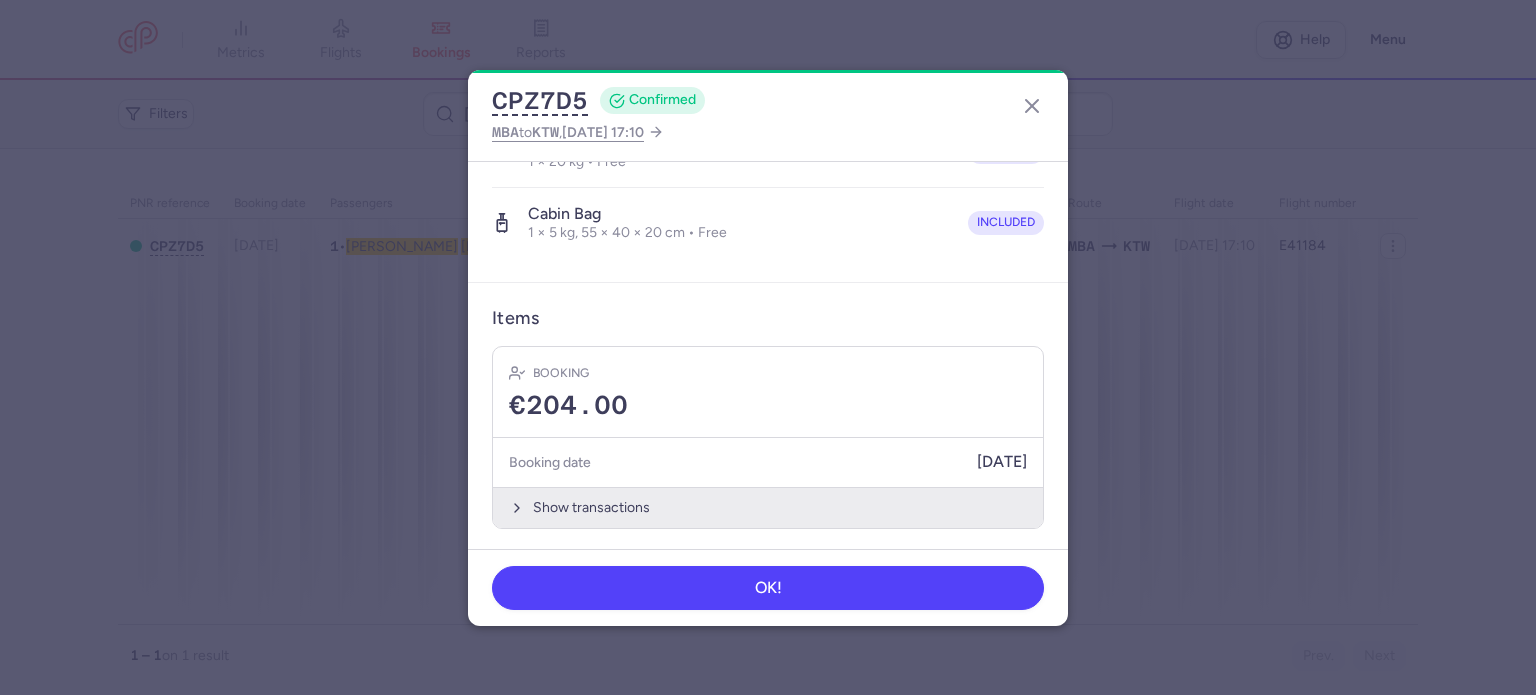click on "Show transactions" at bounding box center [768, 507] 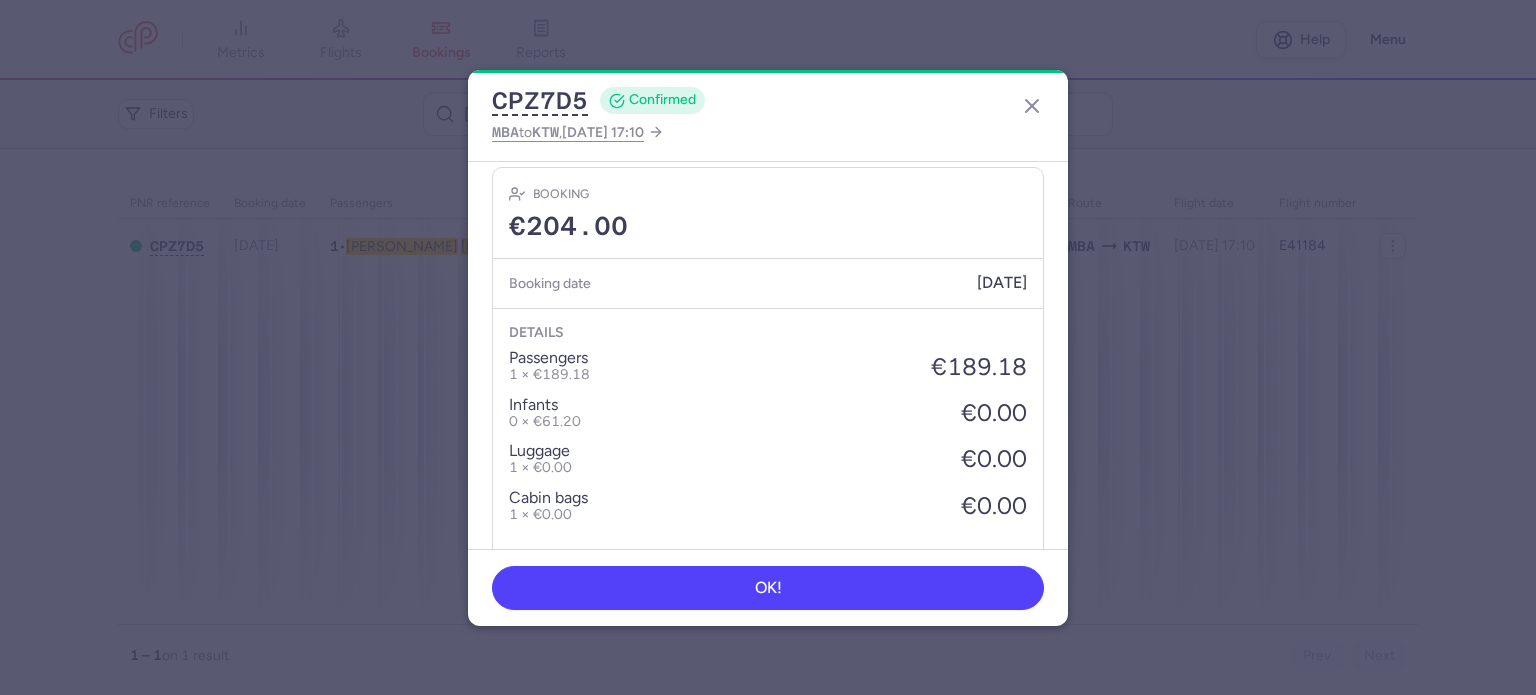 scroll, scrollTop: 739, scrollLeft: 0, axis: vertical 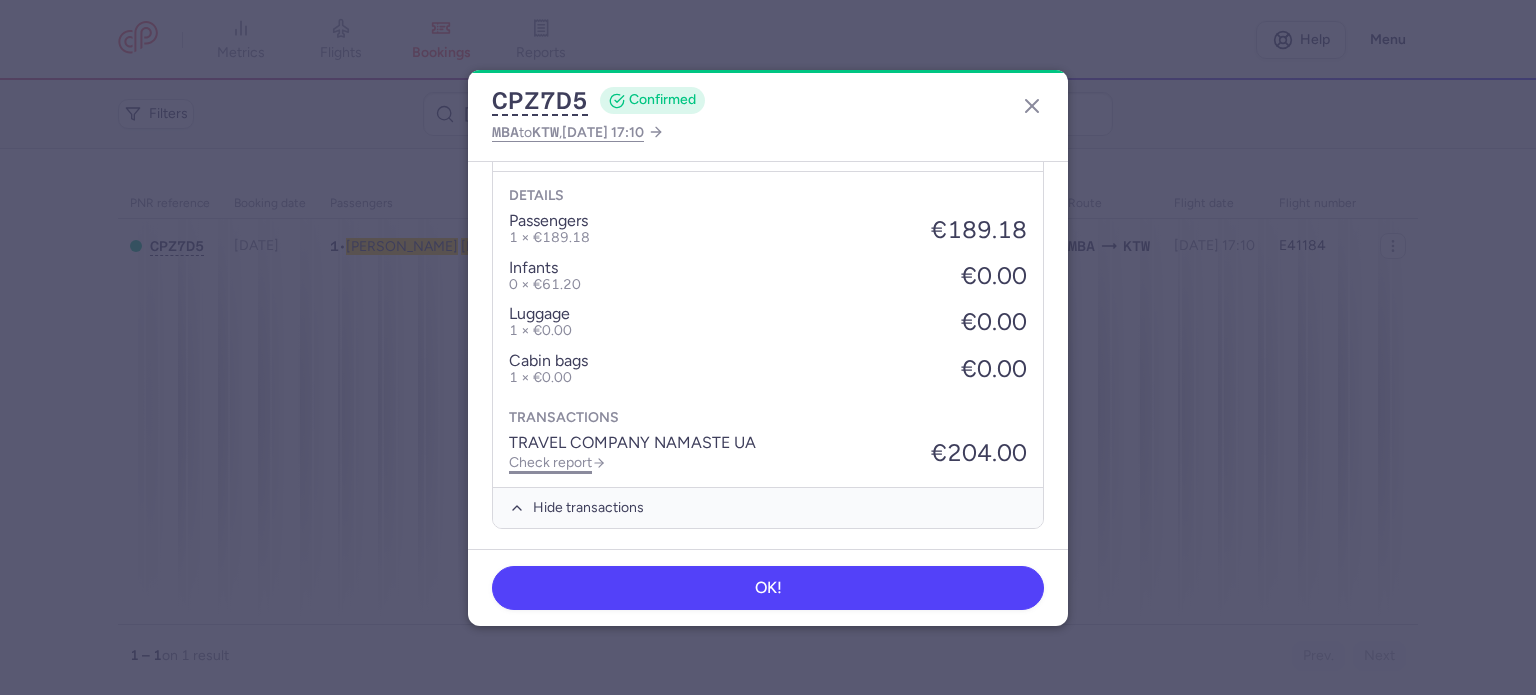 click on "Check report" 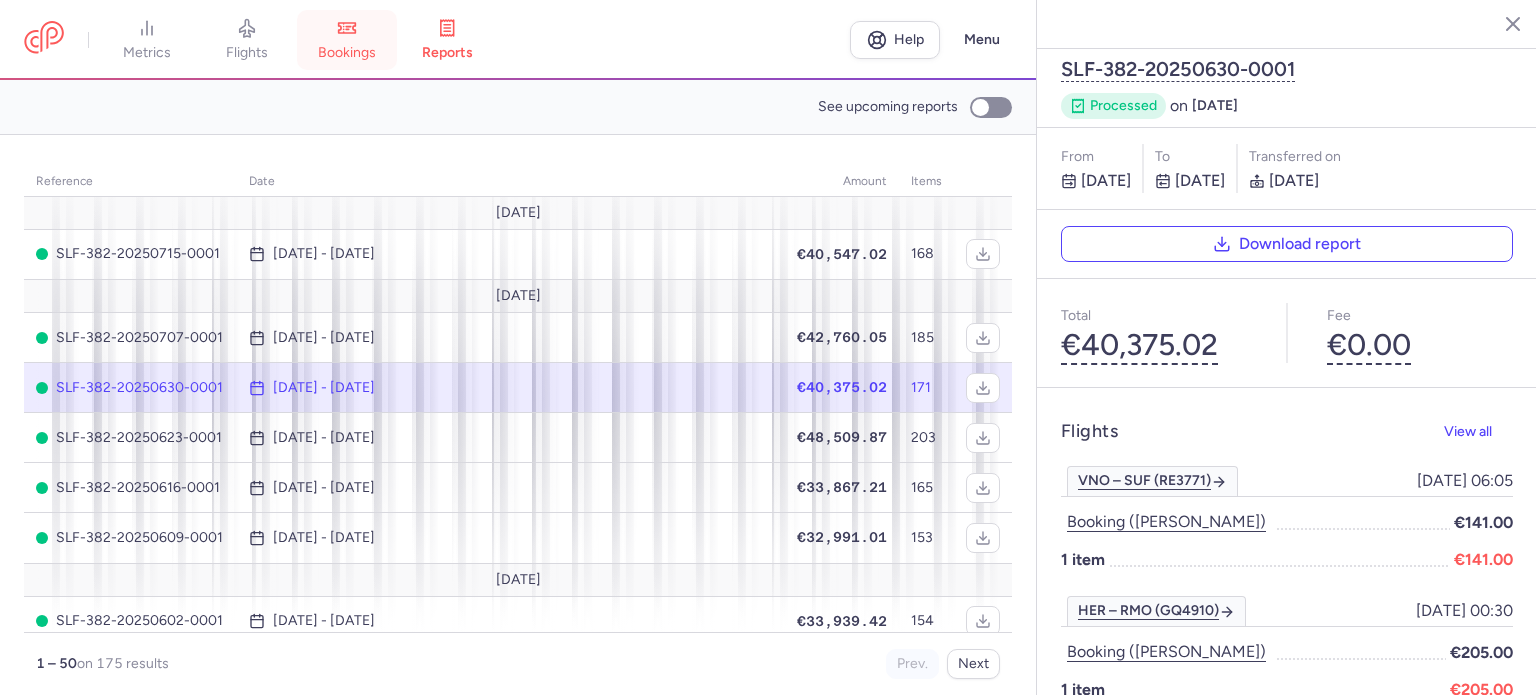 click on "bookings" at bounding box center [347, 53] 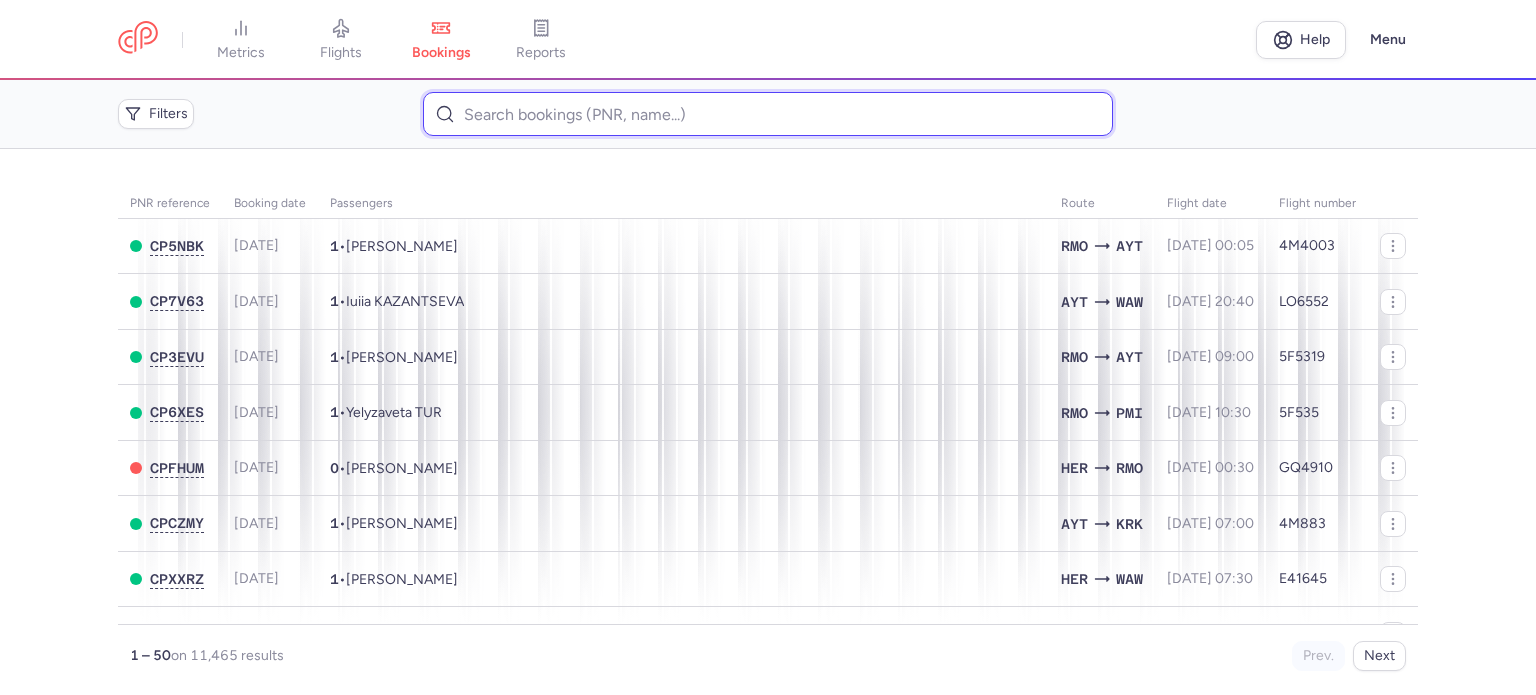paste on "[PERSON_NAME]" 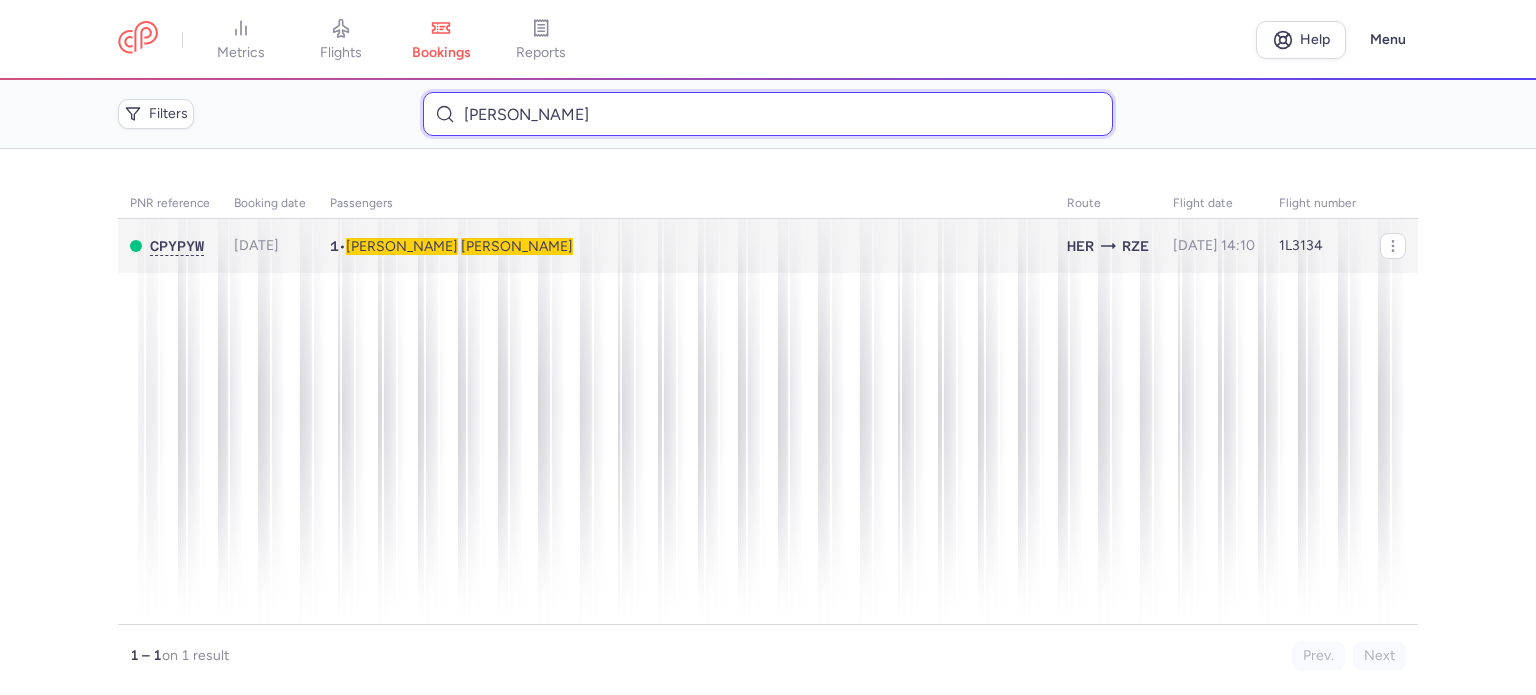 type on "[PERSON_NAME]" 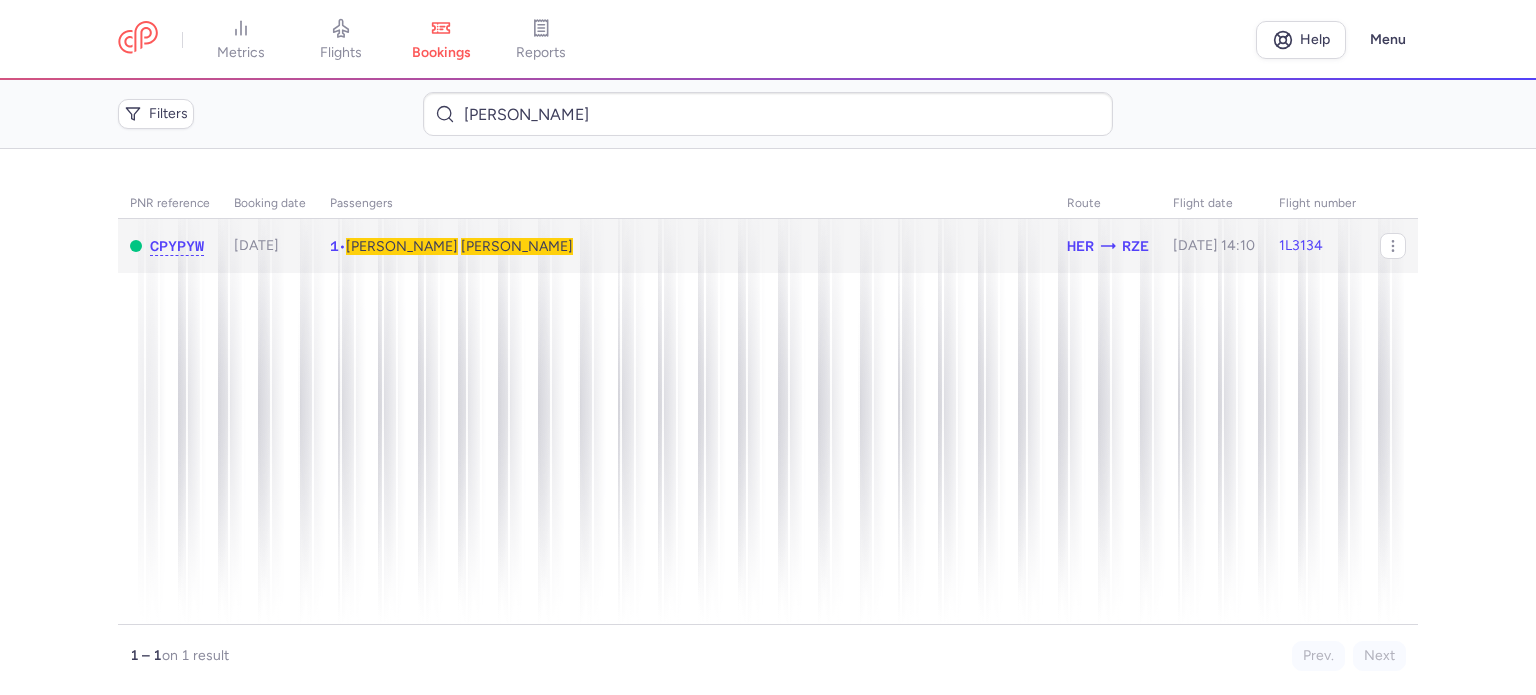click on "[PERSON_NAME]" at bounding box center (517, 246) 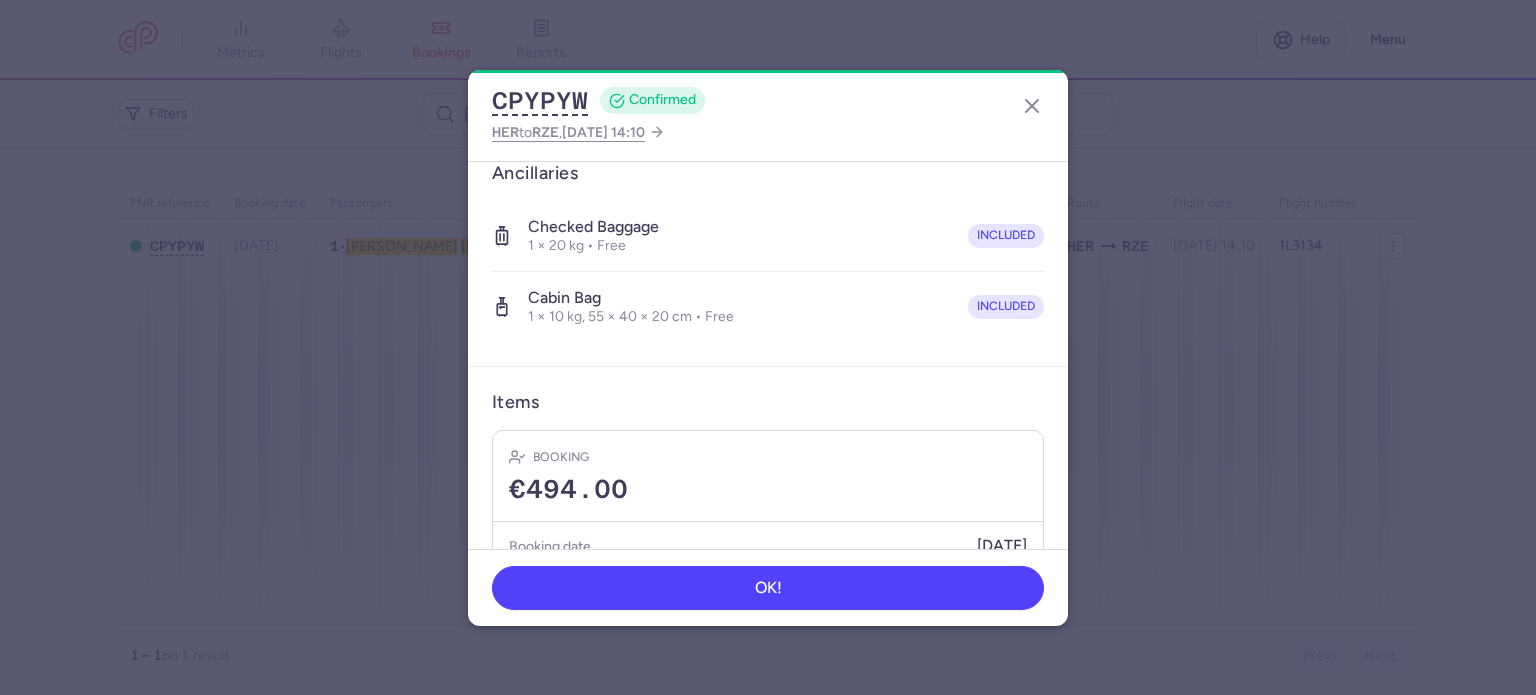 scroll, scrollTop: 423, scrollLeft: 0, axis: vertical 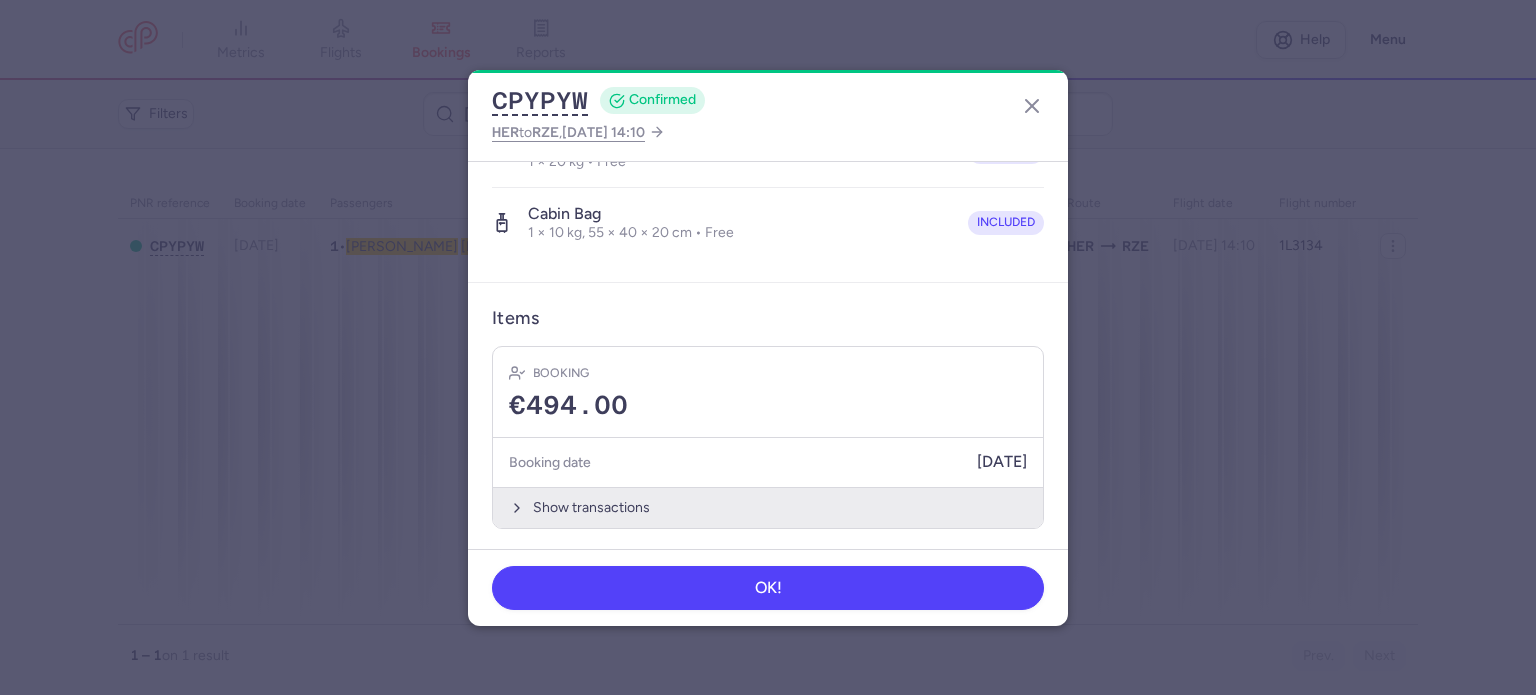 click on "Show transactions" at bounding box center (768, 507) 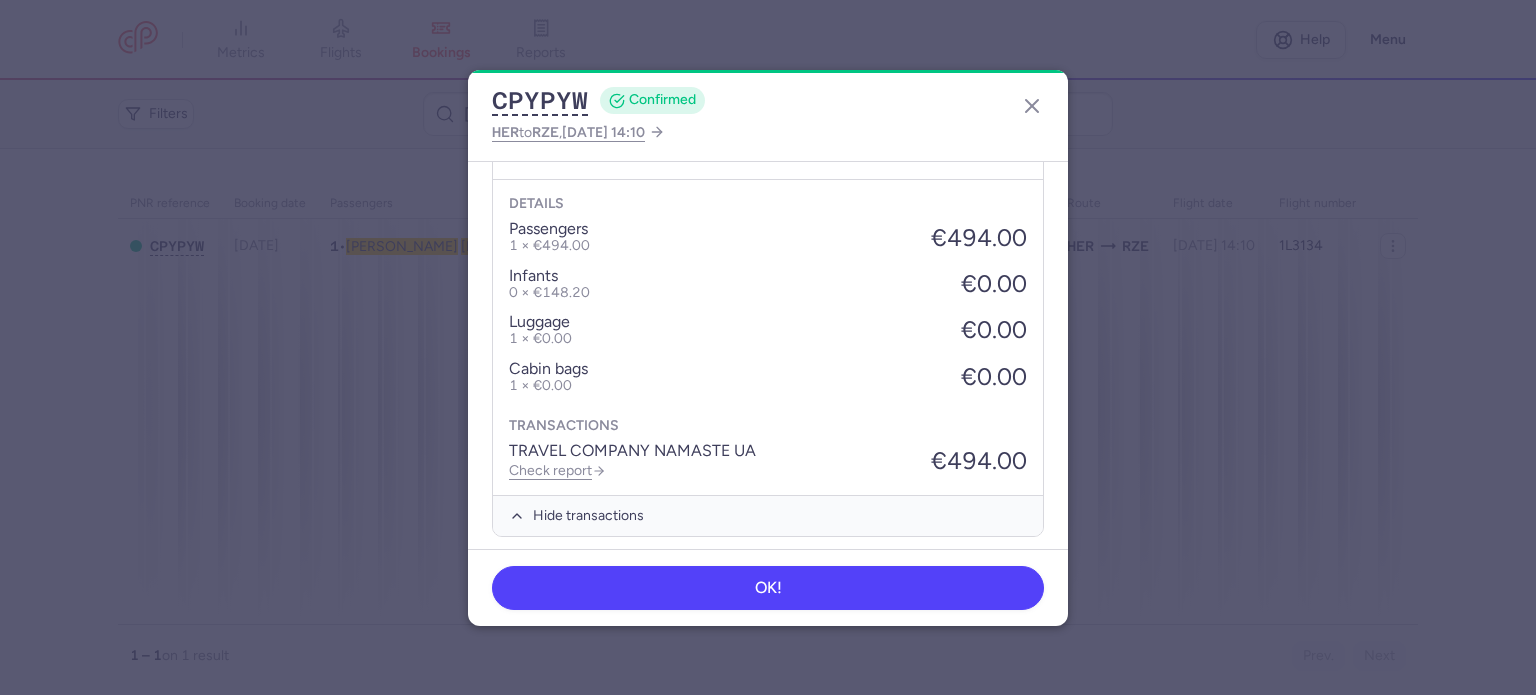 scroll, scrollTop: 739, scrollLeft: 0, axis: vertical 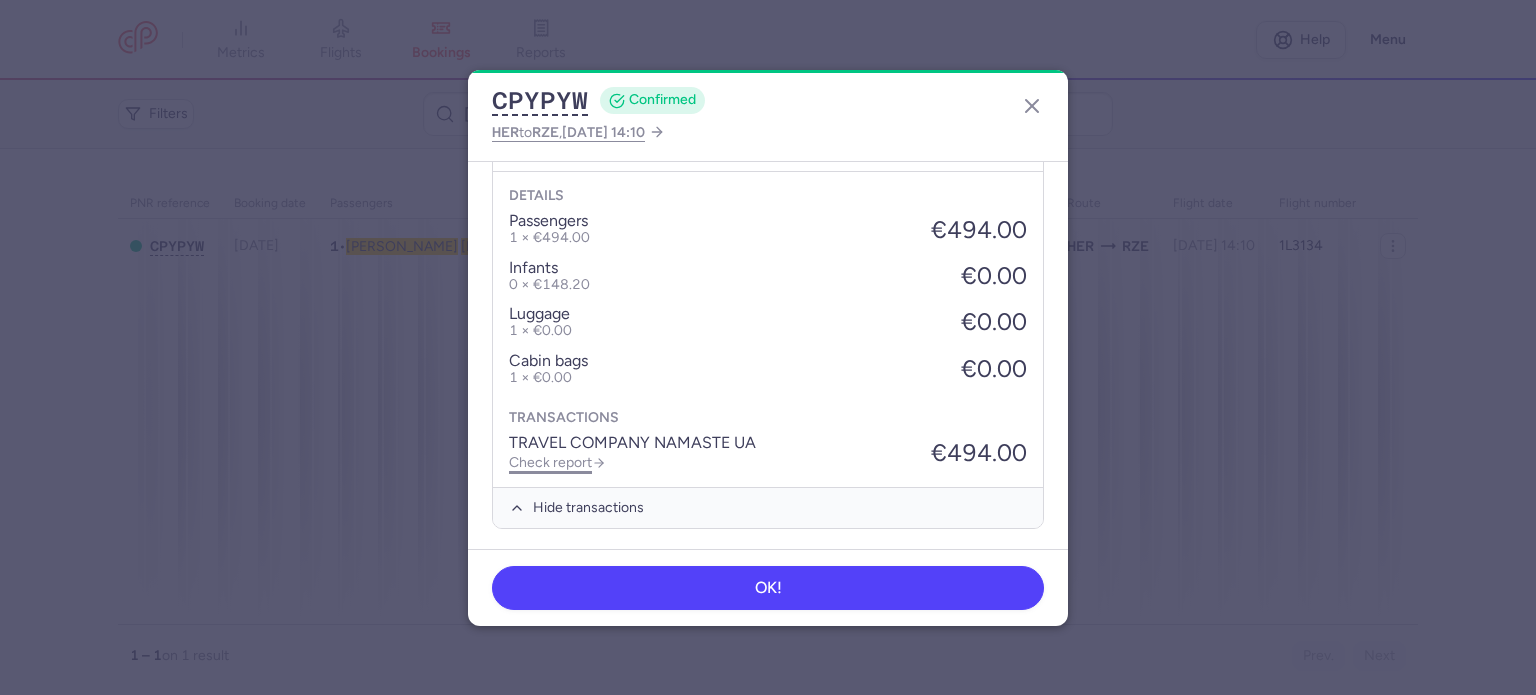 click on "Check report" 